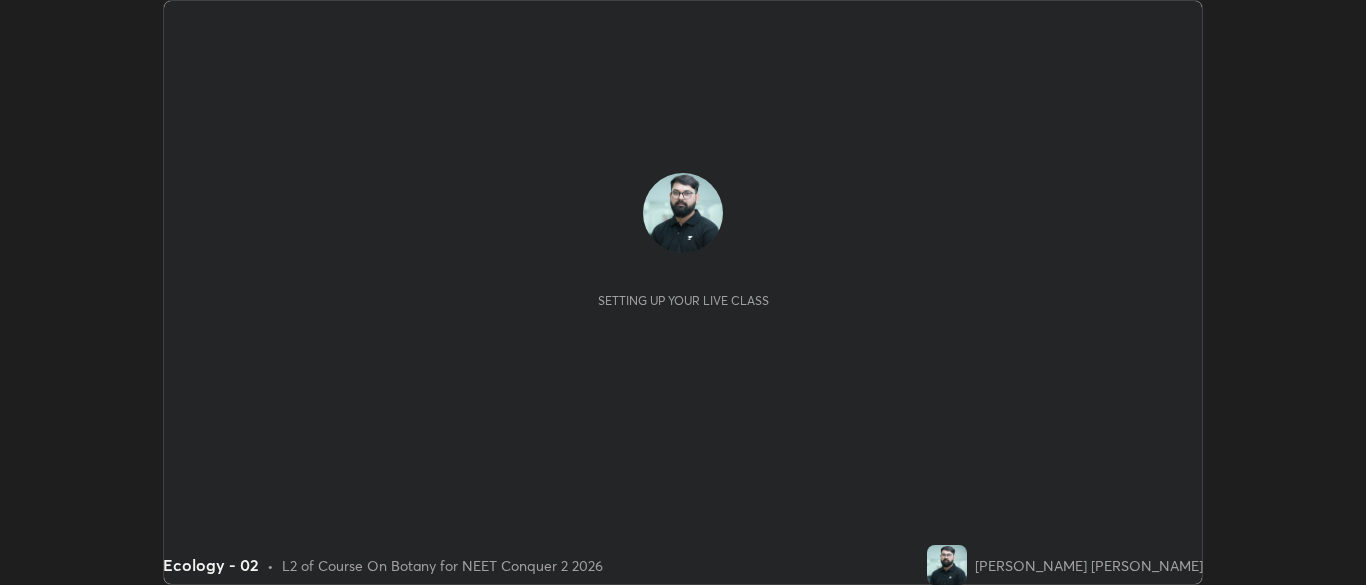 scroll, scrollTop: 0, scrollLeft: 0, axis: both 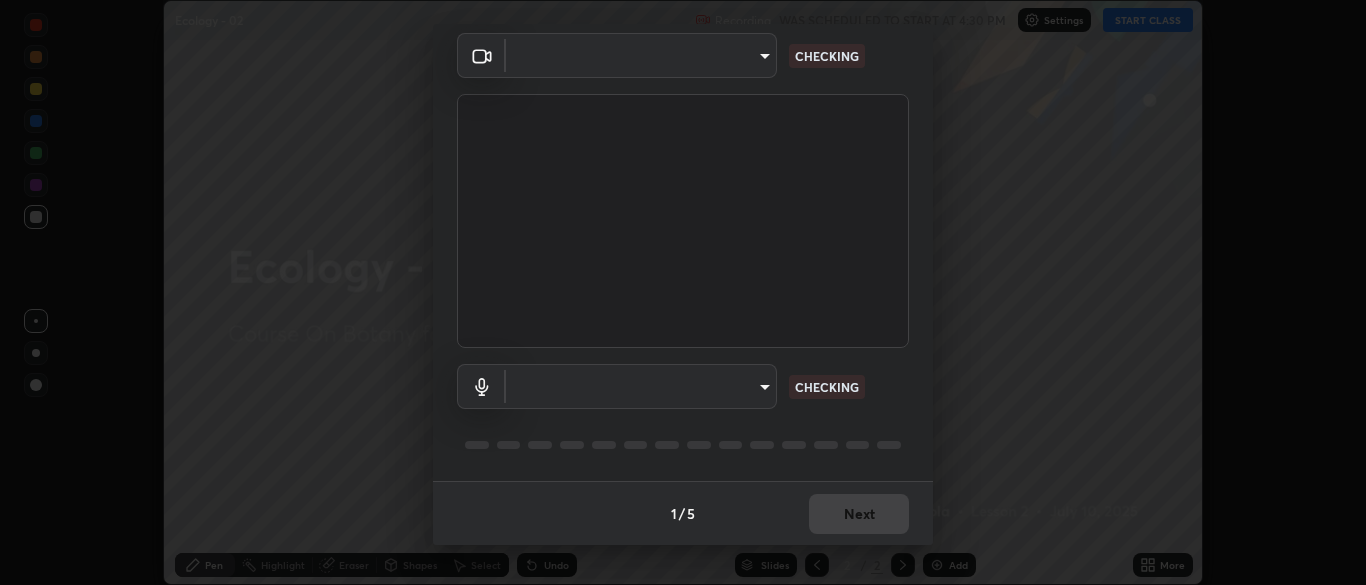 type on "9f7a4544aaacbcd4381e567f9a6248e831ab3dced2a3088c8a78f5f4030a63dd" 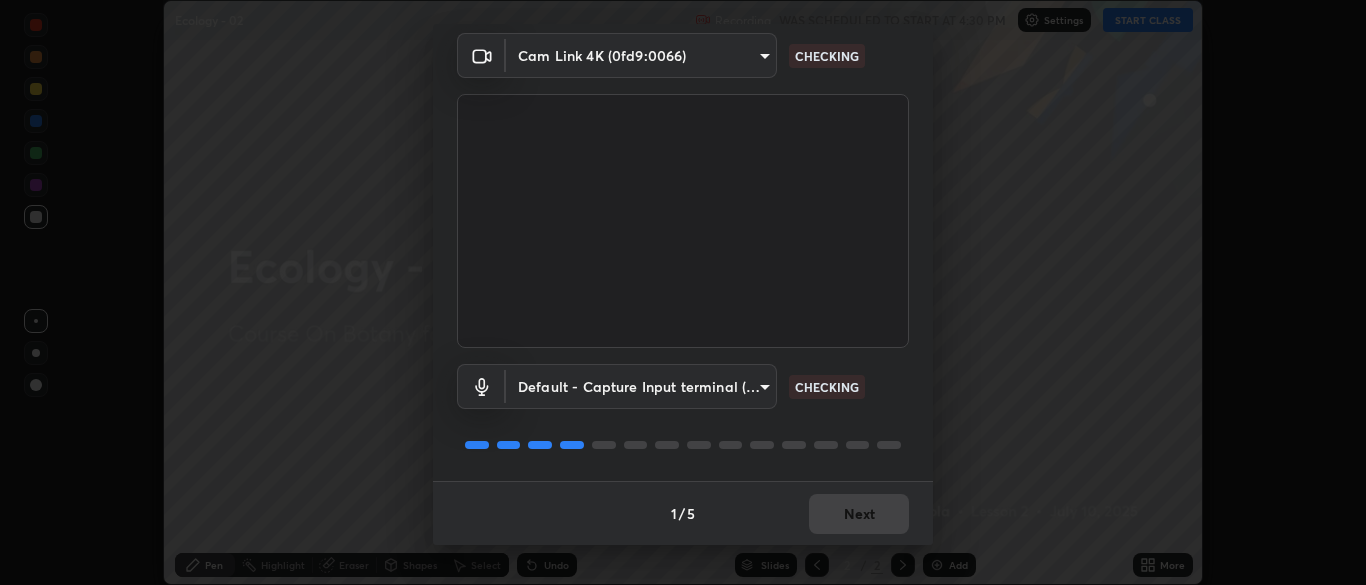 click on "Erase all Ecology - 02 Recording WAS SCHEDULED TO START AT  4:30 PM Settings START CLASS Setting up your live class Ecology - 02 • L2 of Course On Botany for NEET Conquer 2 2026 [PERSON_NAME] [PERSON_NAME] Pen Highlight Eraser Shapes Select Undo Slides 2 / 2 Add More No doubts shared Encourage your learners to ask a doubt for better clarity Report an issue Reason for reporting Buffering Chat not working Audio - Video sync issue Educator video quality low ​ Attach an image Report Media settings Cam Link 4K (0fd9:0066) 9f7a4544aaacbcd4381e567f9a6248e831ab3dced2a3088c8a78f5f4030a63dd CHECKING Default - Capture Input terminal (Digital Array MIC) default CHECKING 1 / 5 Next" at bounding box center (683, 292) 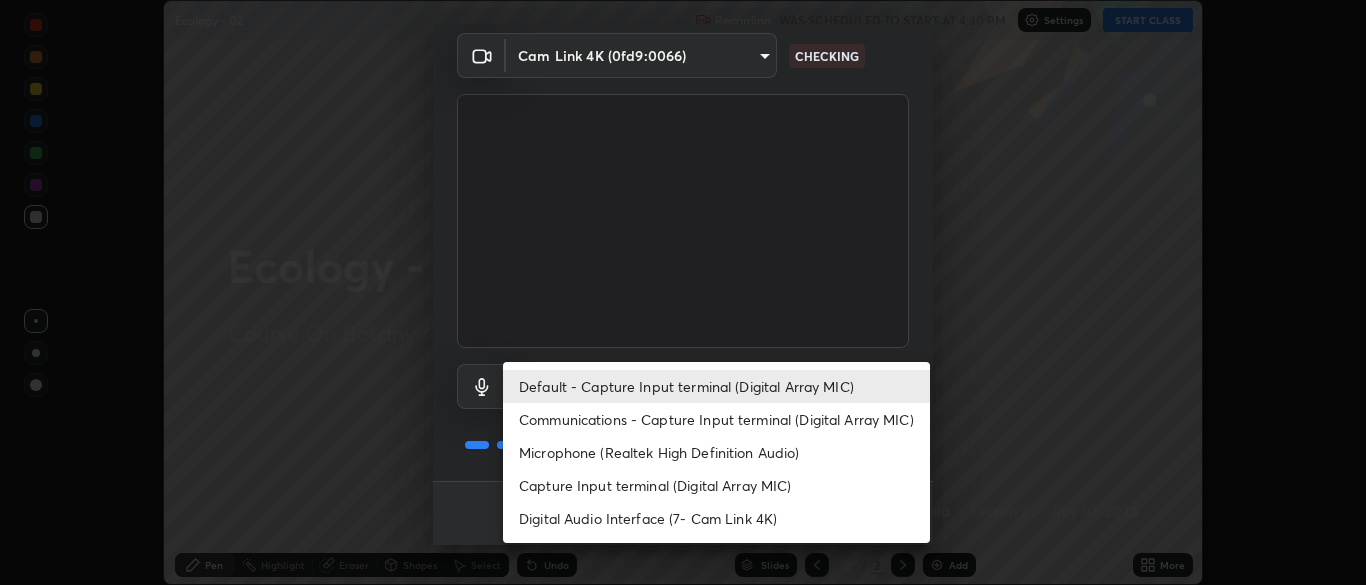 click on "Digital Audio Interface (7- Cam Link 4K)" at bounding box center (716, 518) 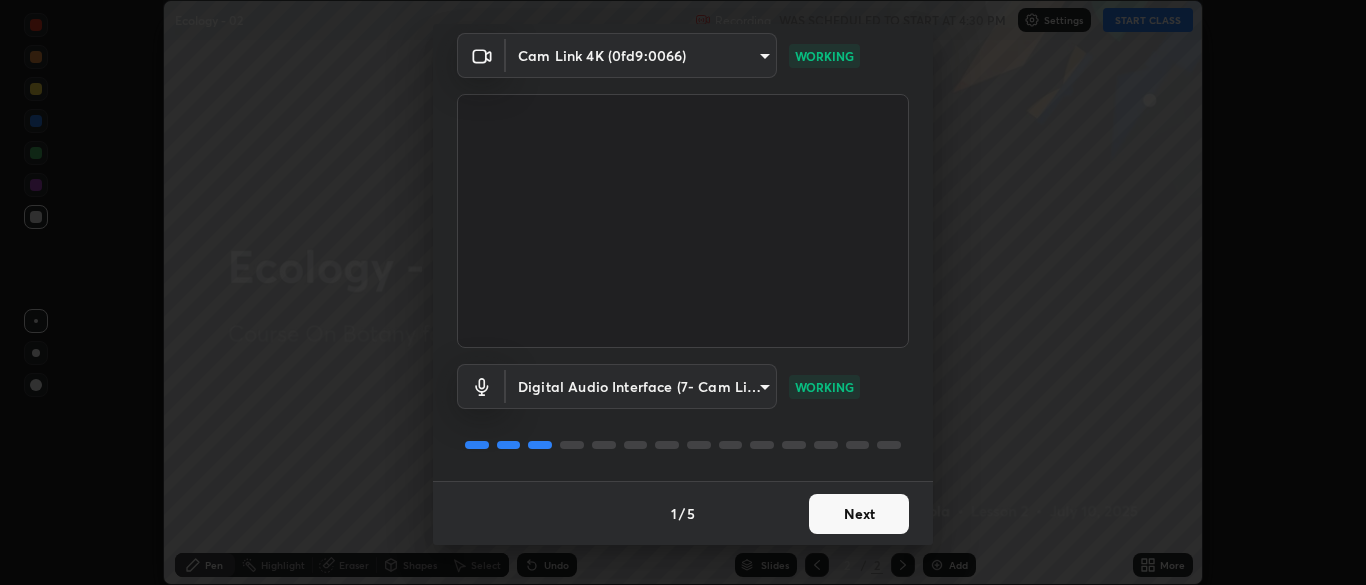 click on "Next" at bounding box center (859, 514) 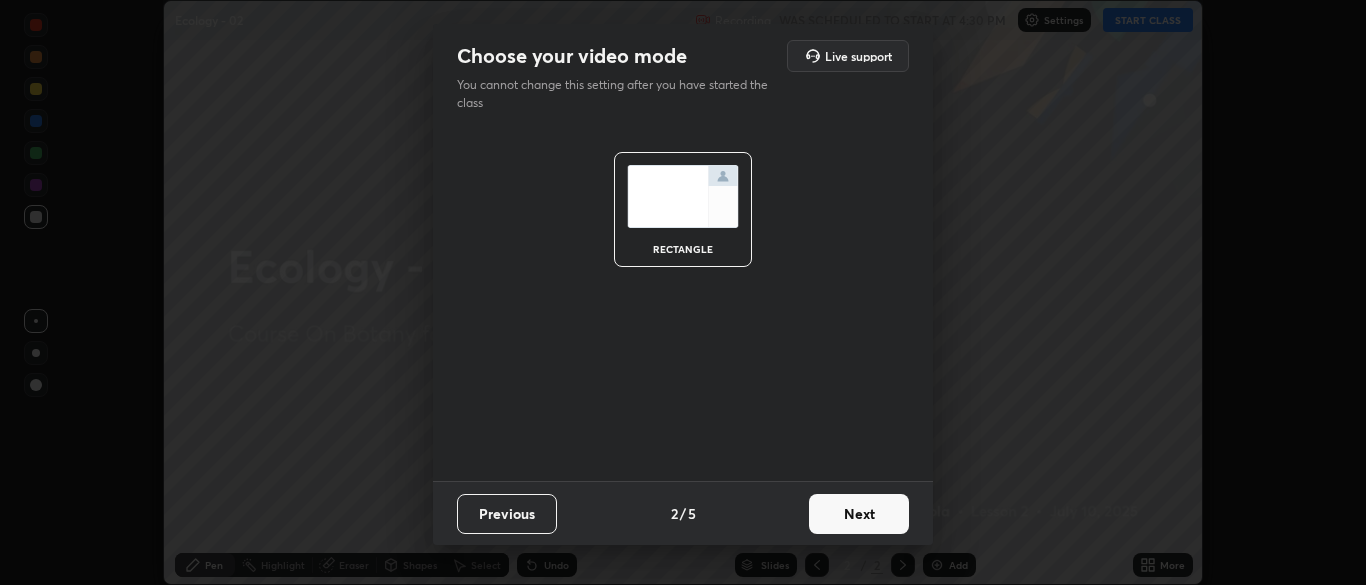 scroll, scrollTop: 0, scrollLeft: 0, axis: both 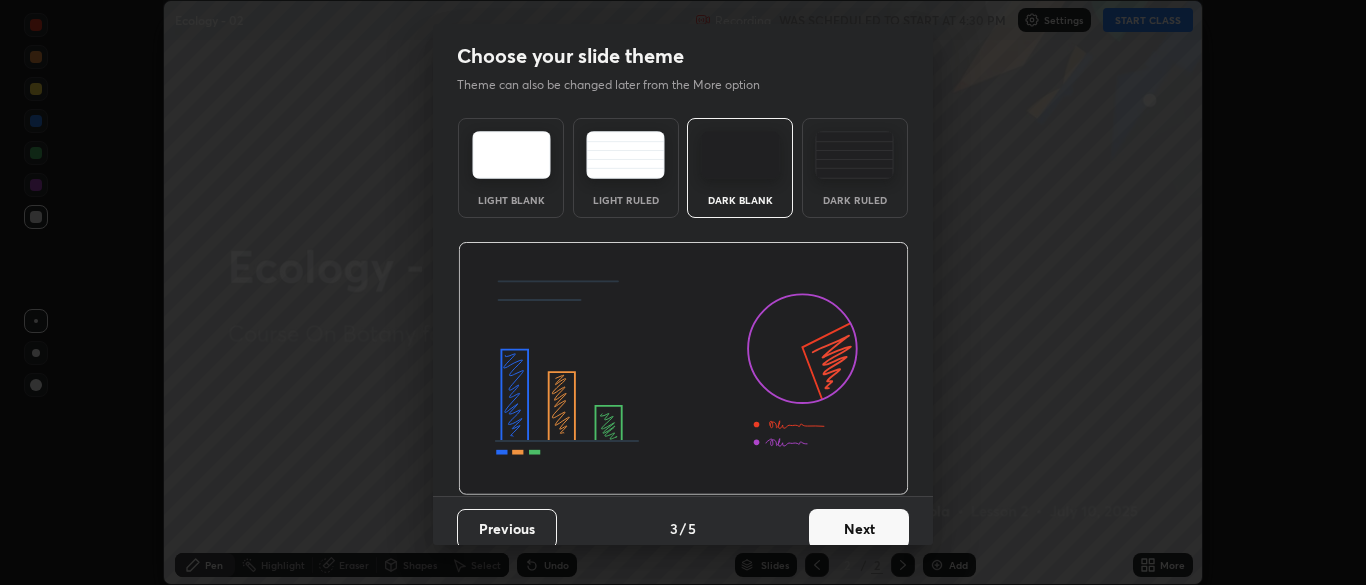 click on "Next" at bounding box center [859, 529] 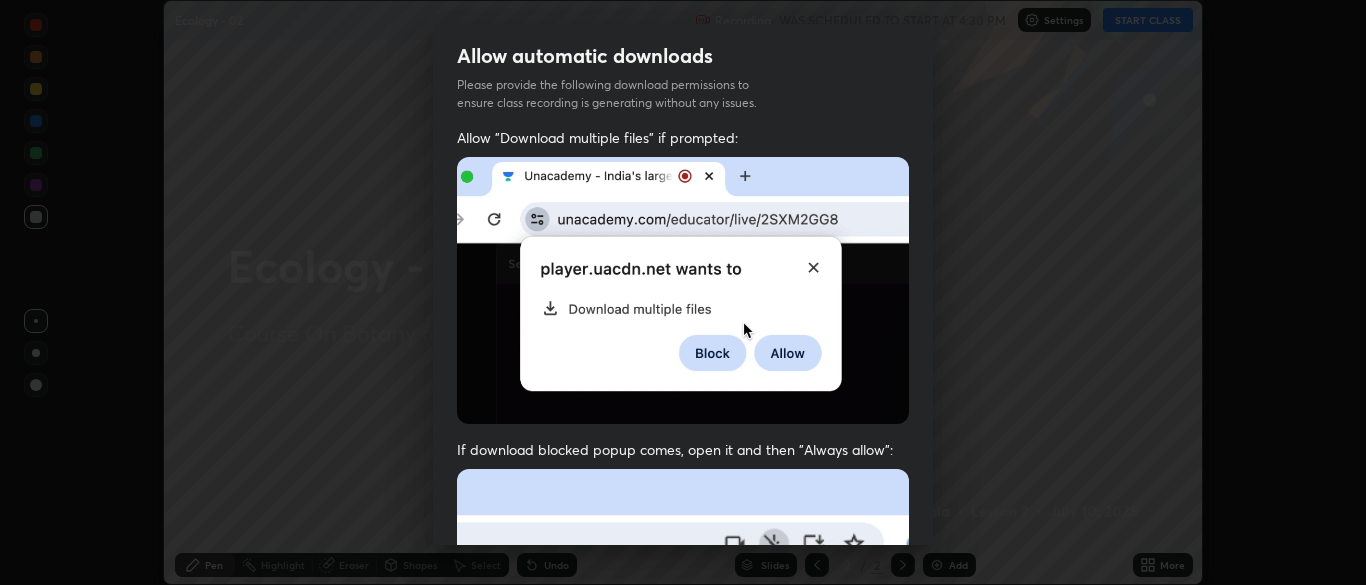 click at bounding box center (683, 687) 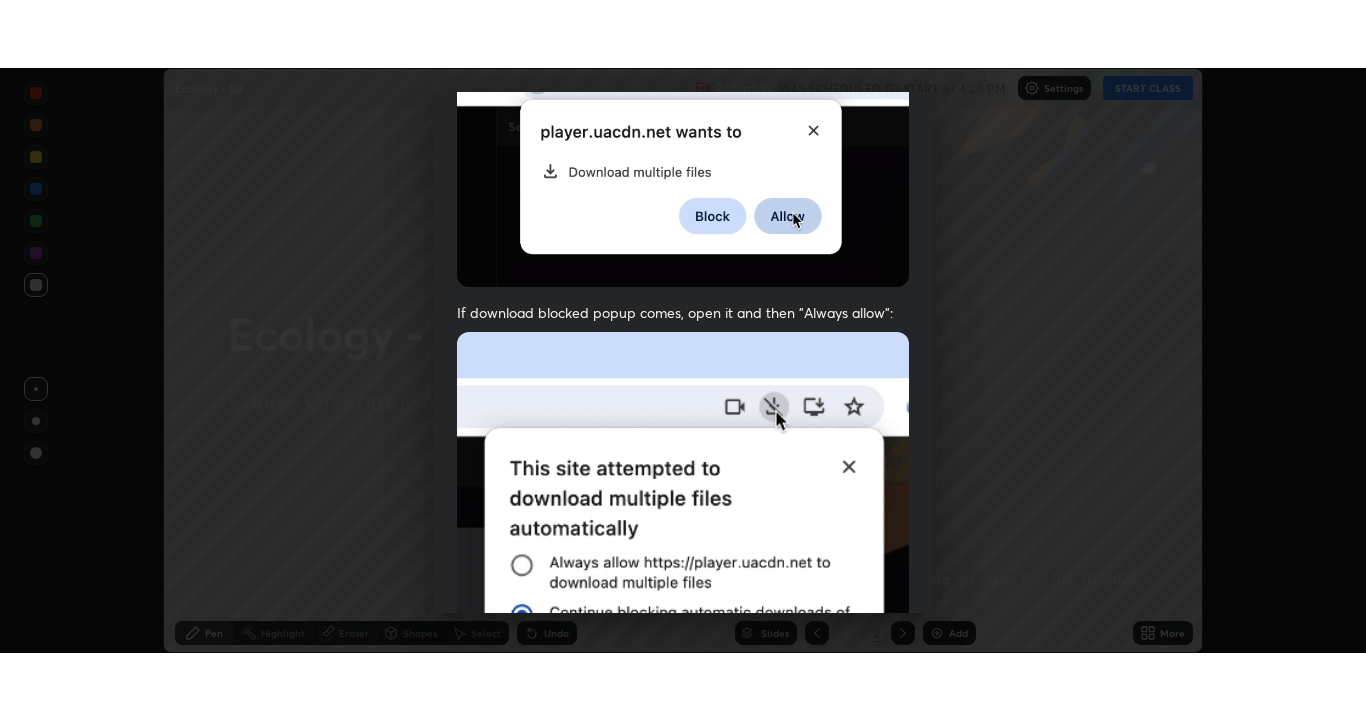 scroll, scrollTop: 479, scrollLeft: 0, axis: vertical 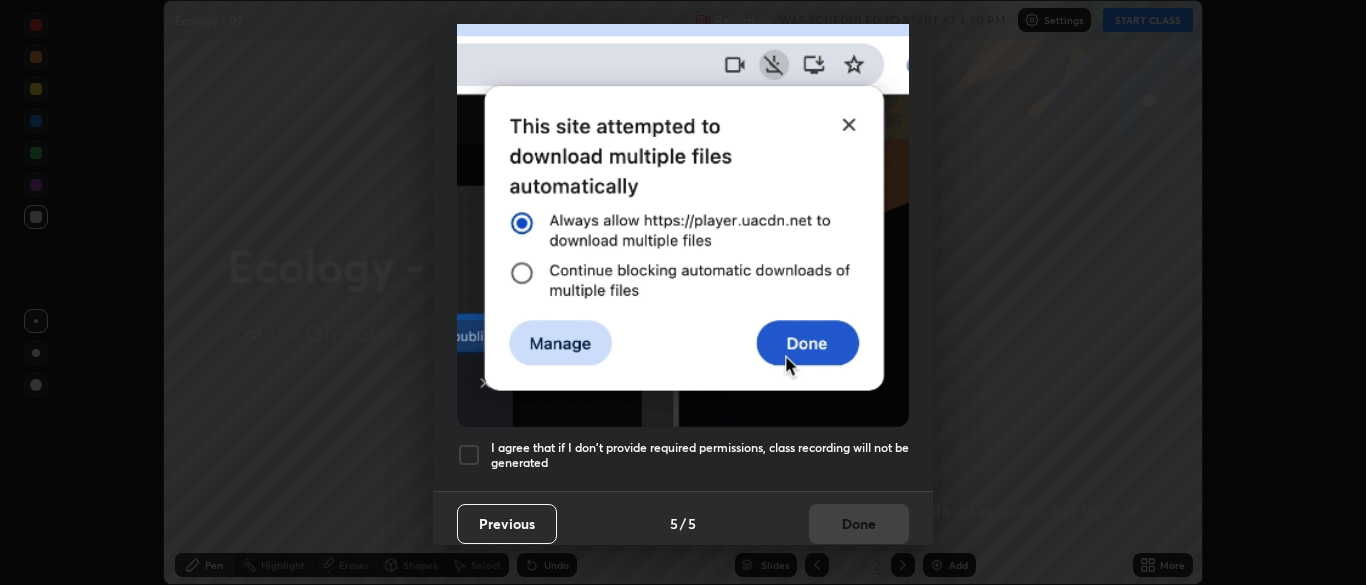 click on "I agree that if I don't provide required permissions, class recording will not be generated" at bounding box center [700, 455] 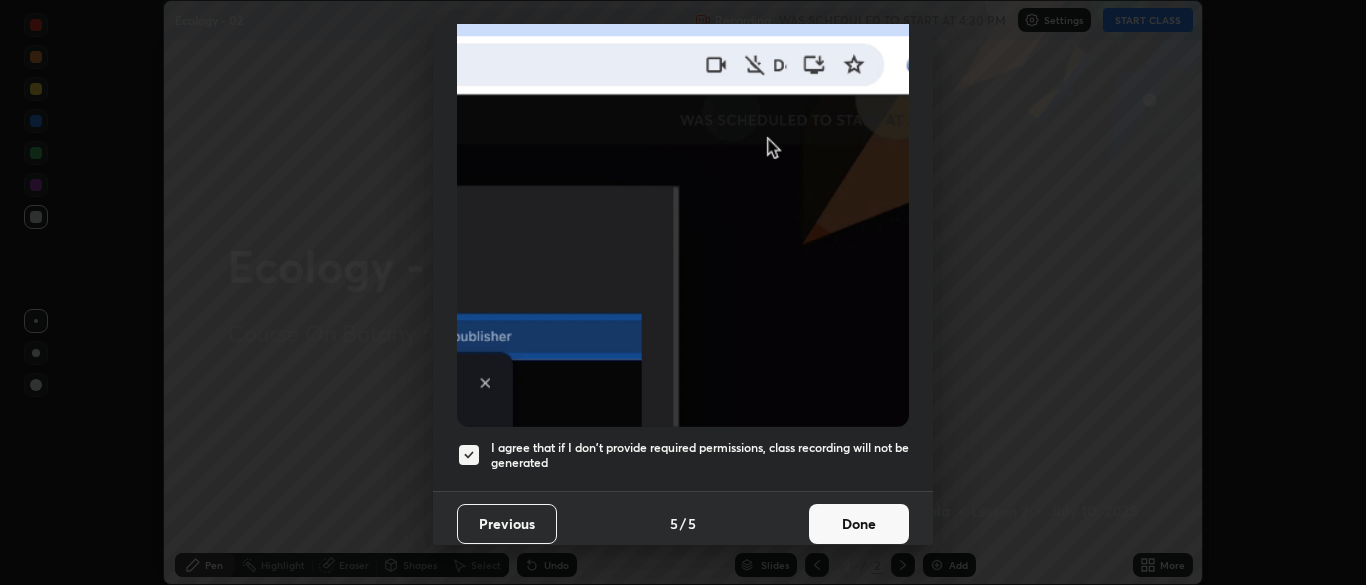 click on "Done" at bounding box center (859, 524) 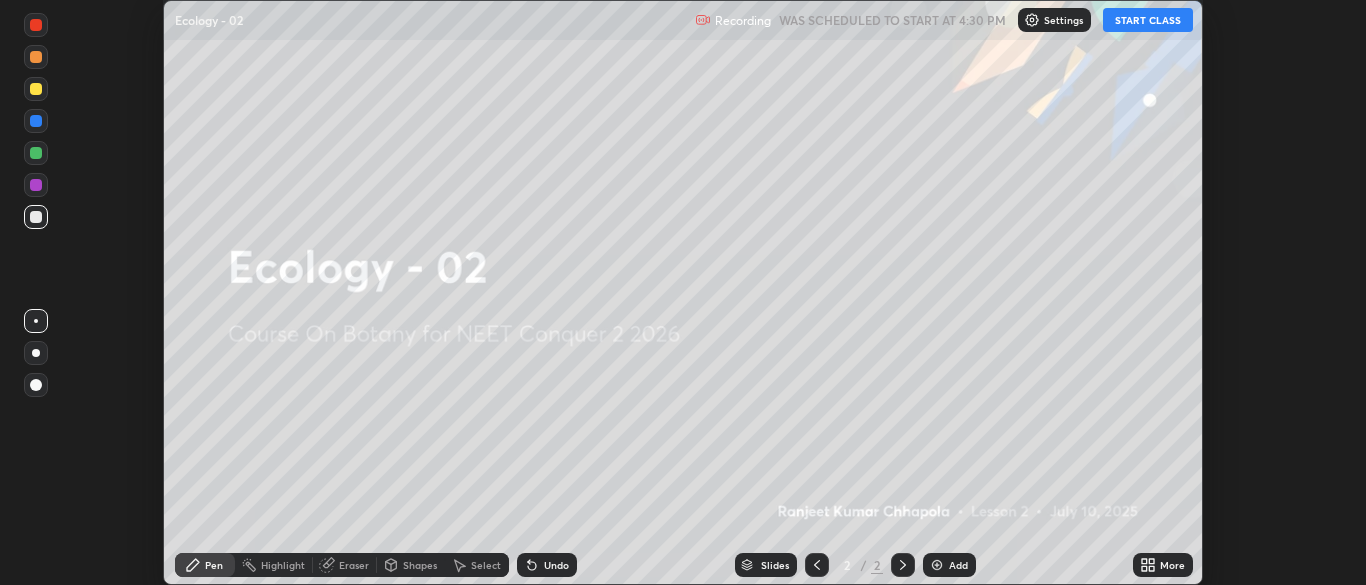 click 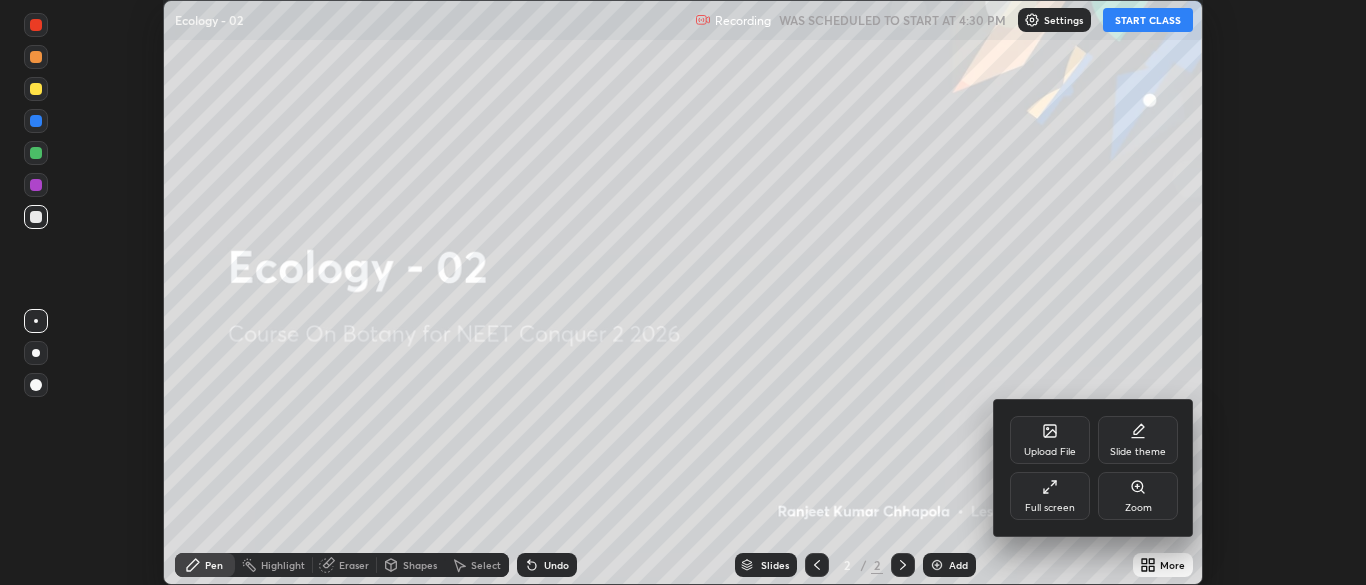 click on "Full screen" at bounding box center (1050, 496) 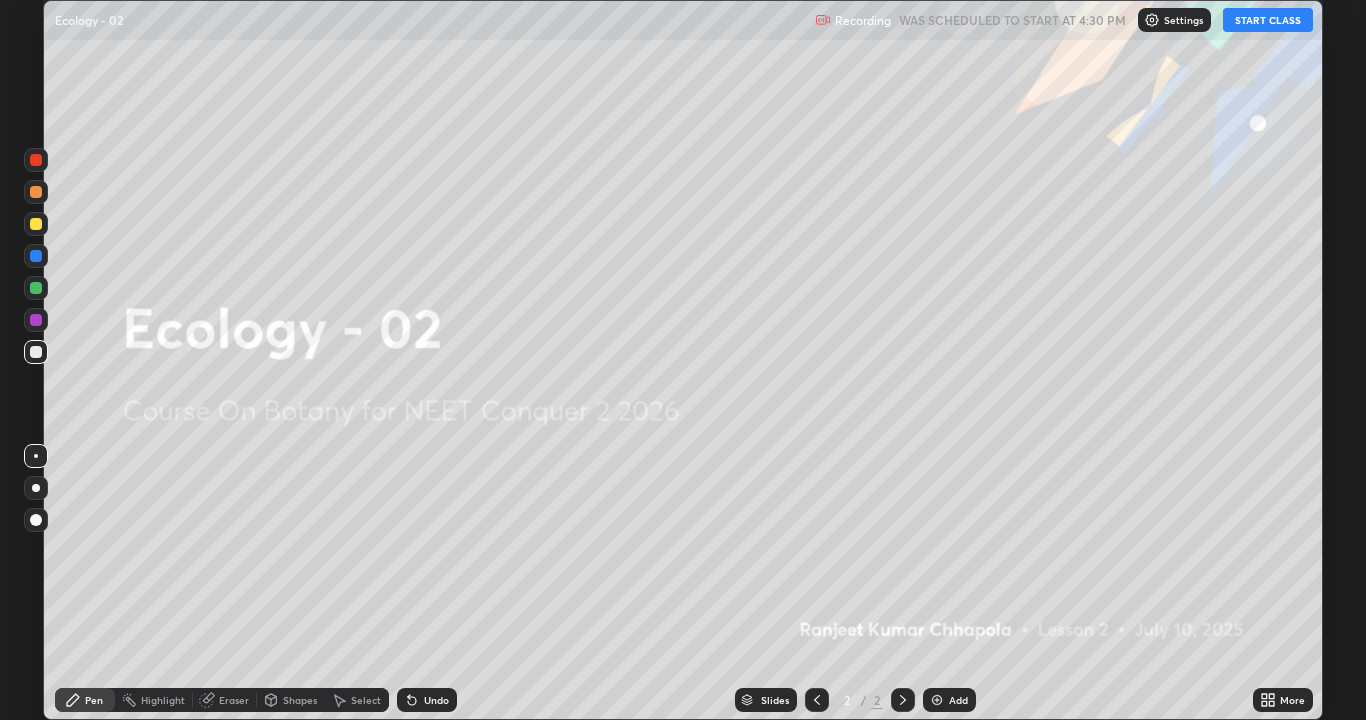 scroll, scrollTop: 99280, scrollLeft: 98634, axis: both 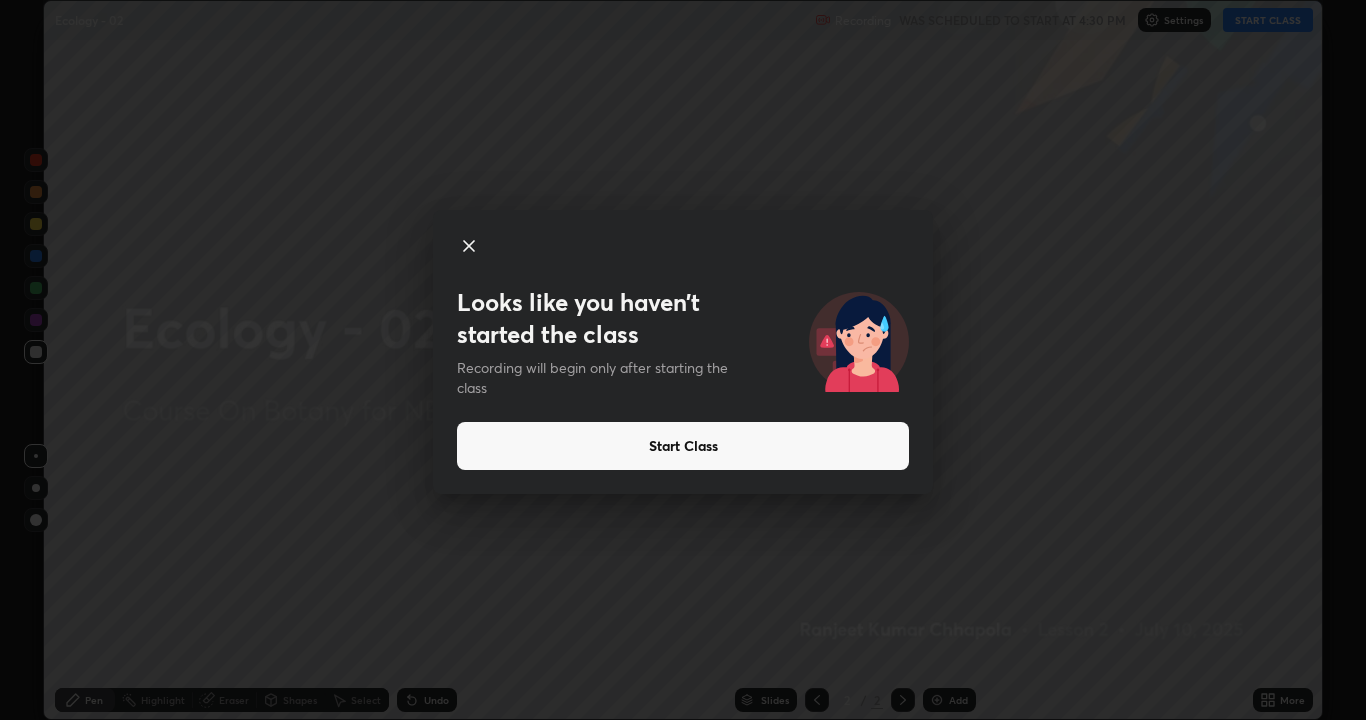 click 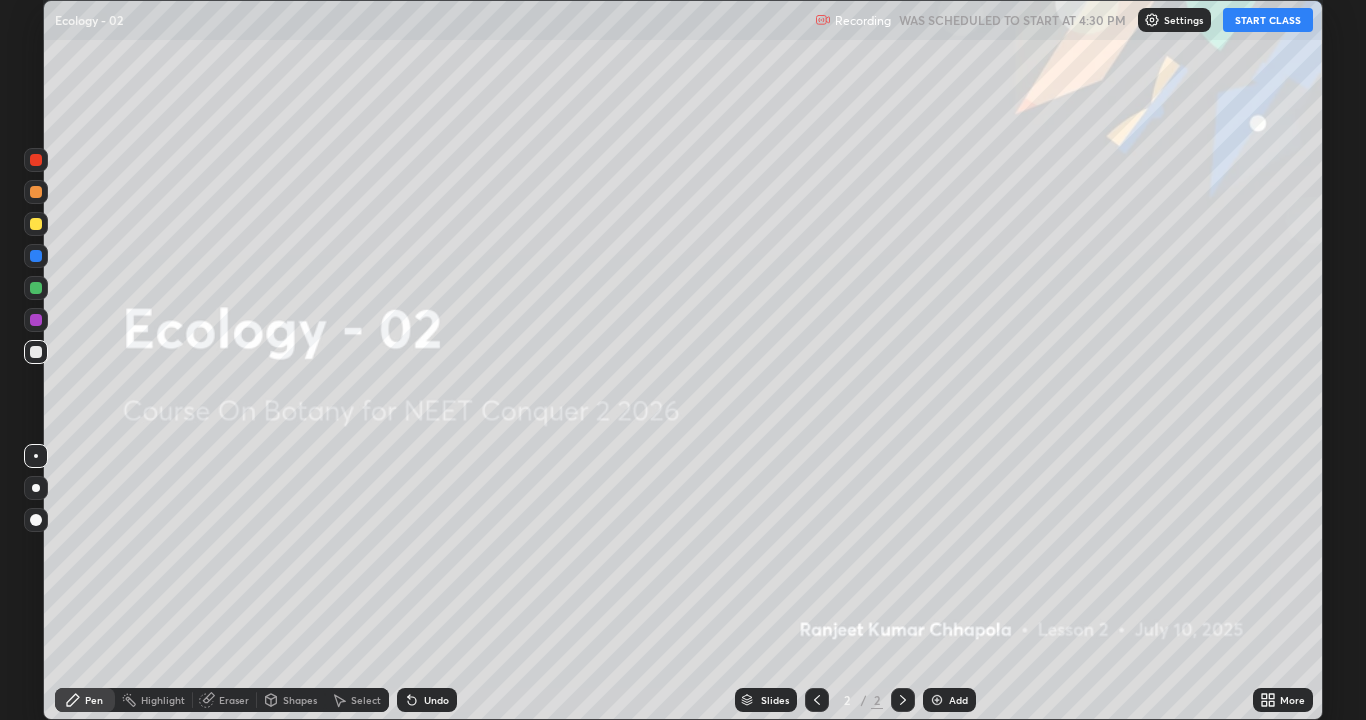click on "More" at bounding box center (1283, 700) 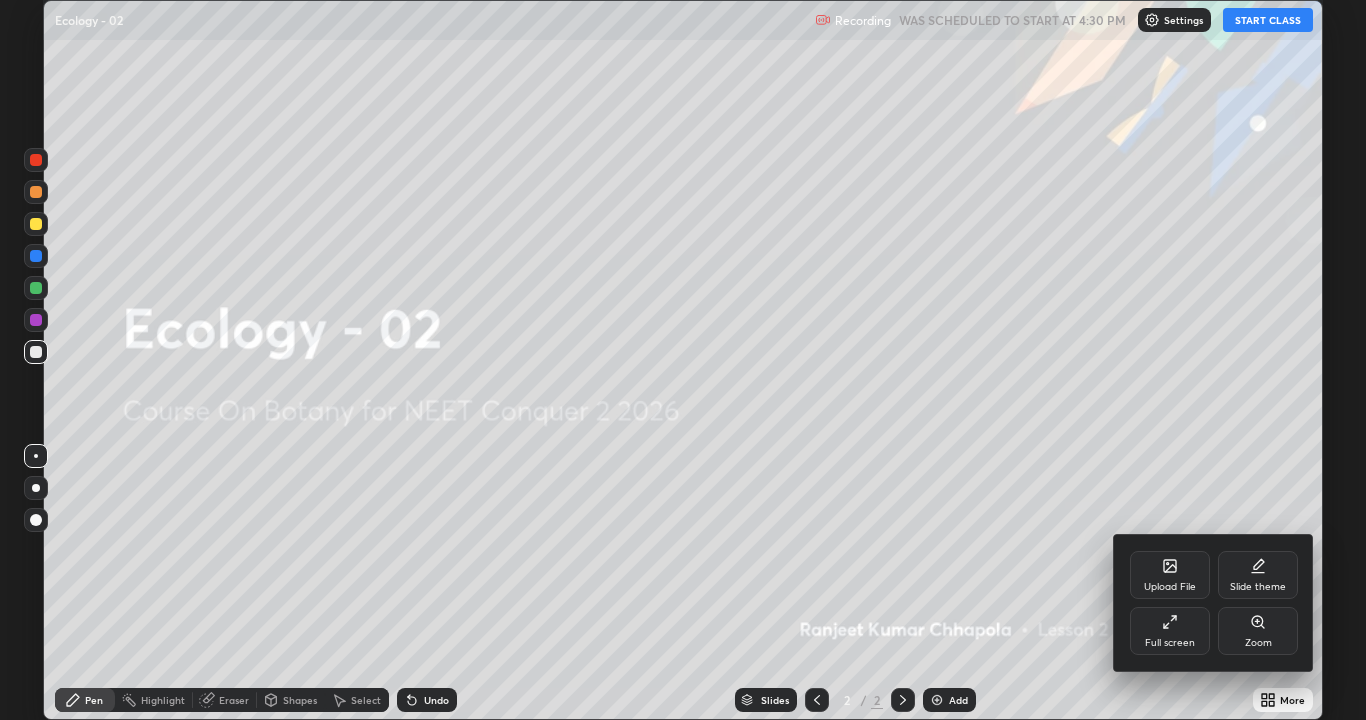 click on "Full screen" at bounding box center (1170, 631) 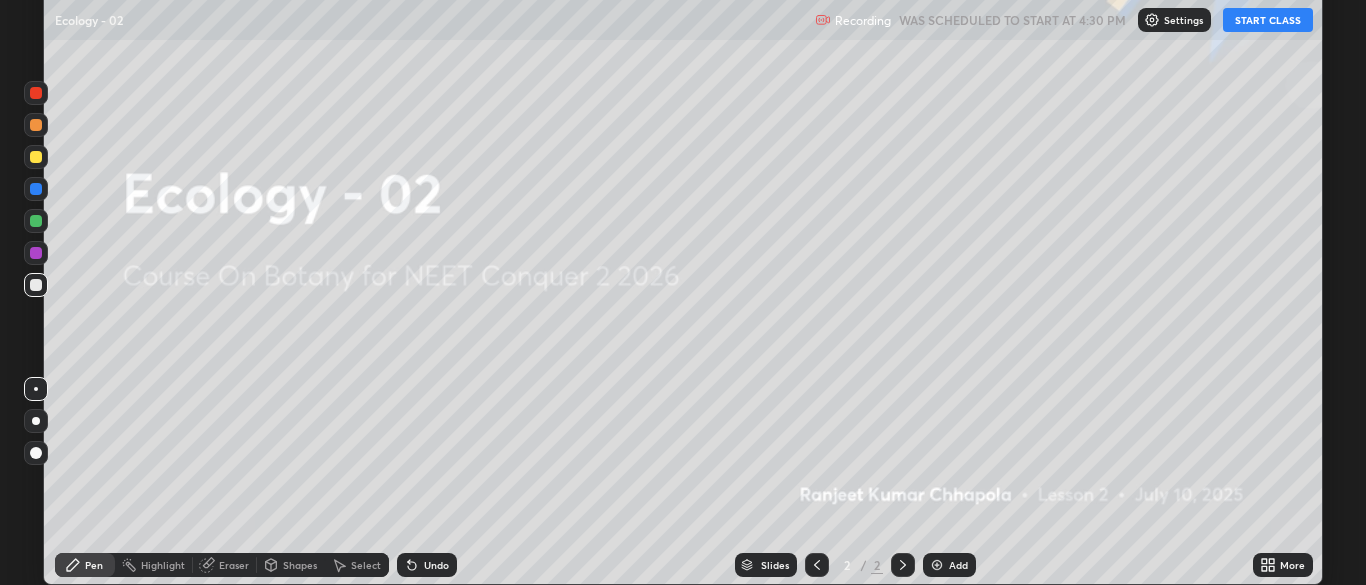 scroll, scrollTop: 585, scrollLeft: 1366, axis: both 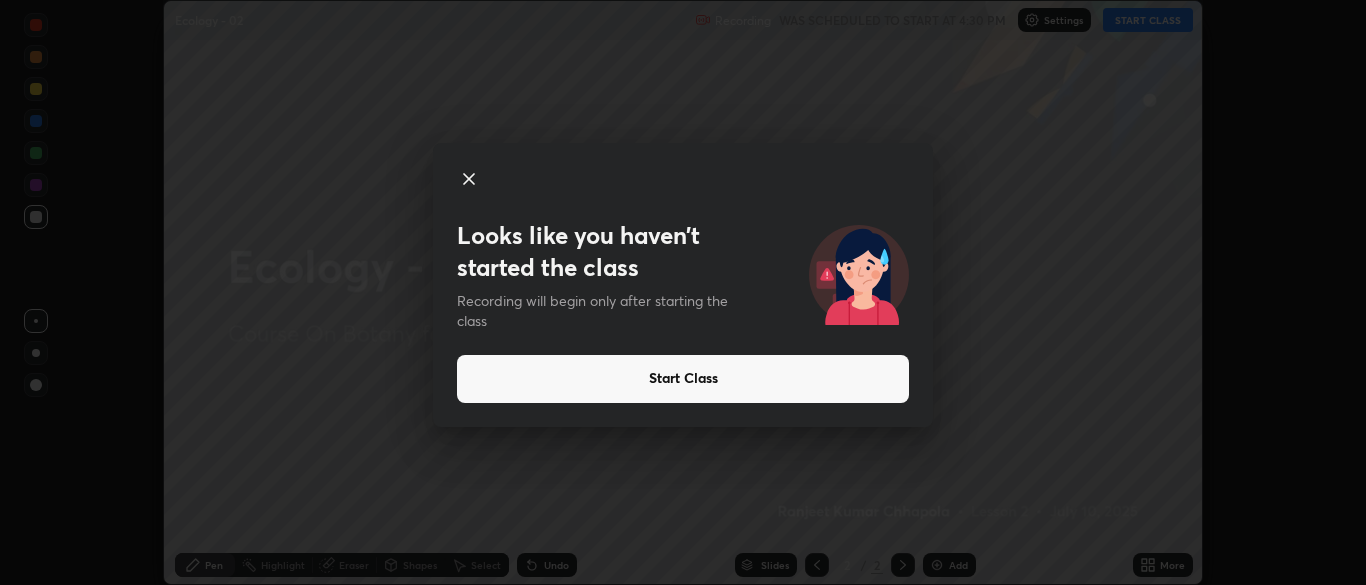 click on "Start Class" at bounding box center (683, 379) 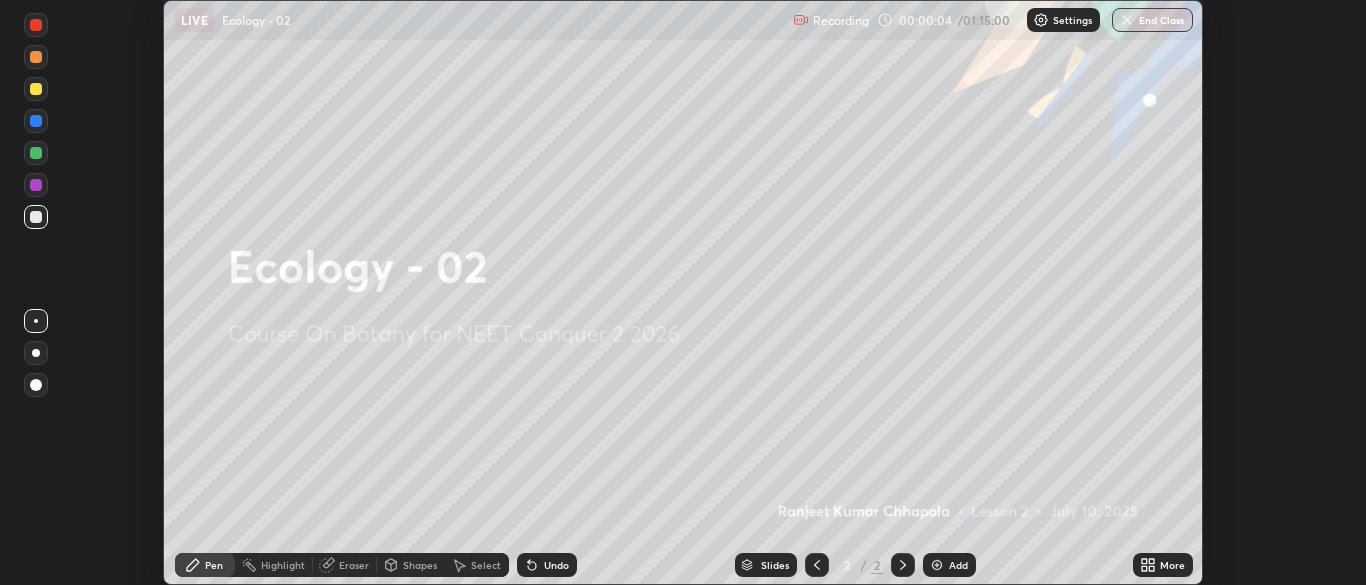 click on "More" at bounding box center [1172, 565] 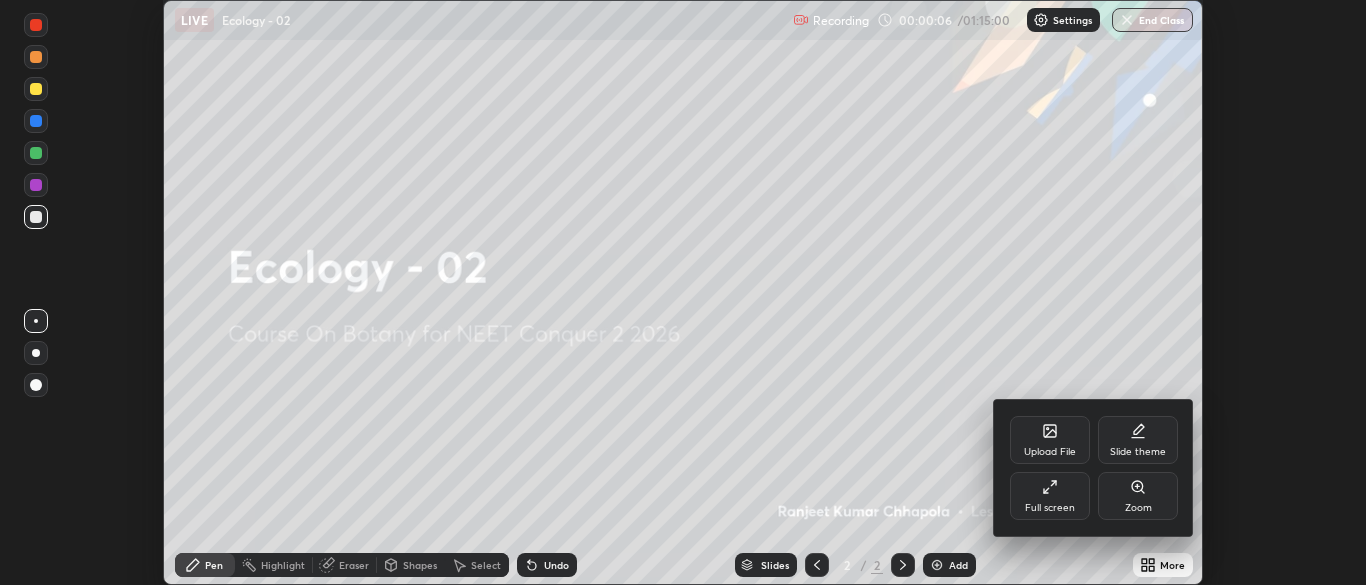click on "Upload File" at bounding box center [1050, 440] 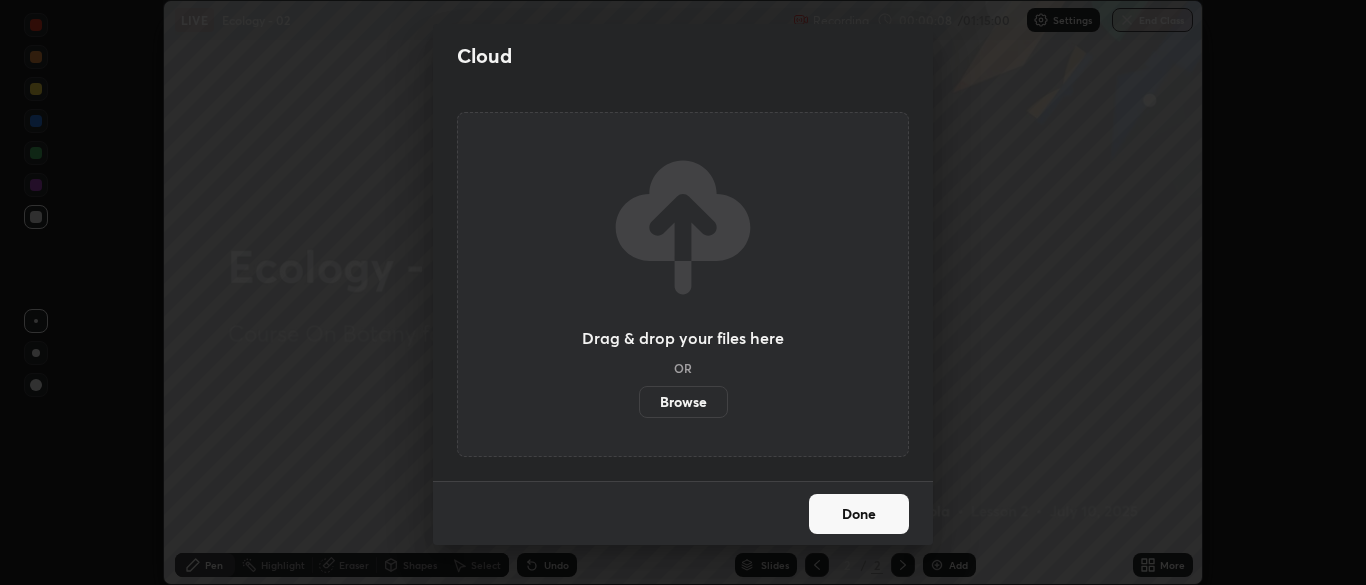 click on "Browse" at bounding box center (683, 402) 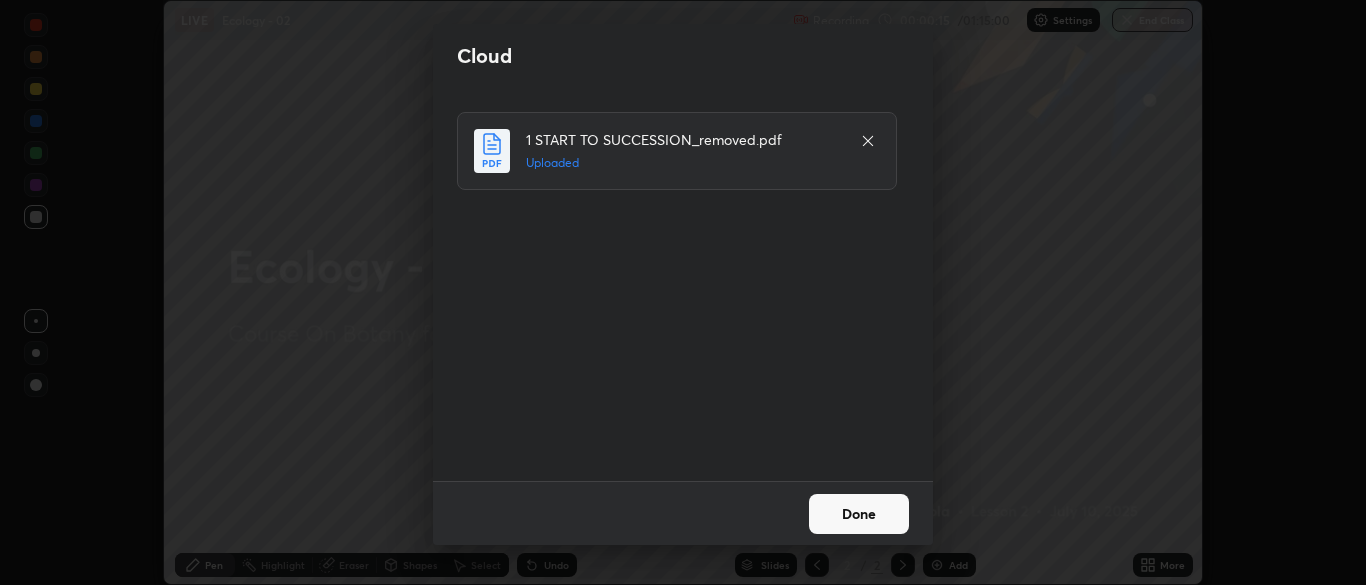 click on "Done" at bounding box center (859, 514) 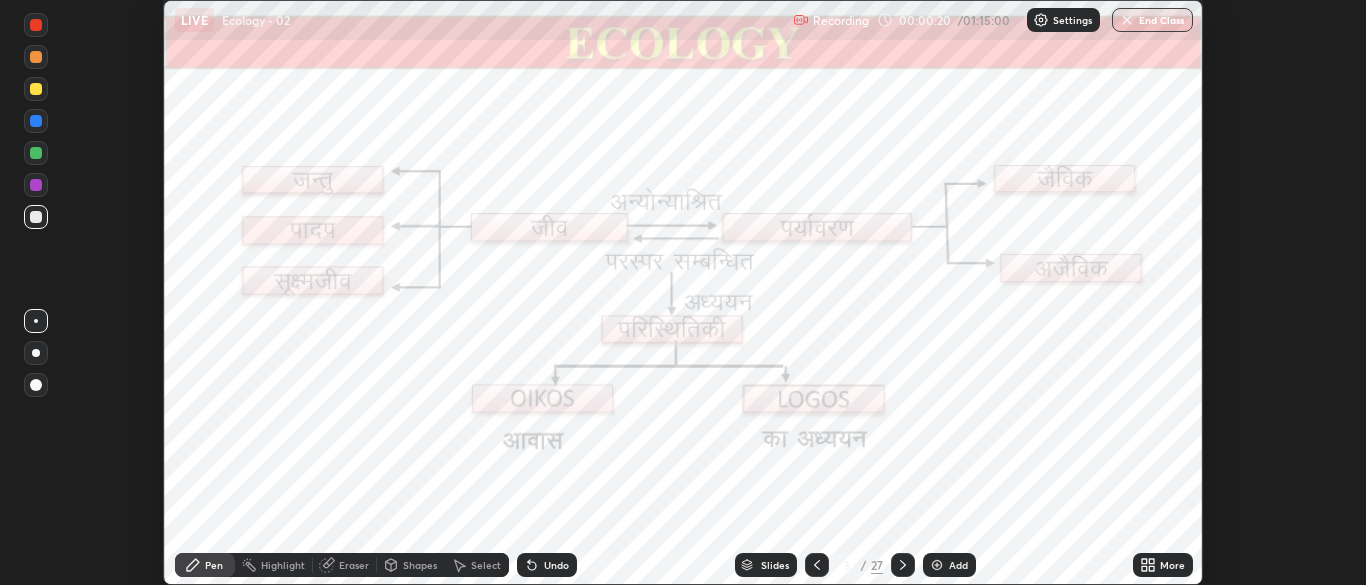 click 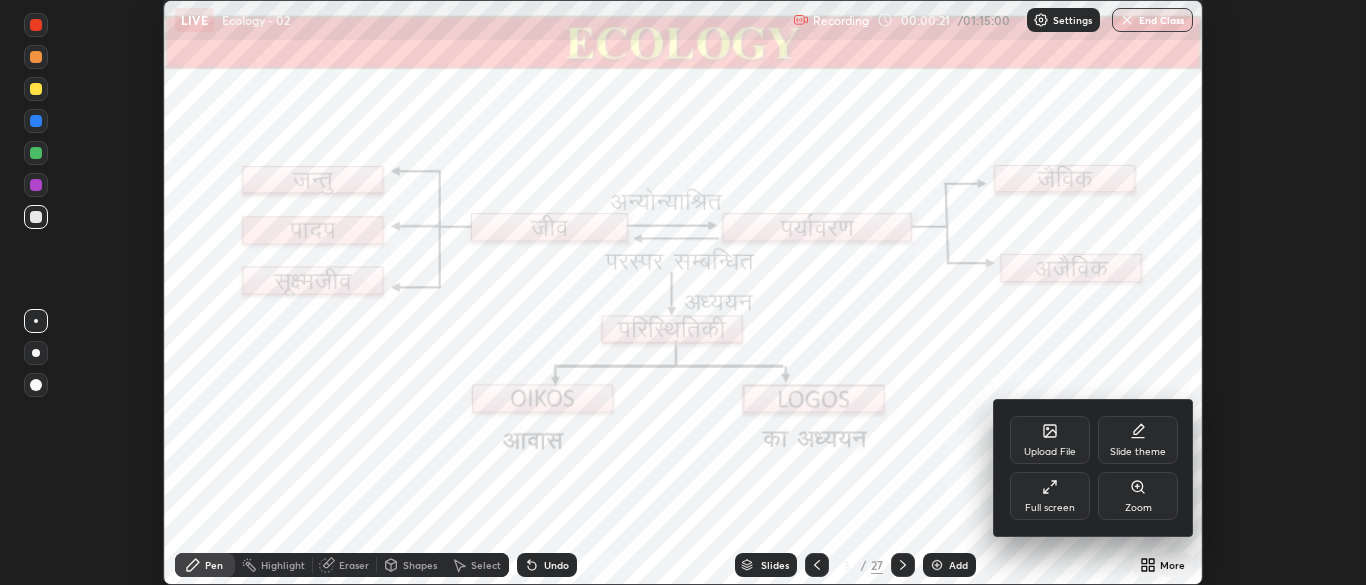 click on "Full screen" at bounding box center (1050, 508) 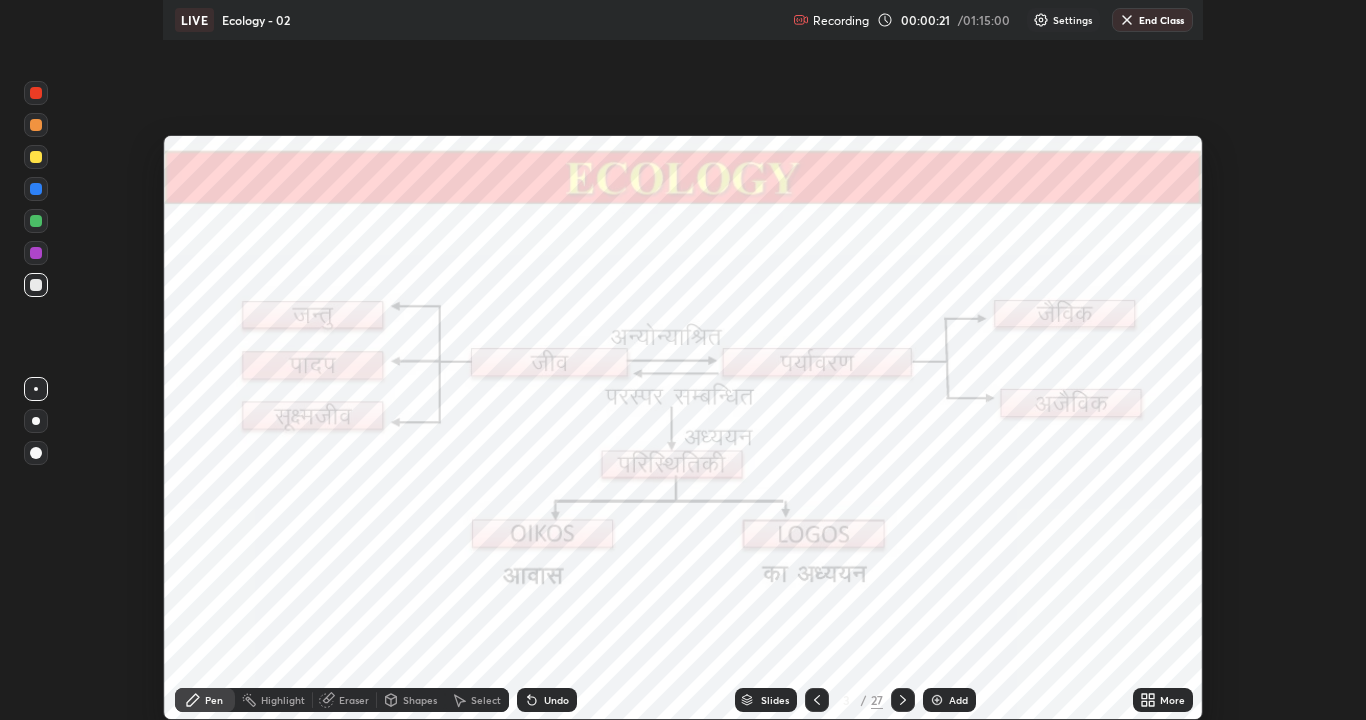 scroll, scrollTop: 99280, scrollLeft: 98634, axis: both 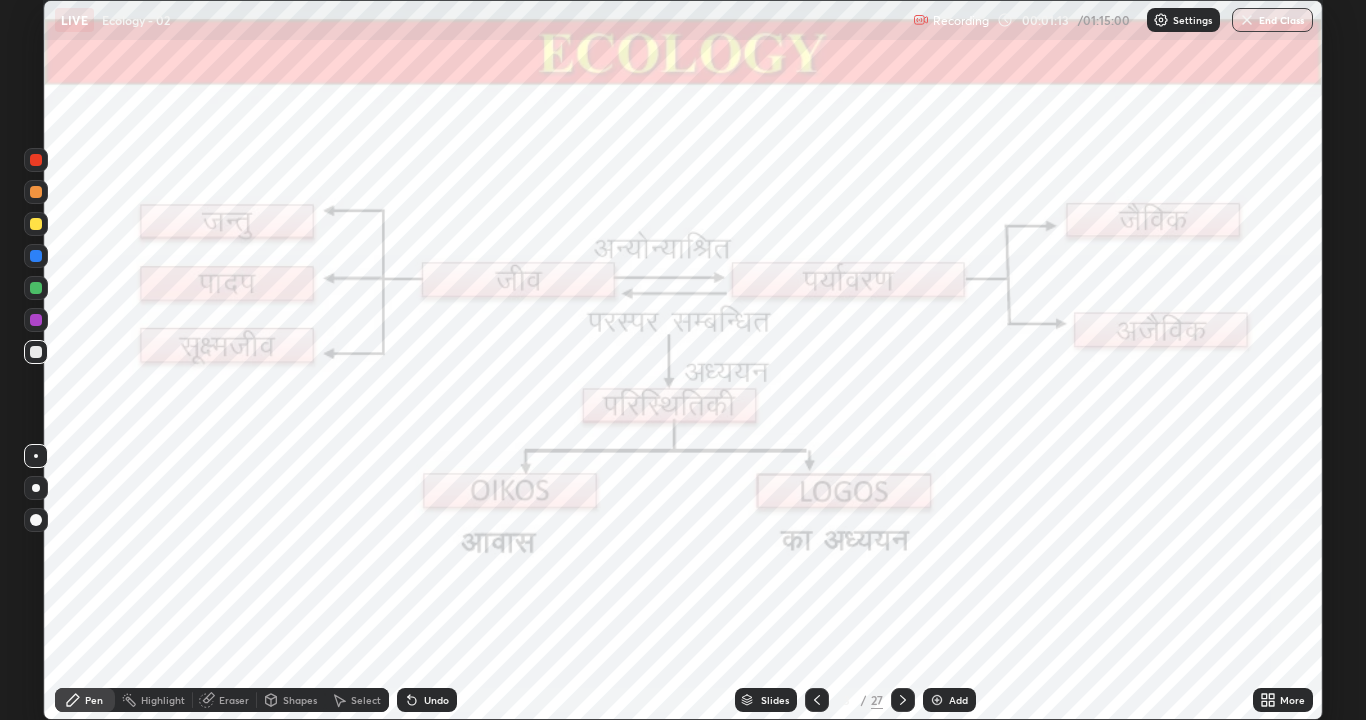 click at bounding box center (36, 320) 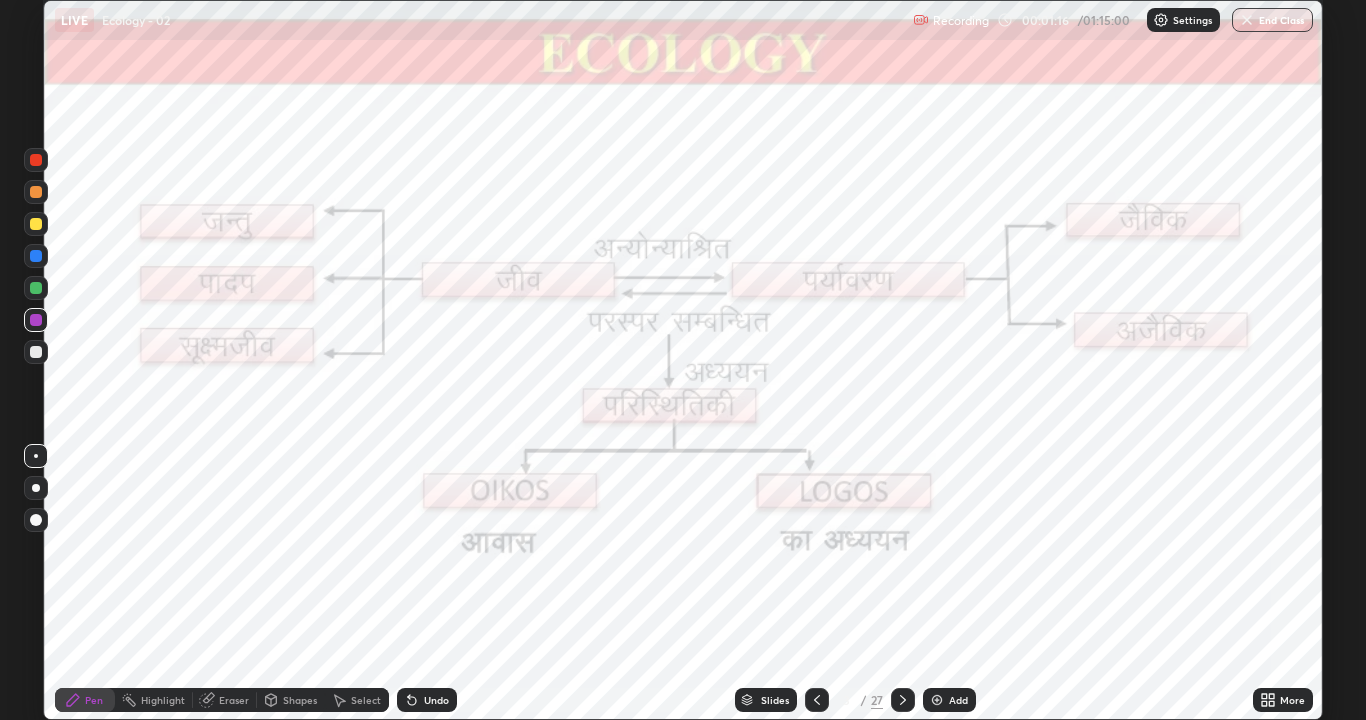 click at bounding box center [36, 488] 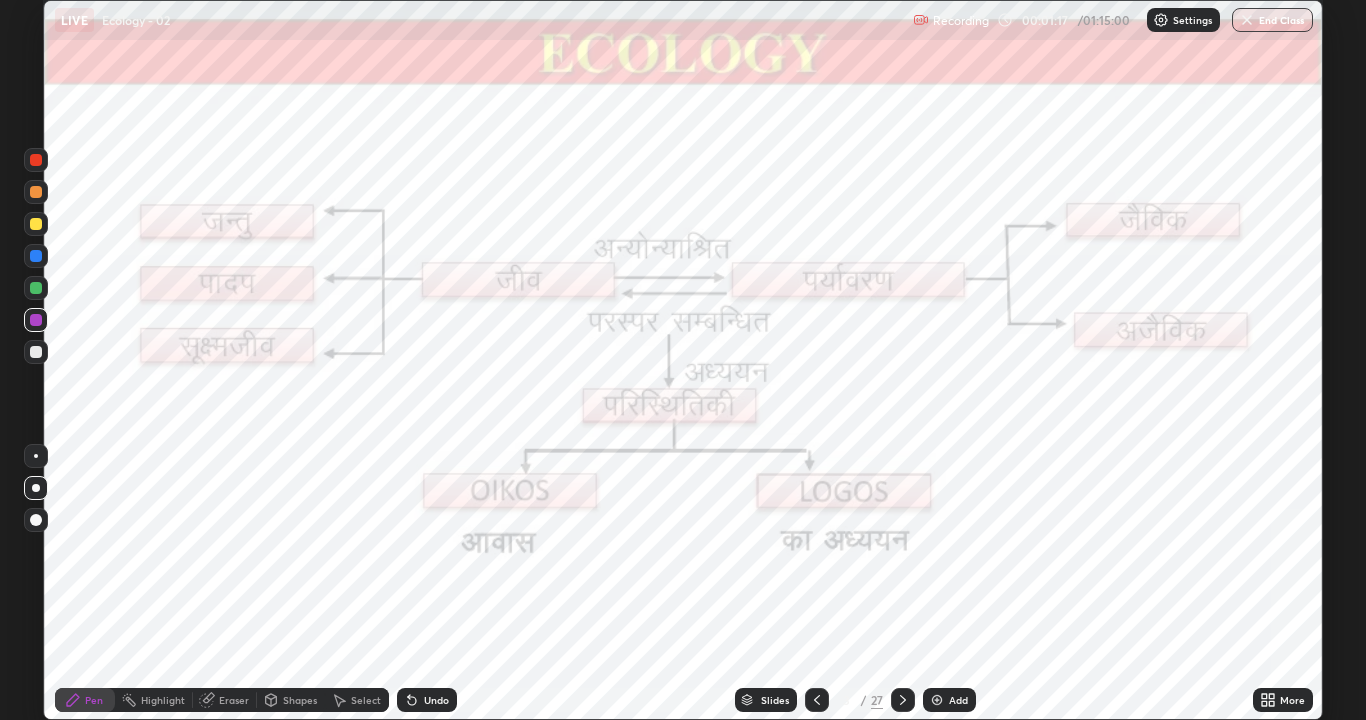 click on "Undo" at bounding box center [436, 700] 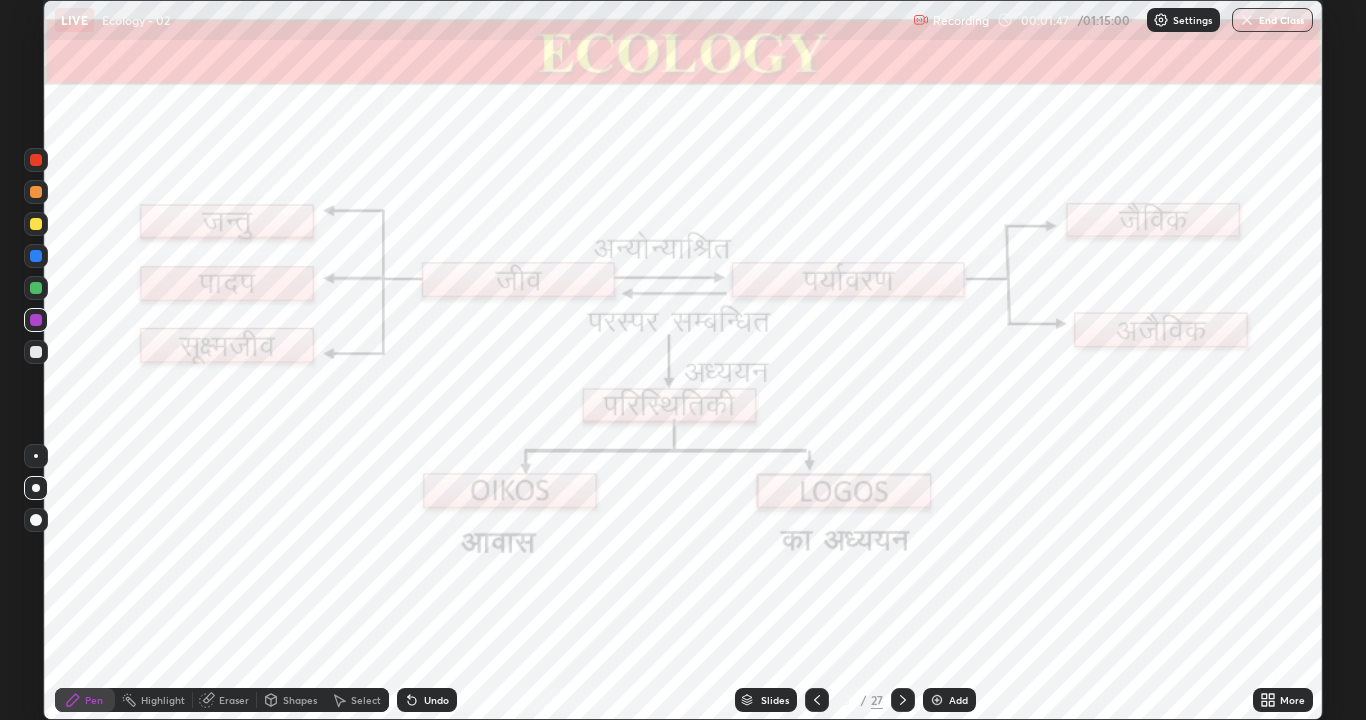 click on "Highlight" at bounding box center (163, 700) 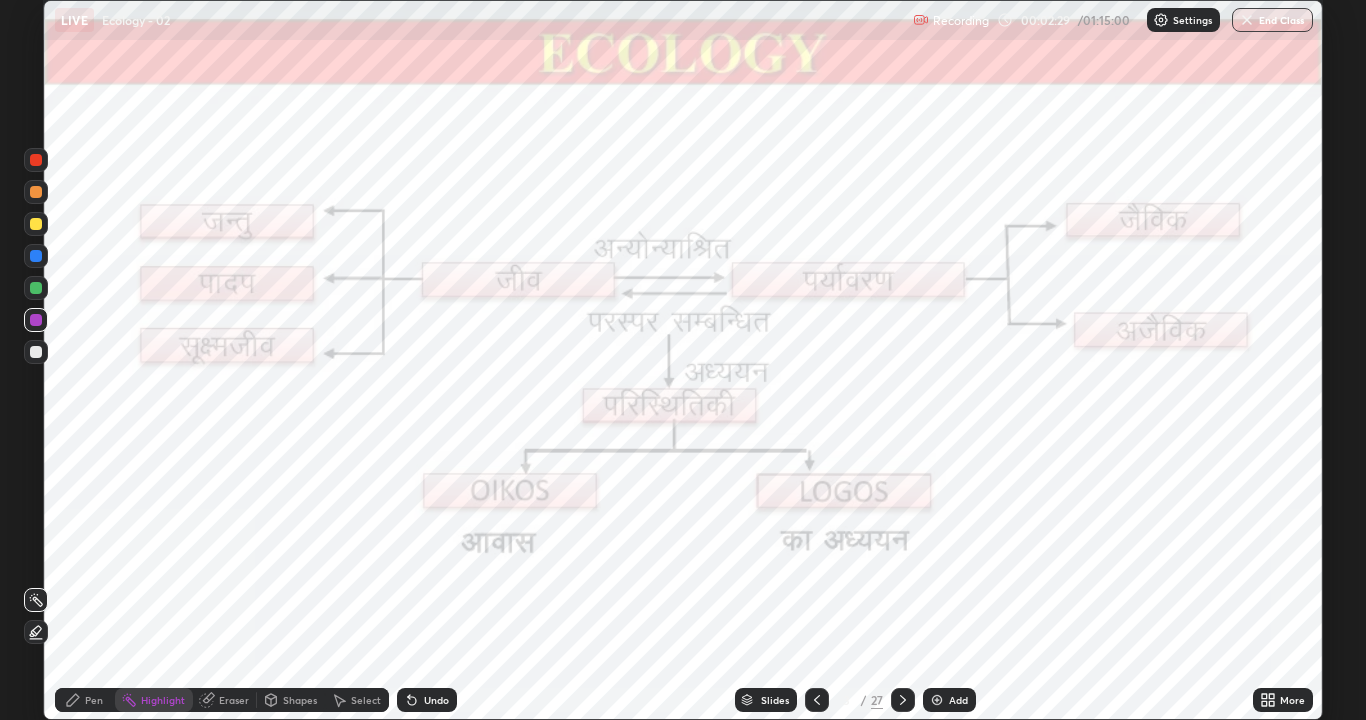 click 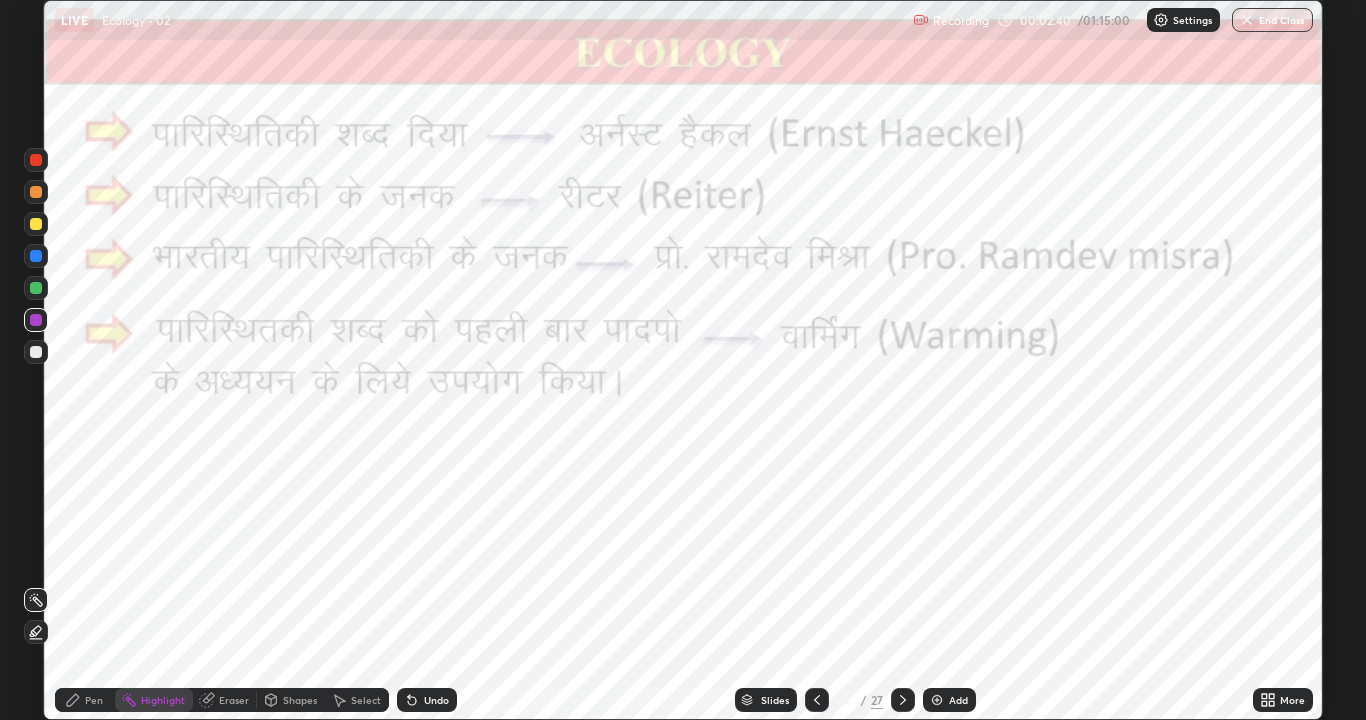 click on "Pen" at bounding box center (94, 700) 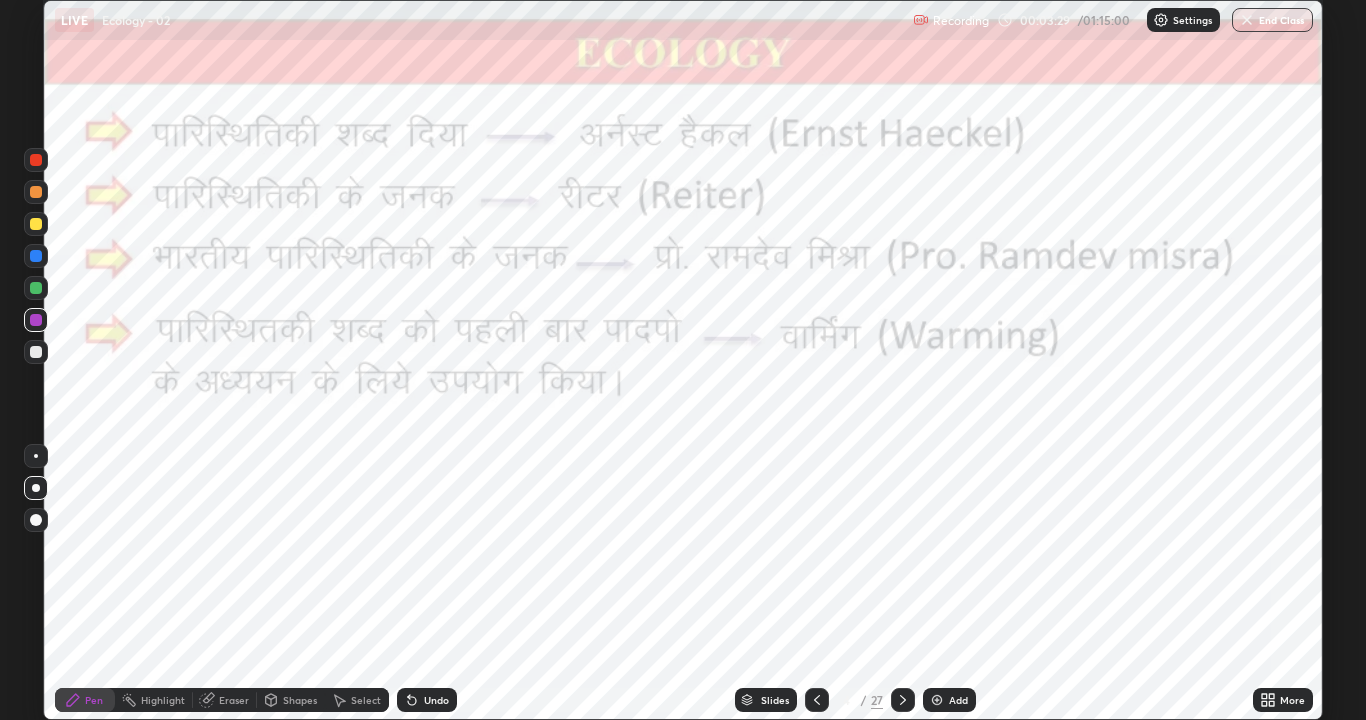 click 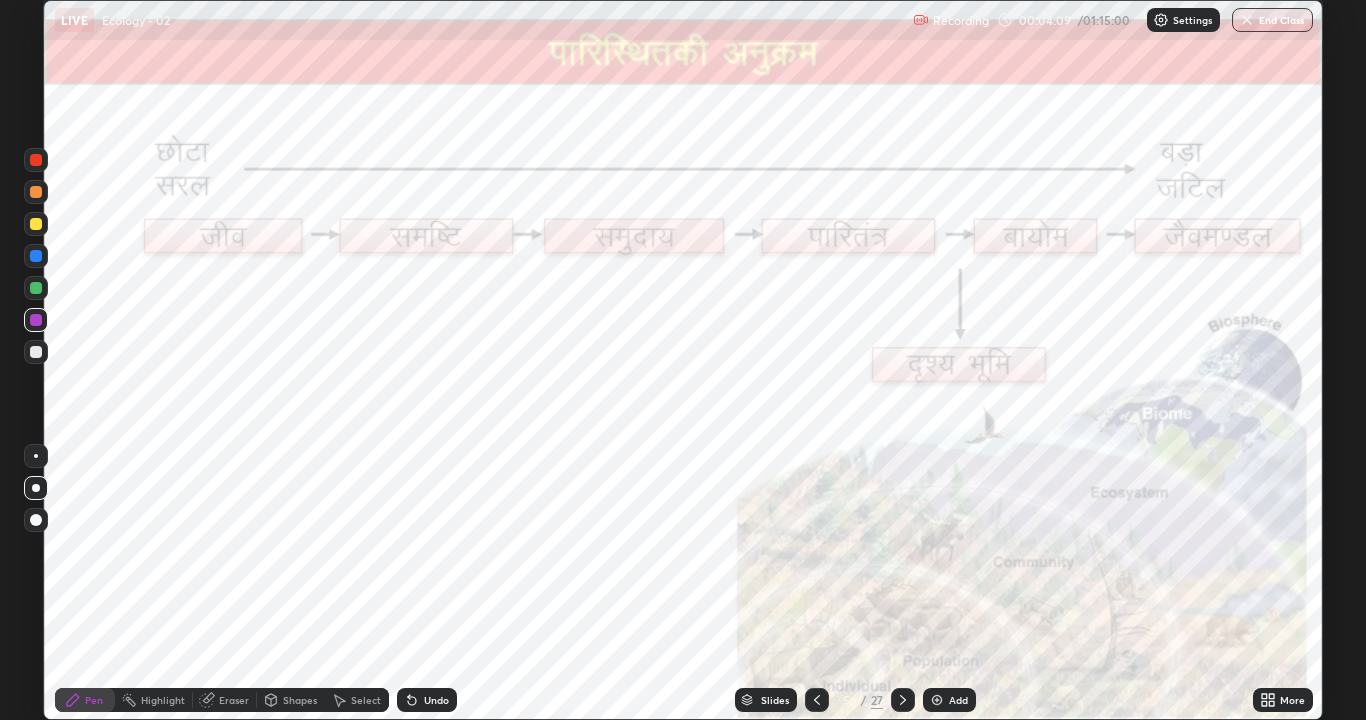 click at bounding box center (36, 288) 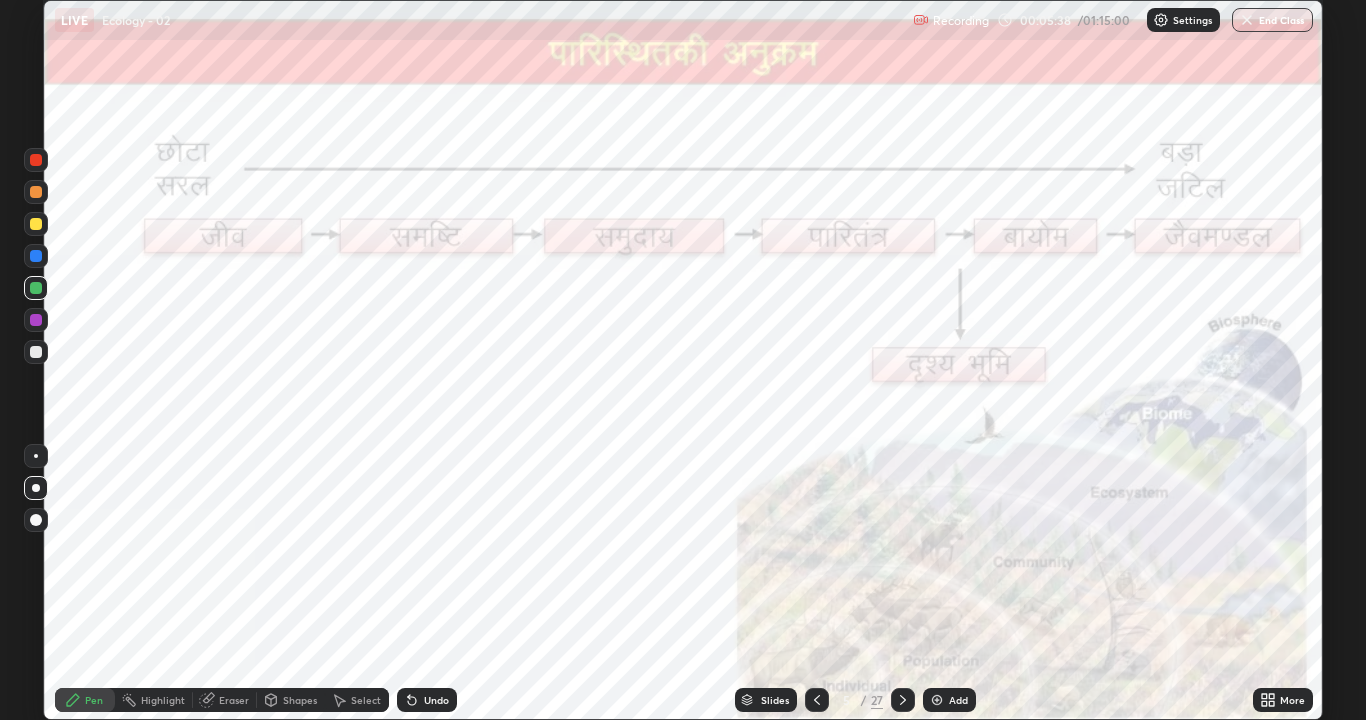 click on "Highlight" at bounding box center (163, 700) 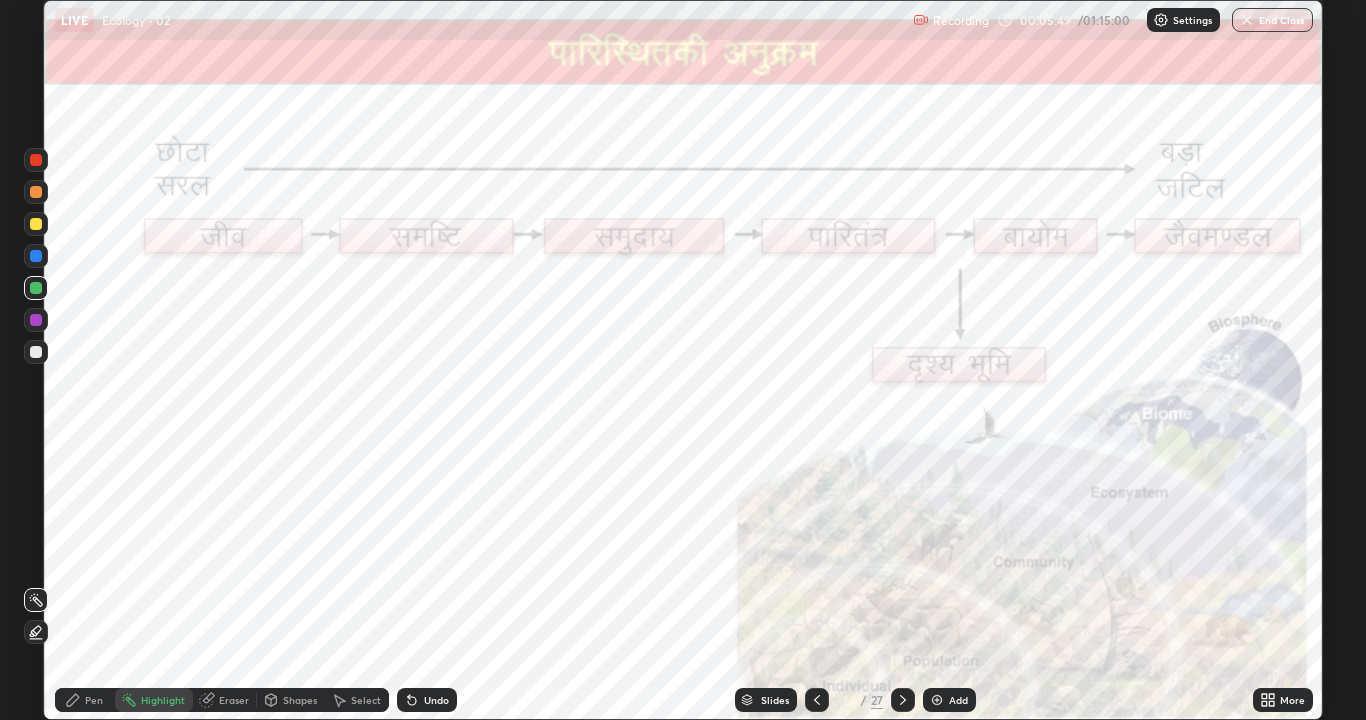 click on "Pen" at bounding box center (94, 700) 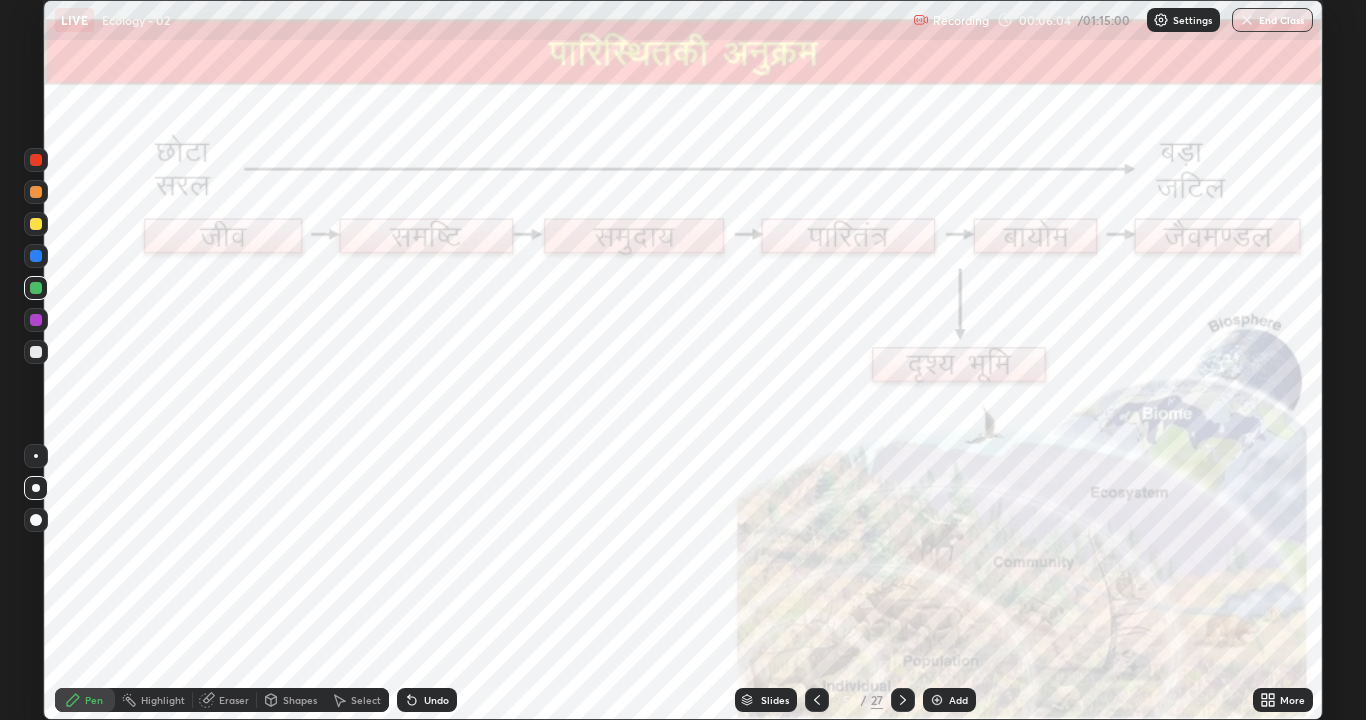 click at bounding box center [36, 224] 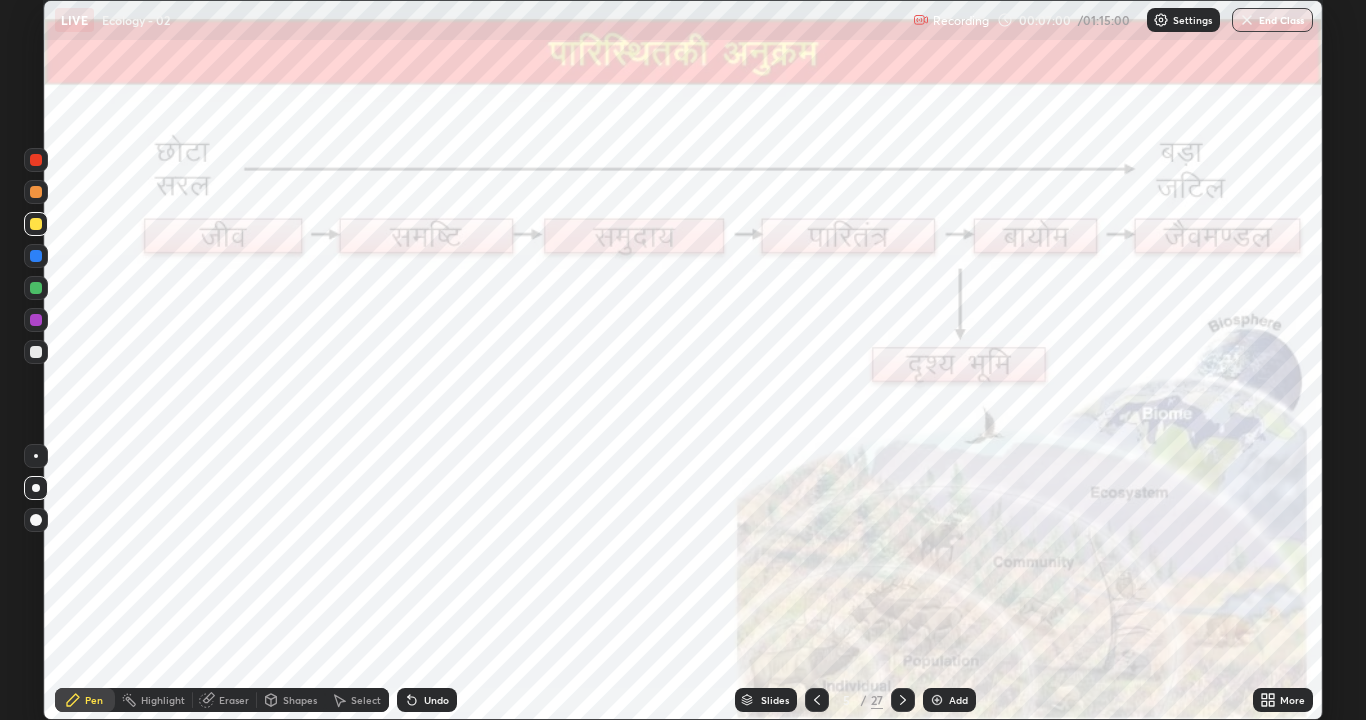 click 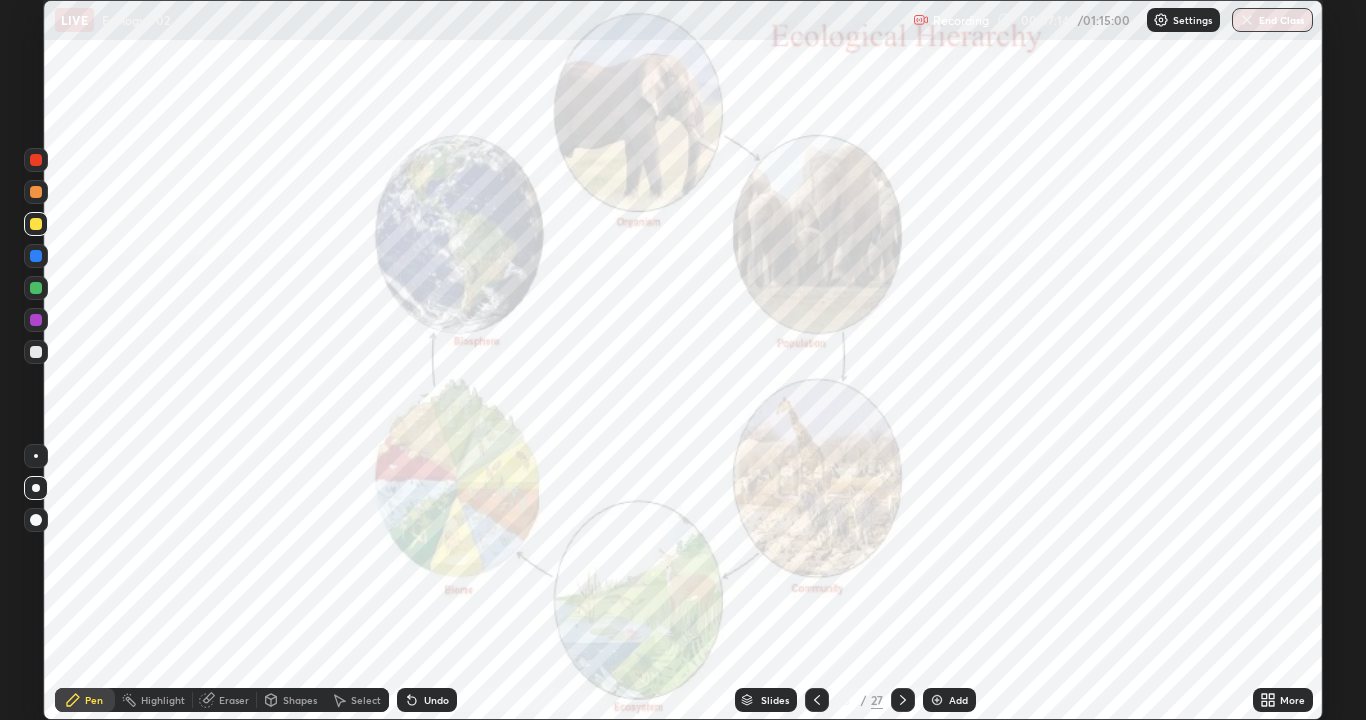 click 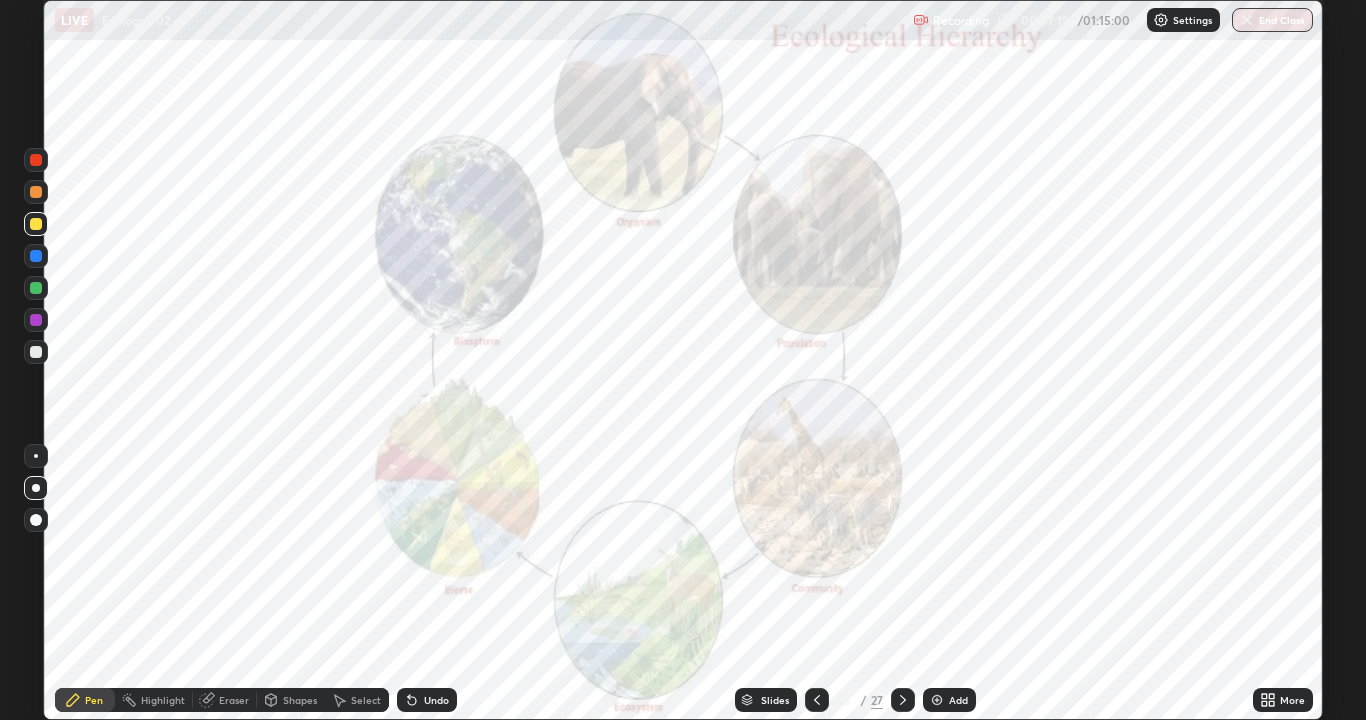 click at bounding box center (36, 224) 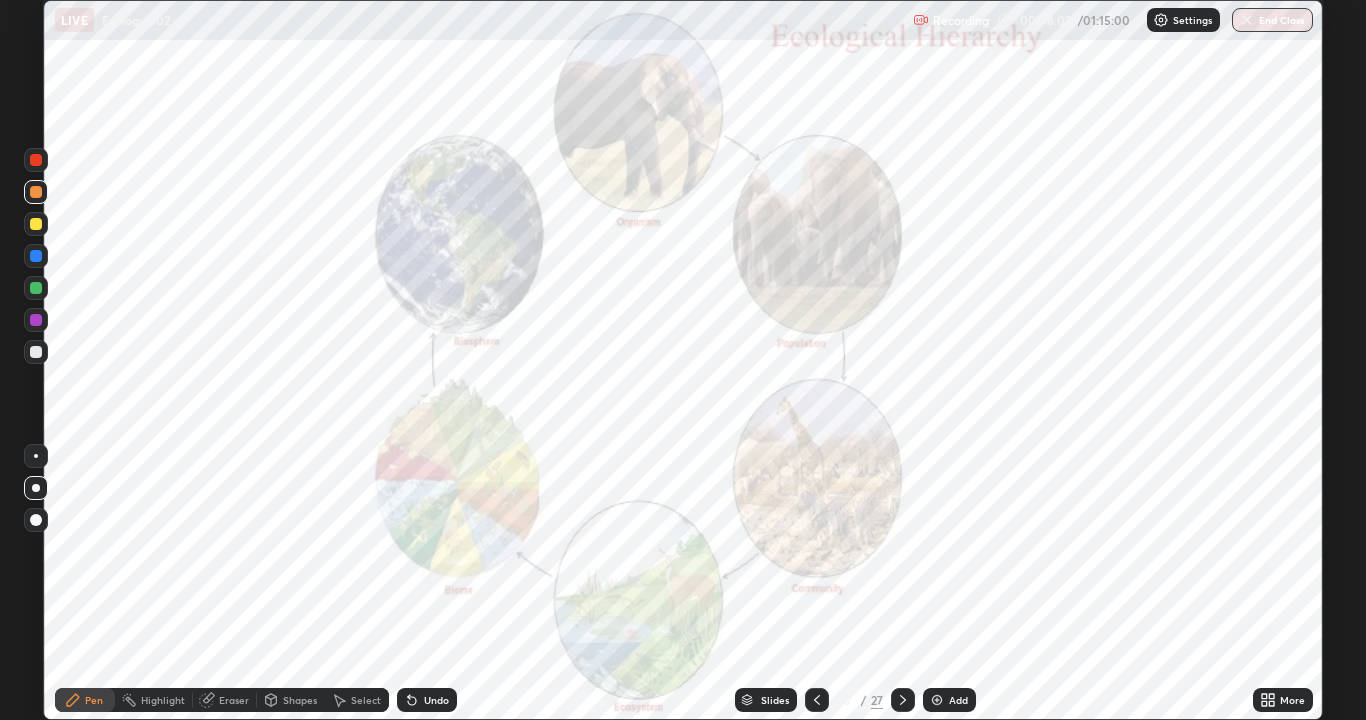 click 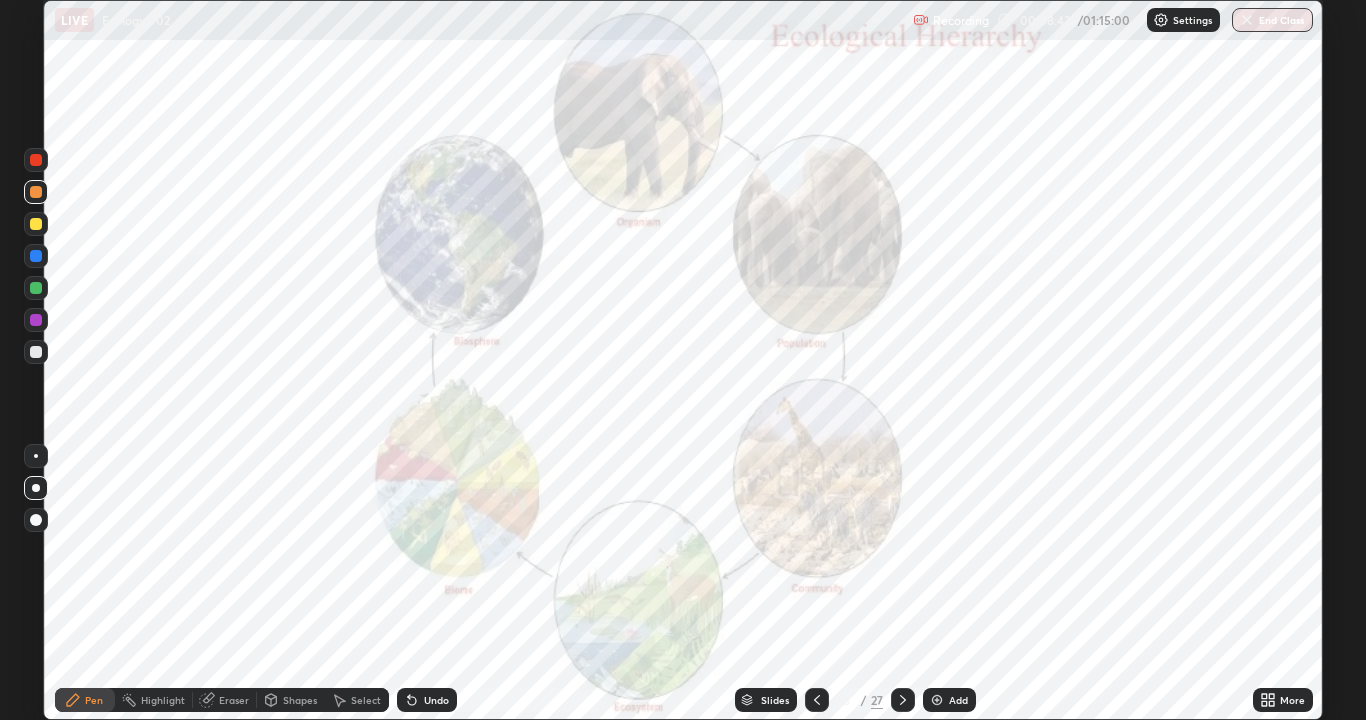 click on "Slides" at bounding box center [766, 700] 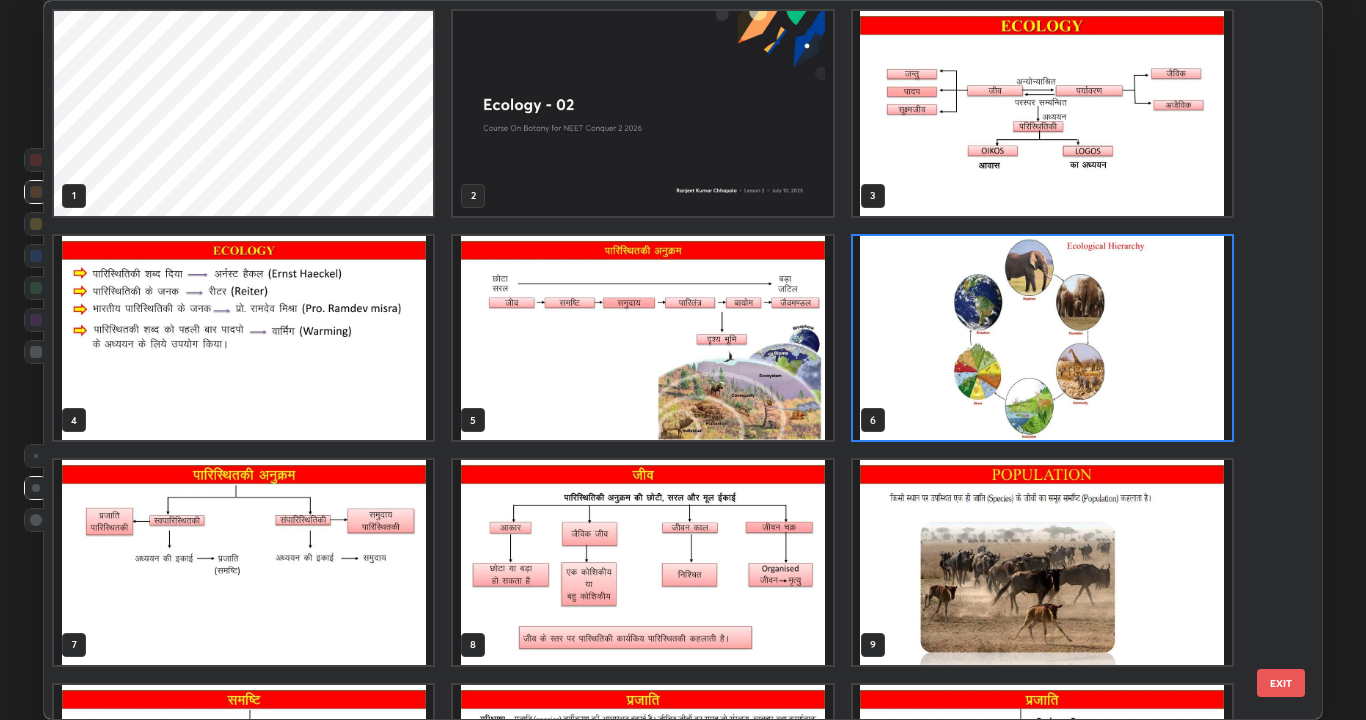 scroll, scrollTop: 712, scrollLeft: 1268, axis: both 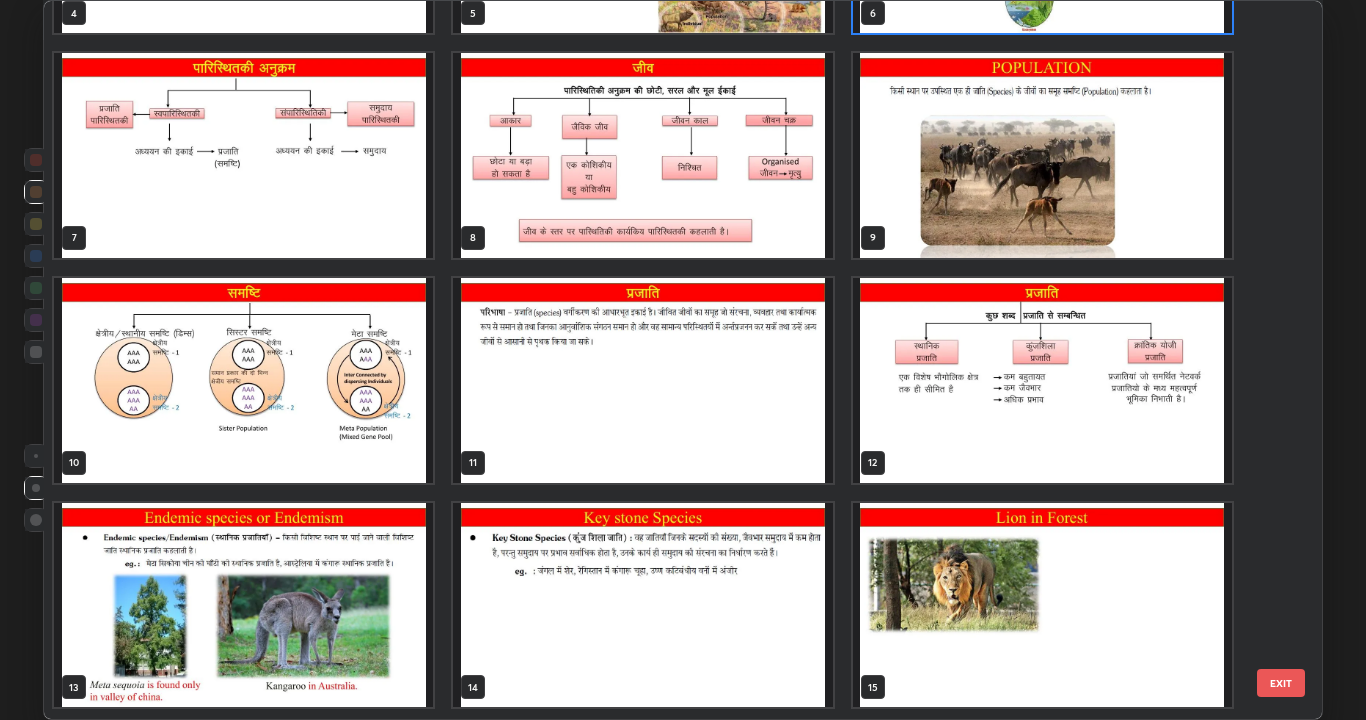 click at bounding box center [642, 380] 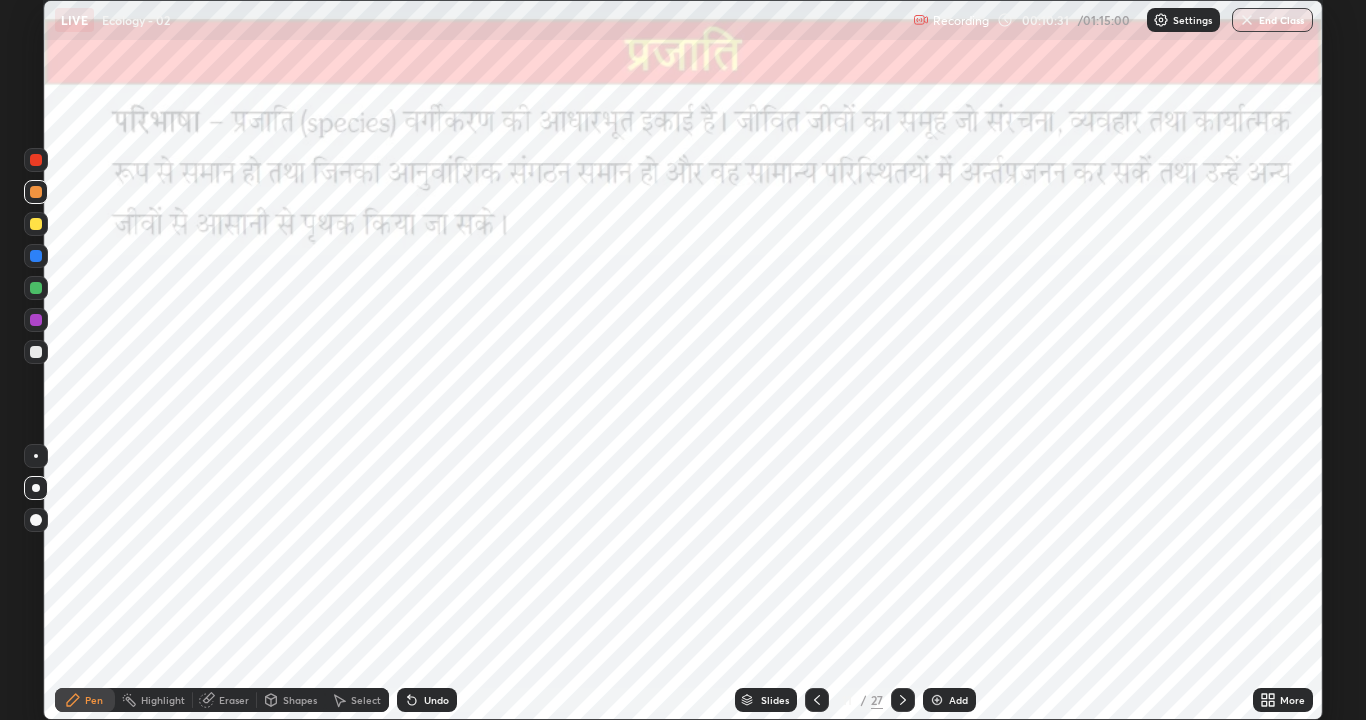 click on "Slides" at bounding box center [775, 700] 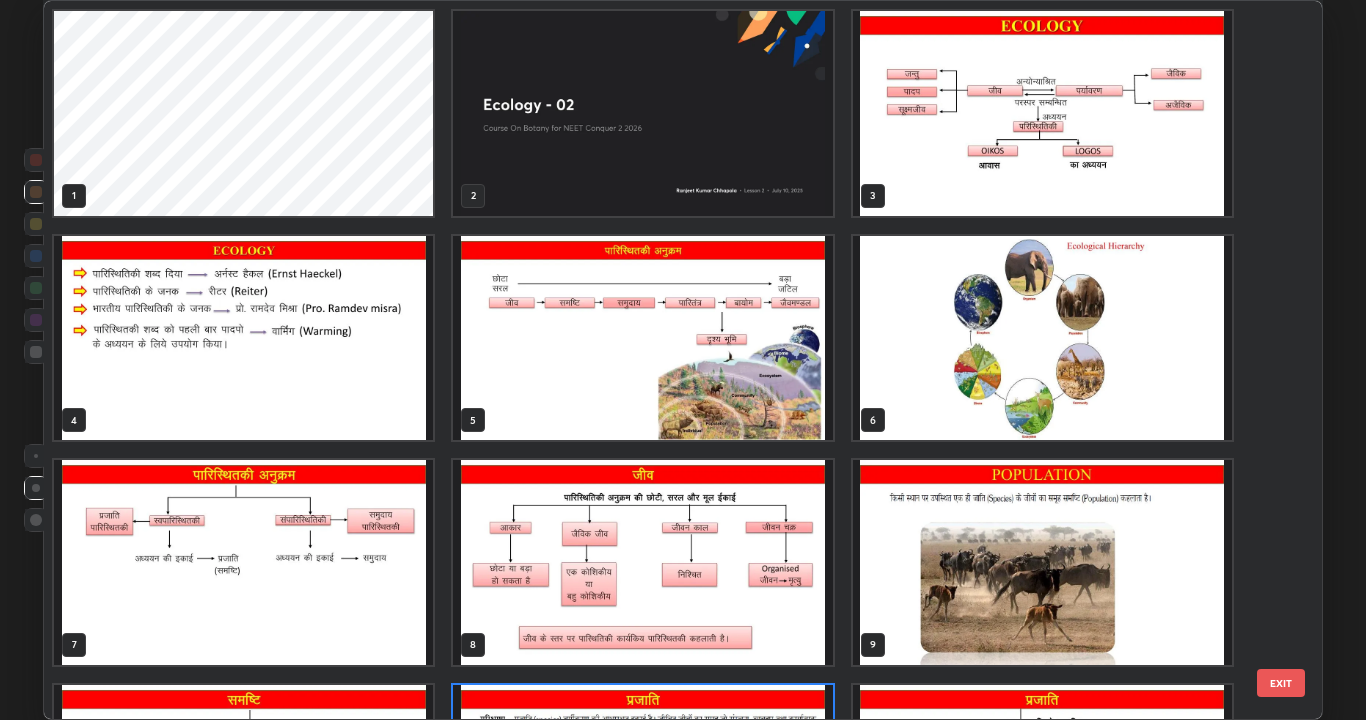 scroll, scrollTop: 180, scrollLeft: 0, axis: vertical 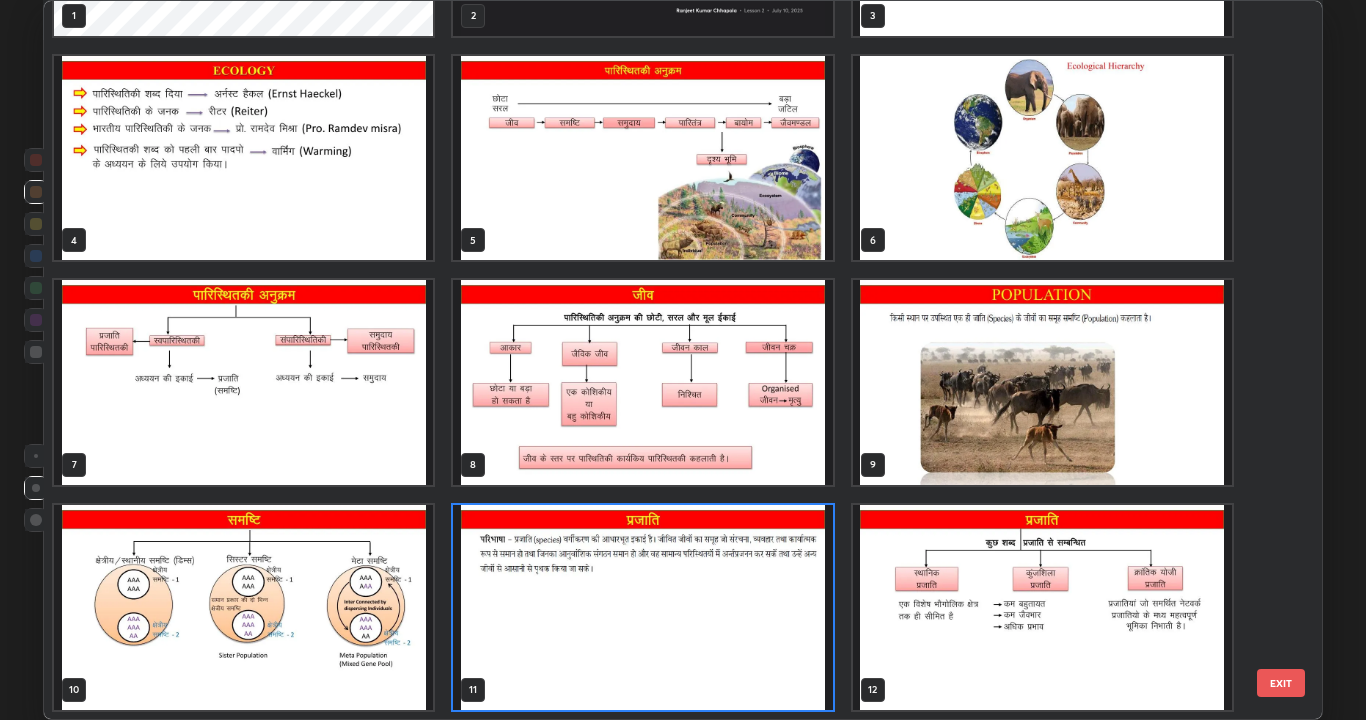 click at bounding box center [243, 382] 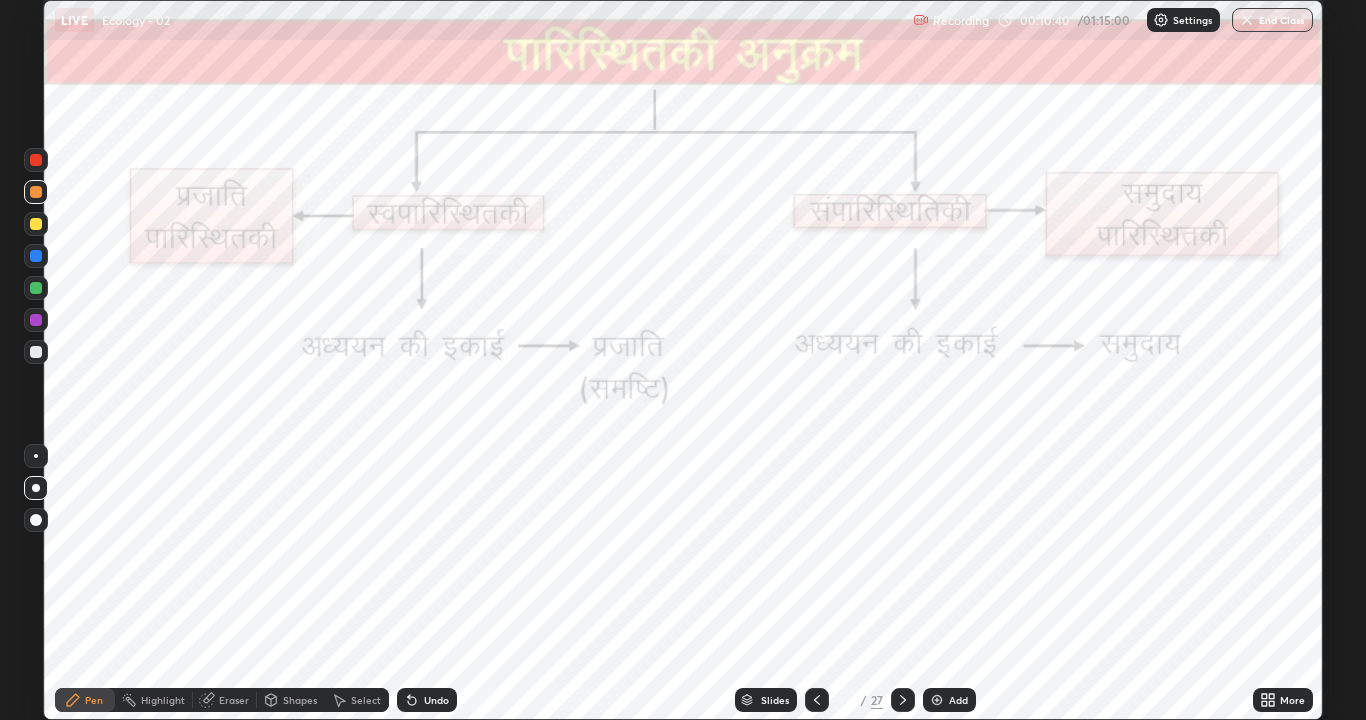 click on "Pen" at bounding box center (94, 700) 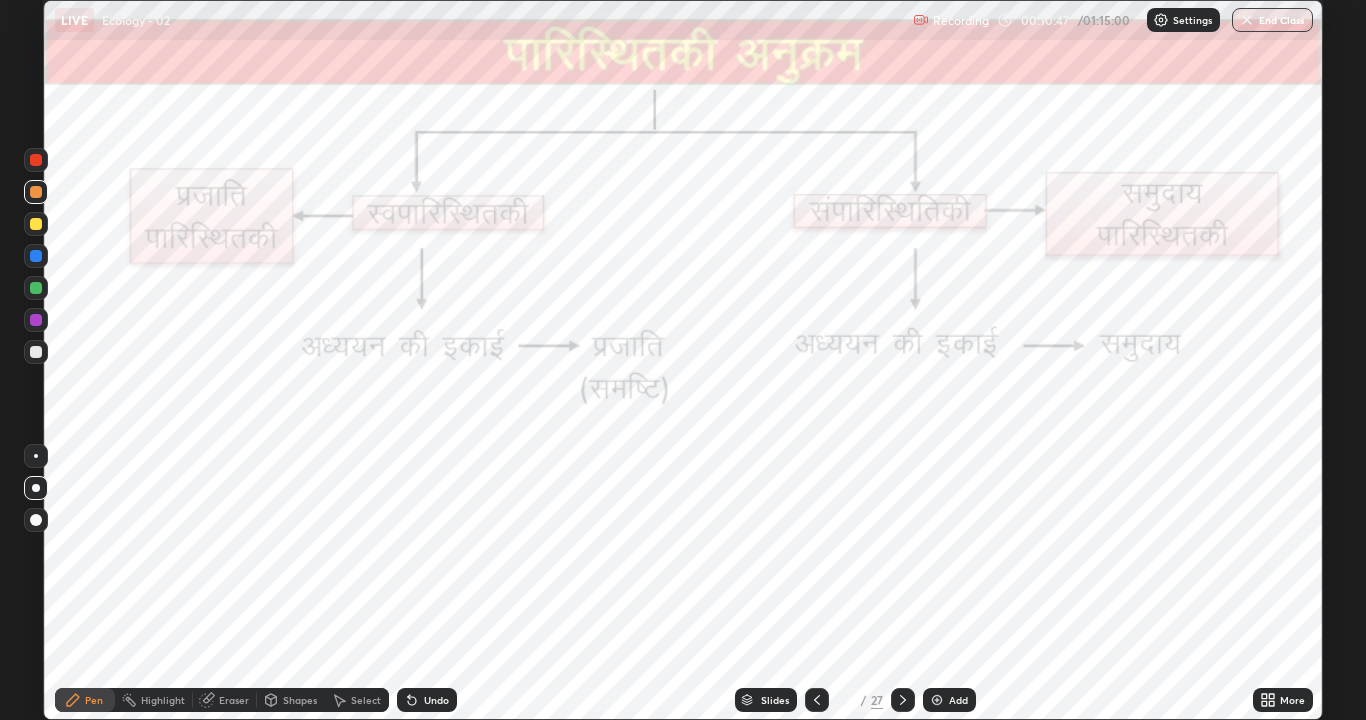 click on "Undo" at bounding box center [427, 700] 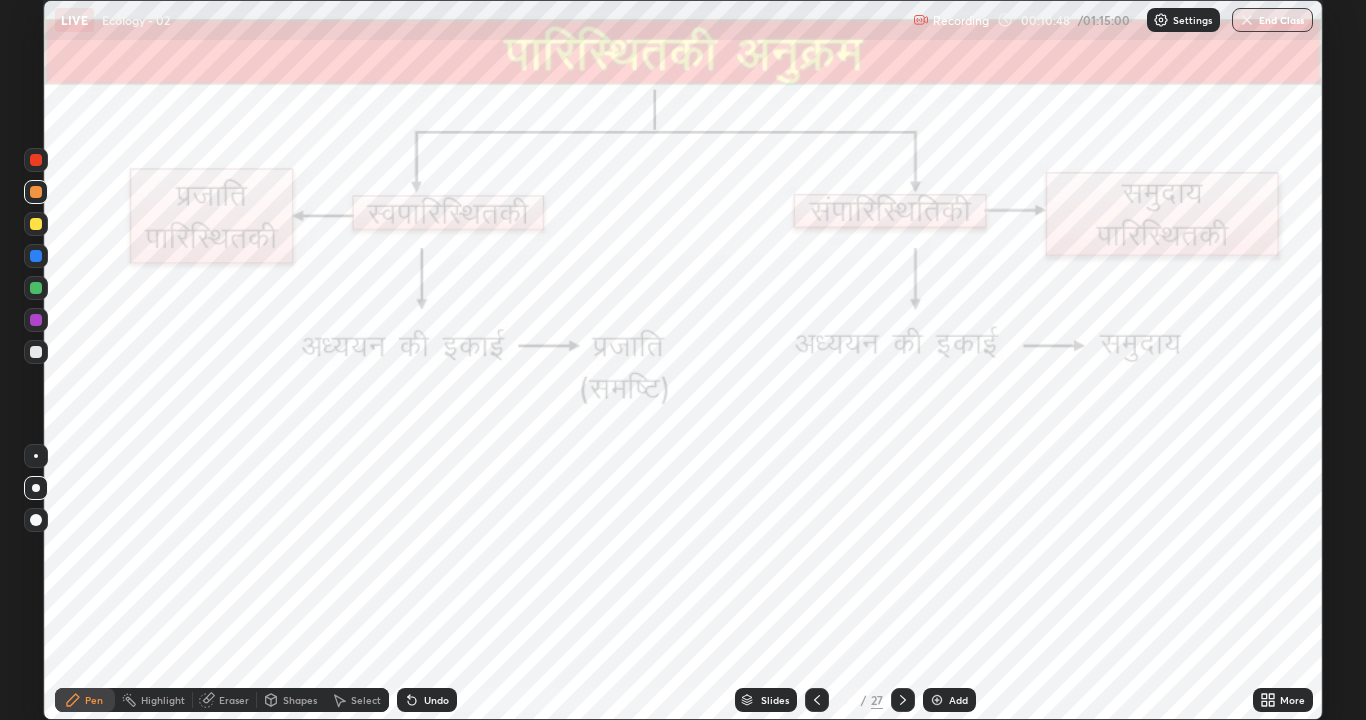 click on "Undo" at bounding box center [427, 700] 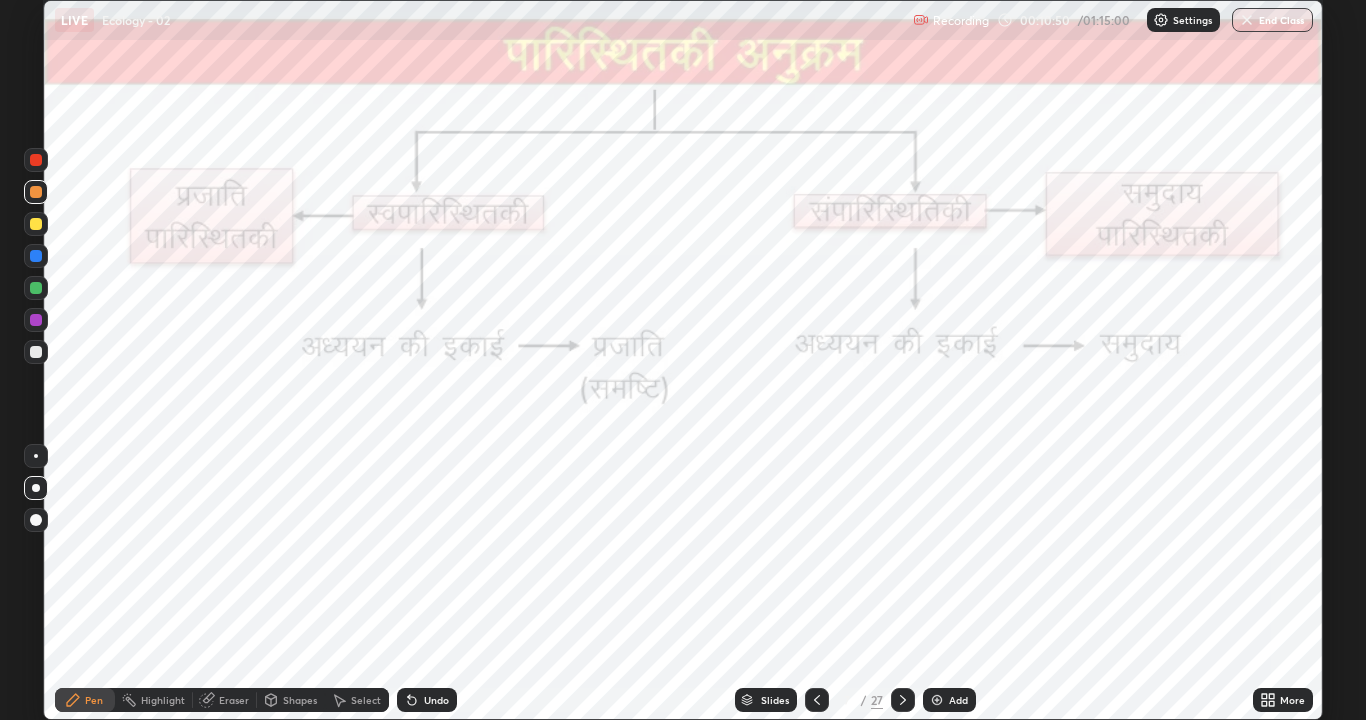 click at bounding box center [36, 160] 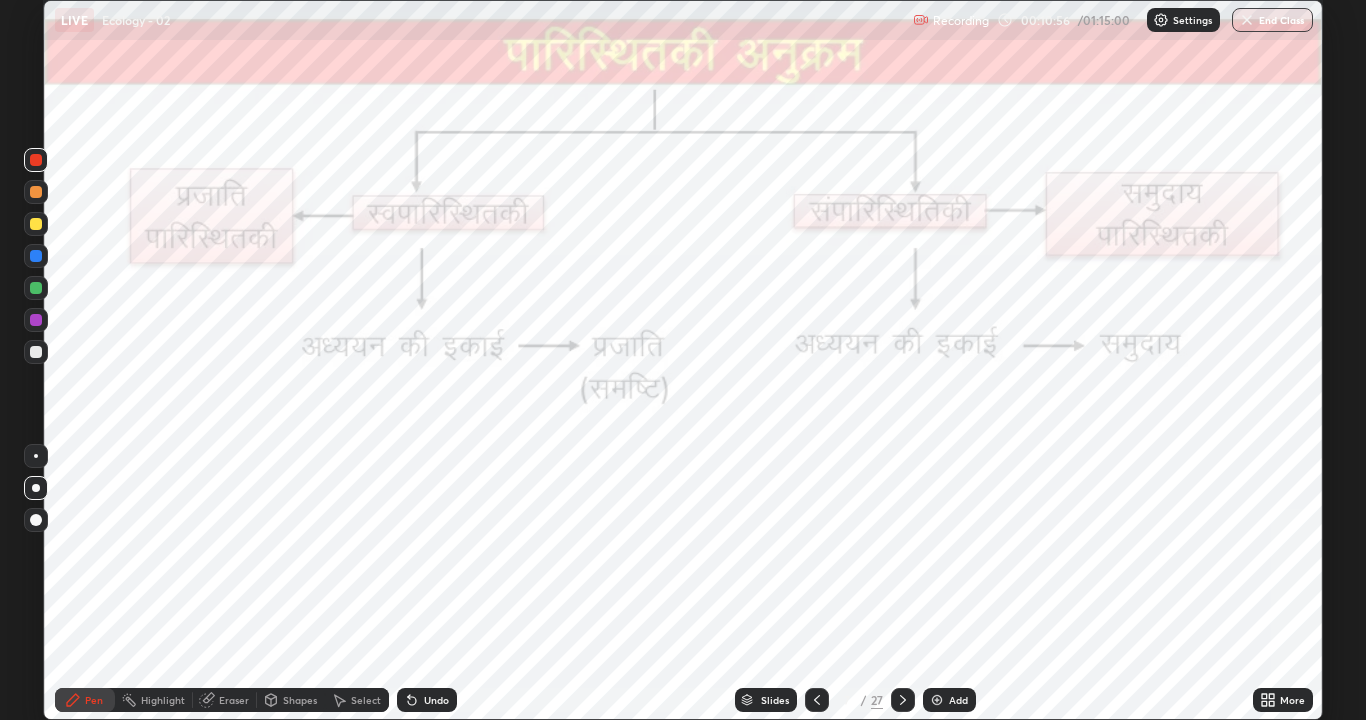 click at bounding box center [36, 520] 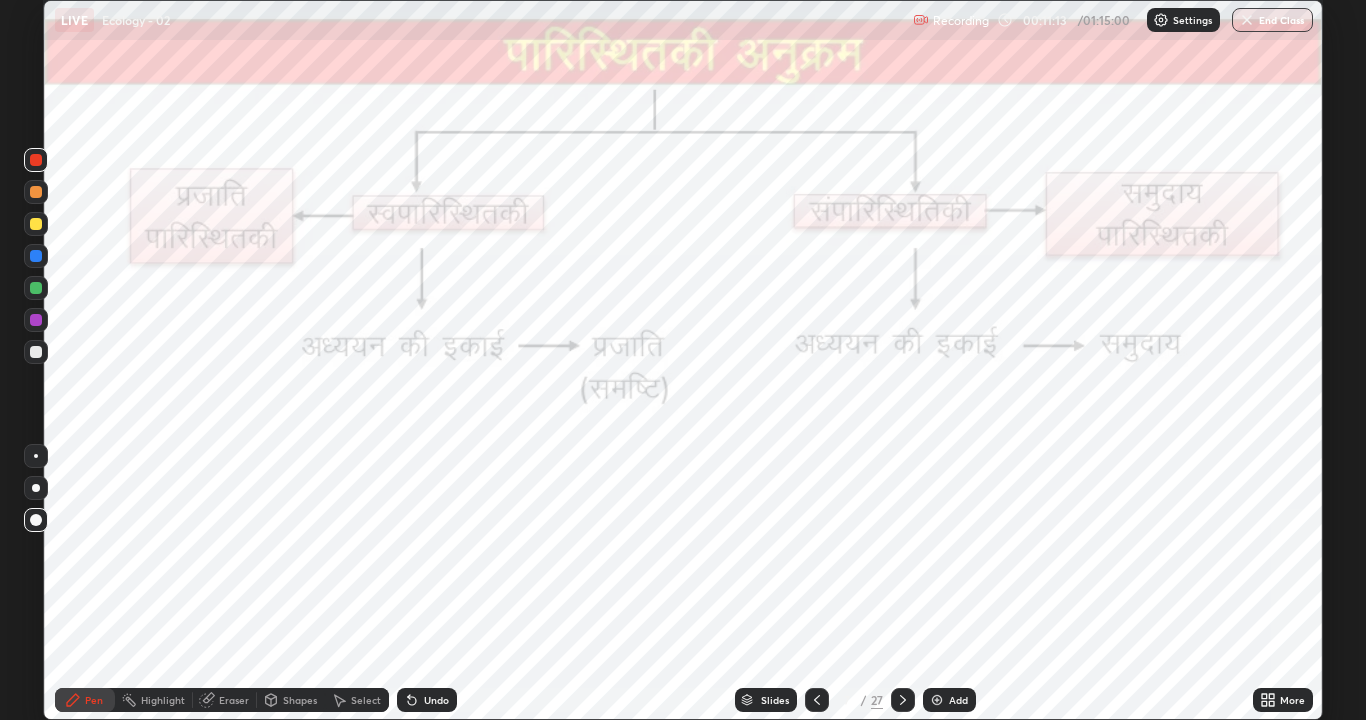 click at bounding box center [36, 224] 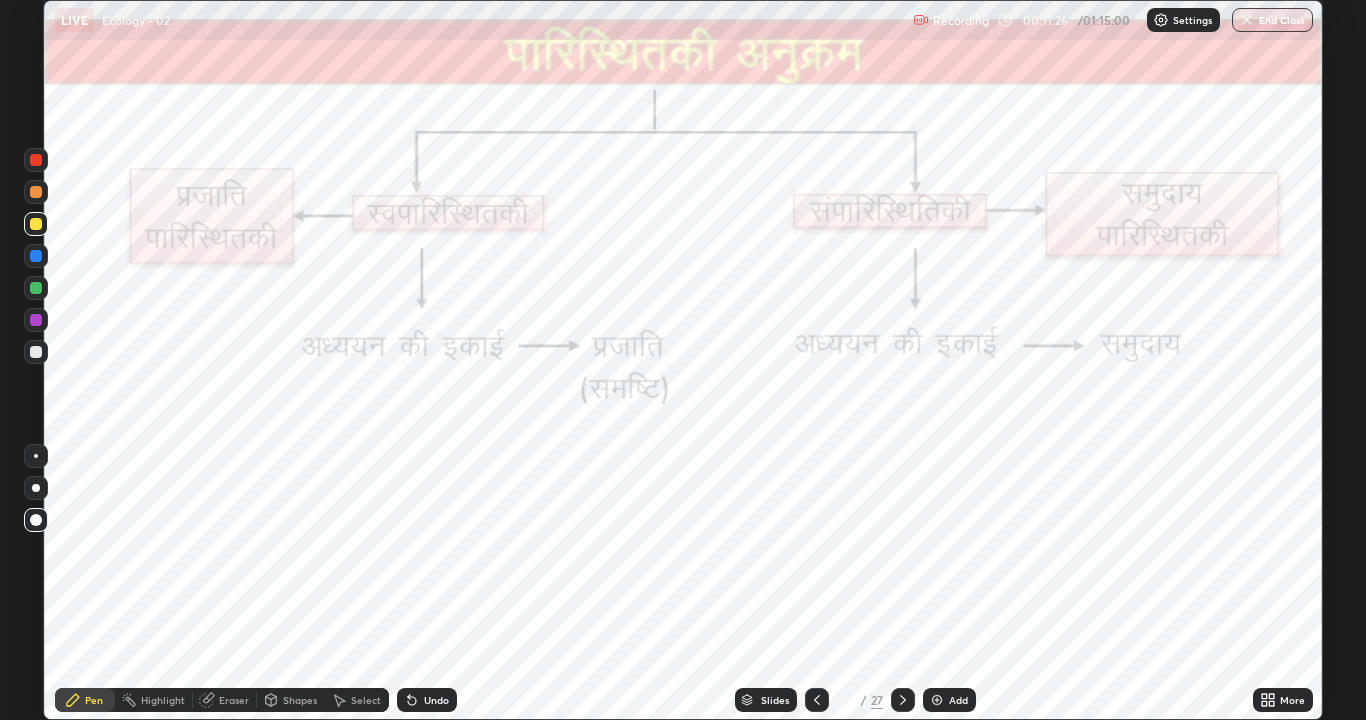 click at bounding box center (36, 160) 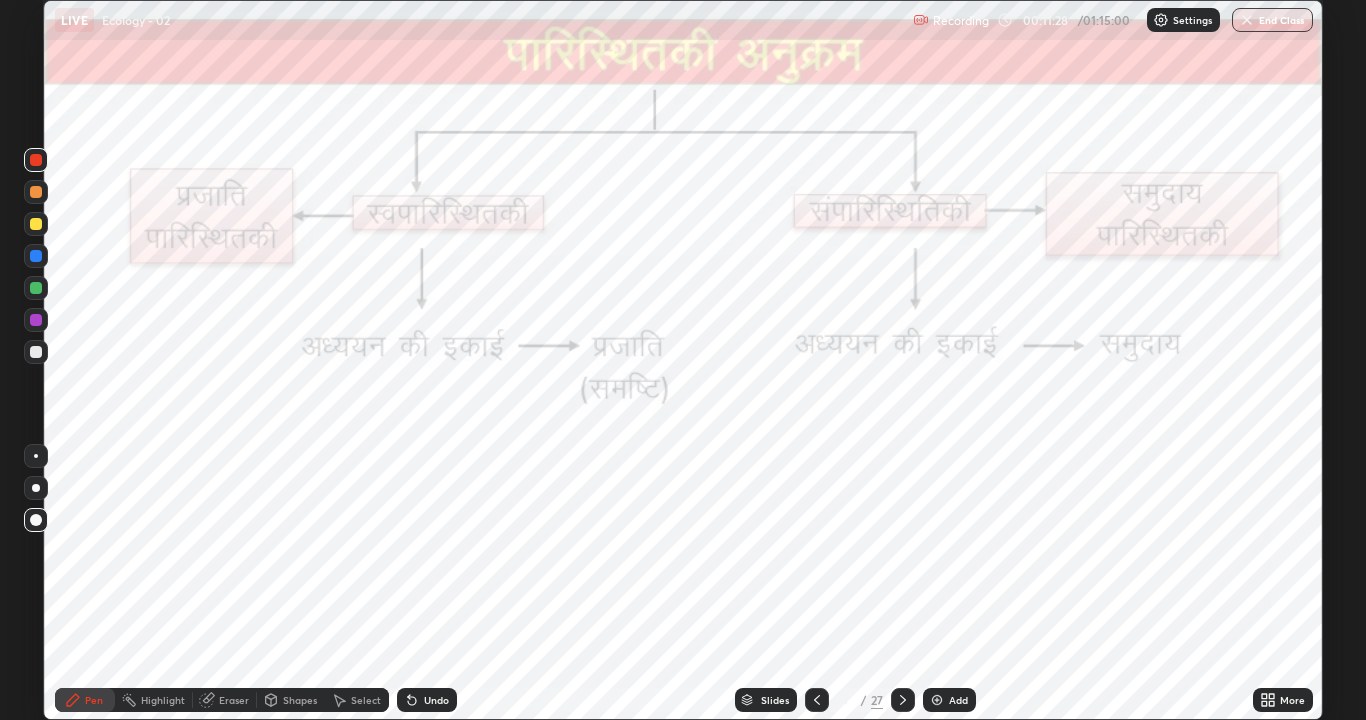 click at bounding box center (36, 320) 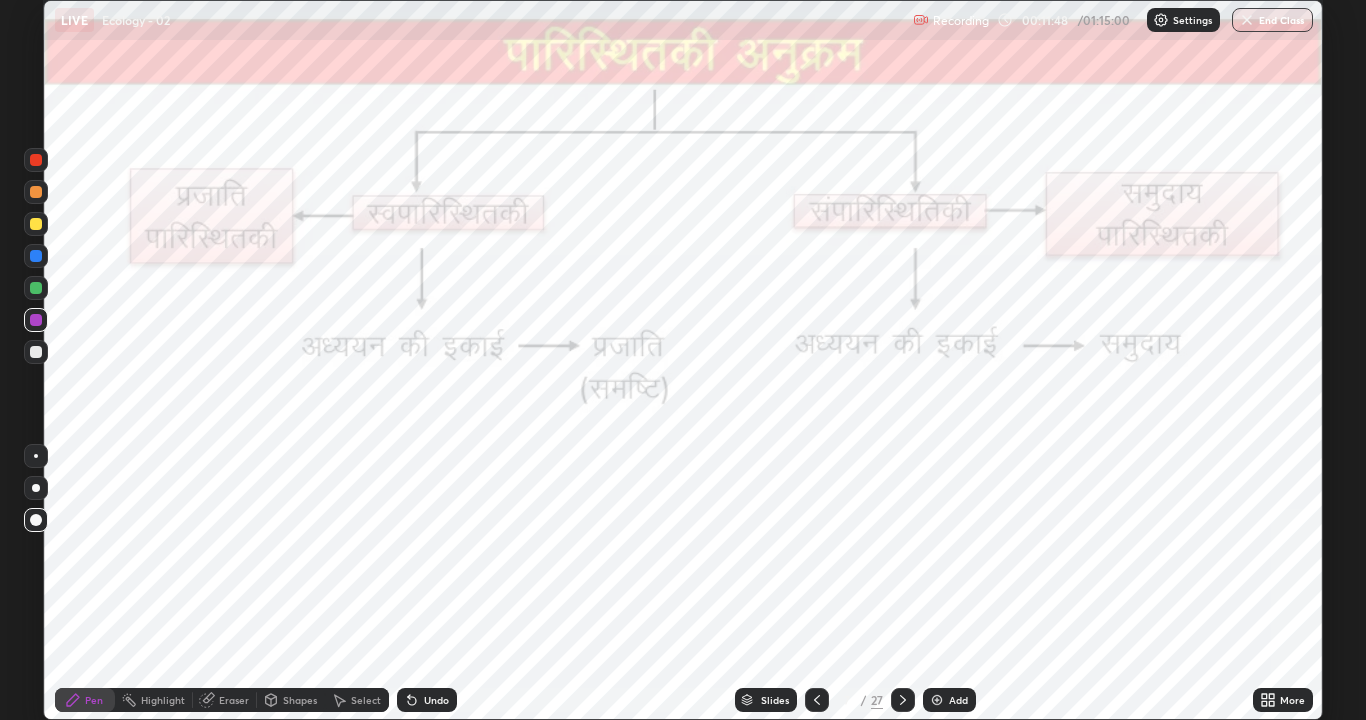 click at bounding box center [36, 160] 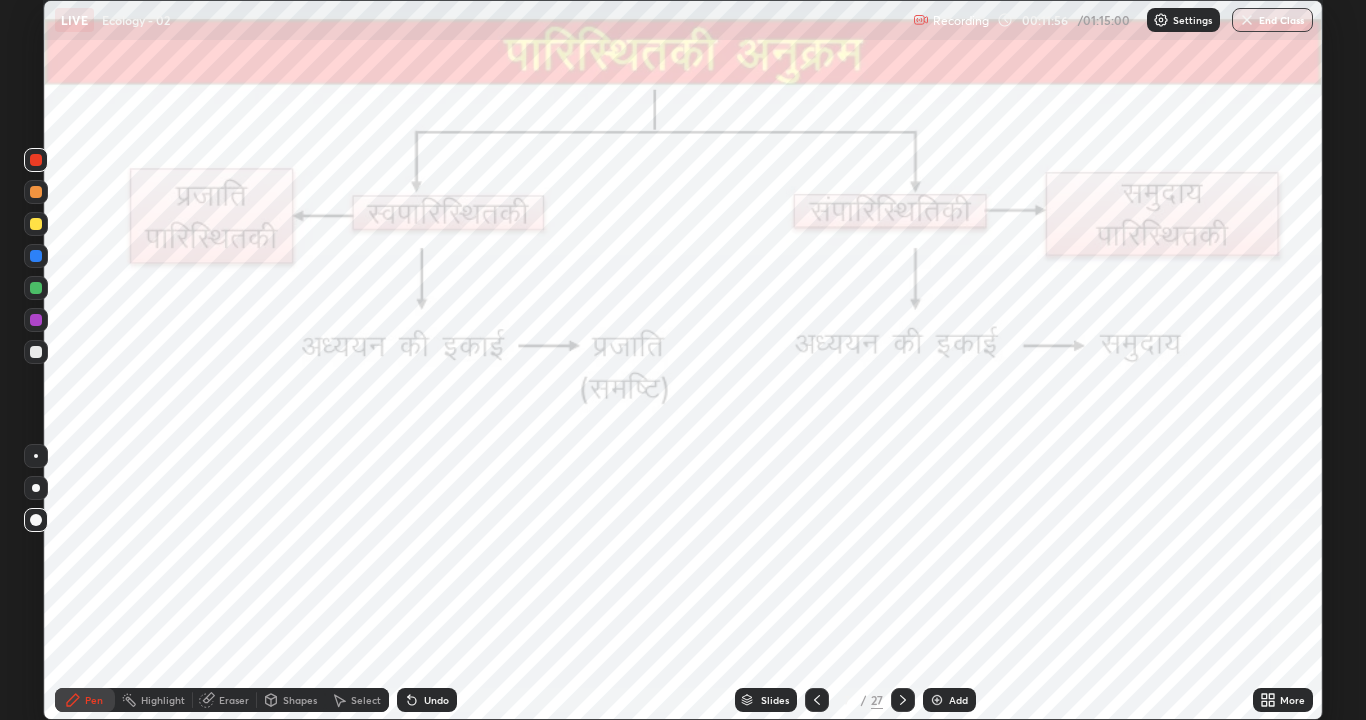 click at bounding box center (36, 488) 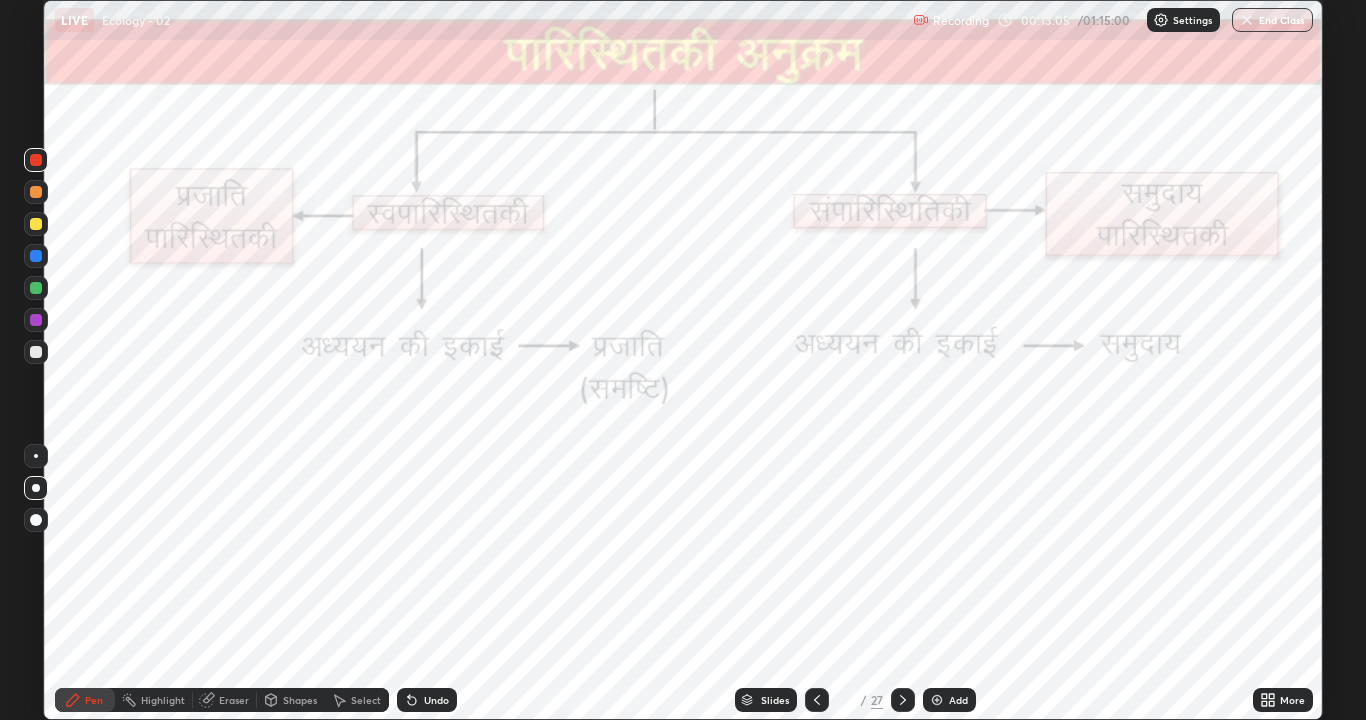click 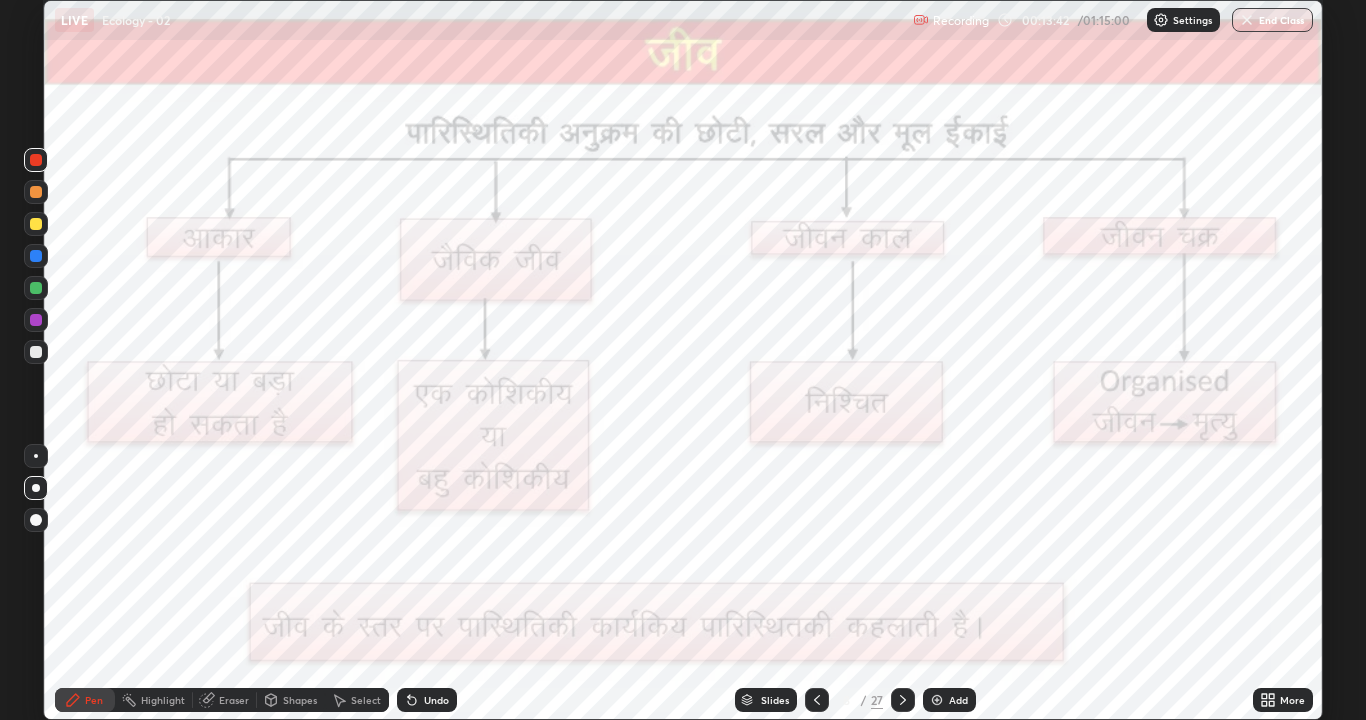 click at bounding box center [36, 224] 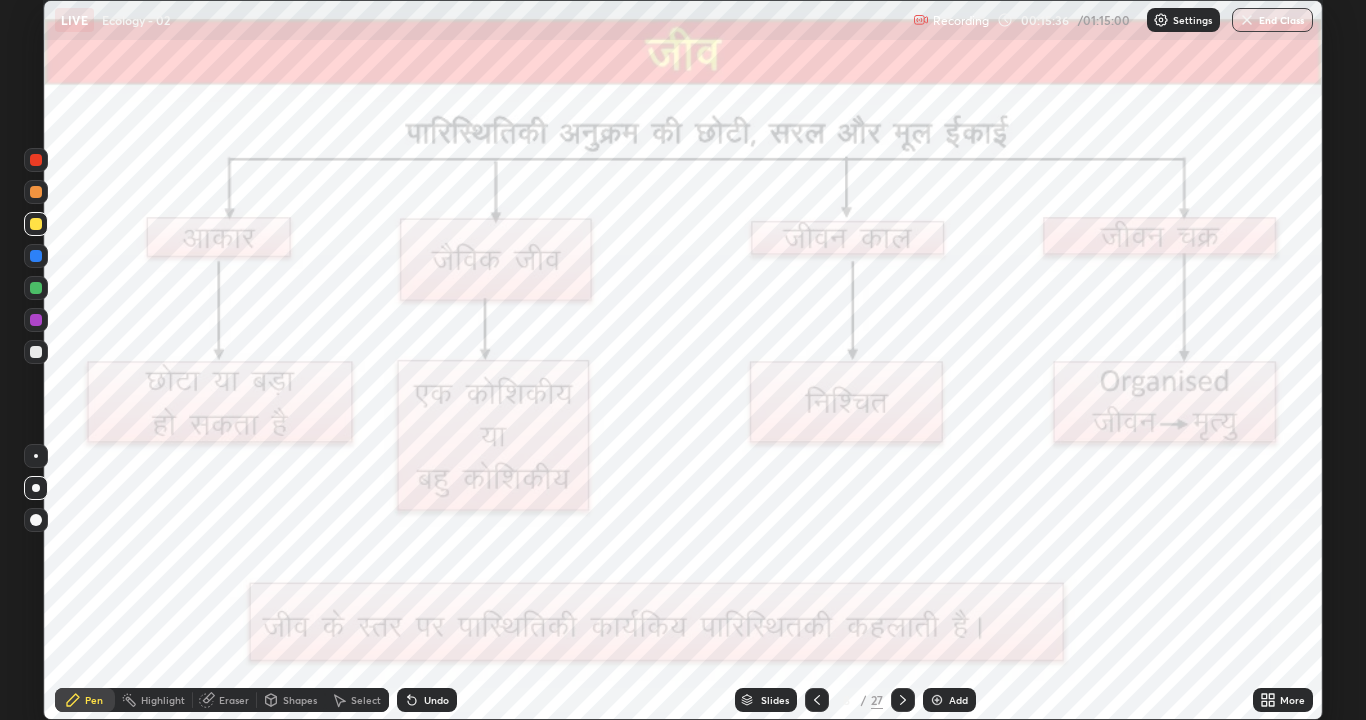 click 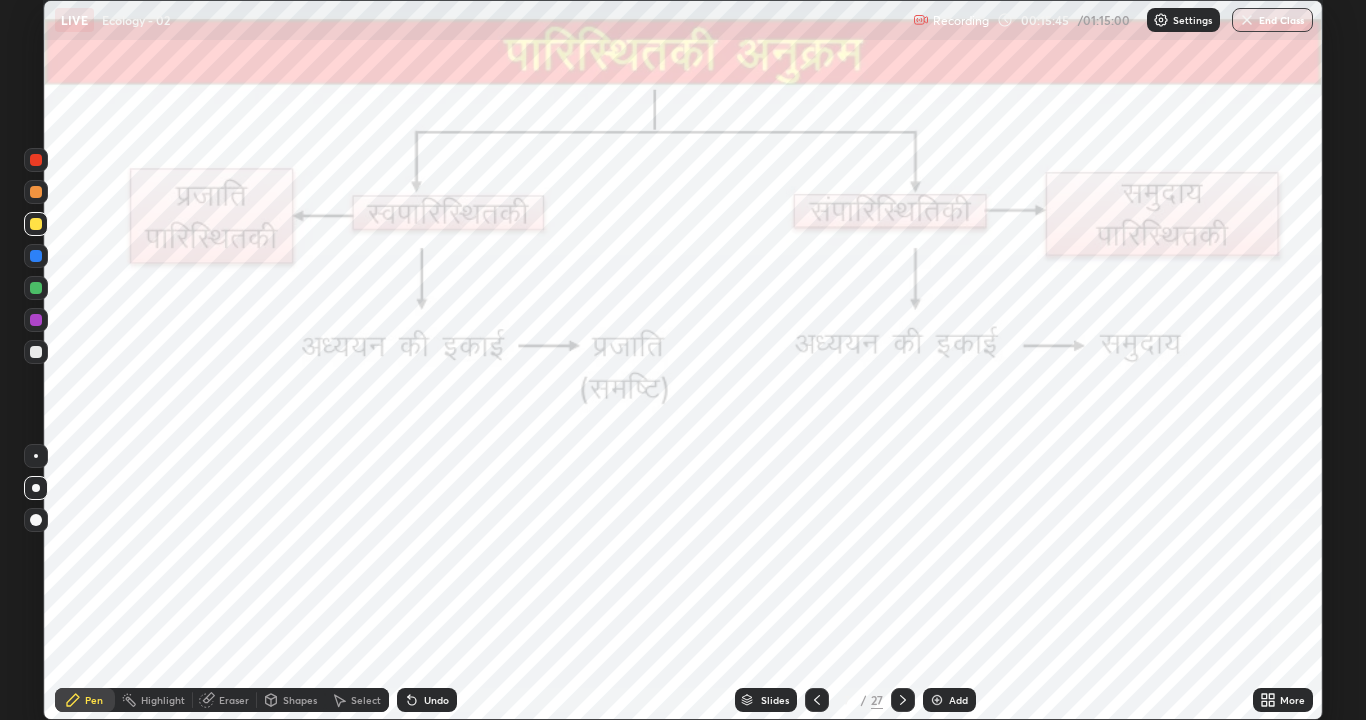 click 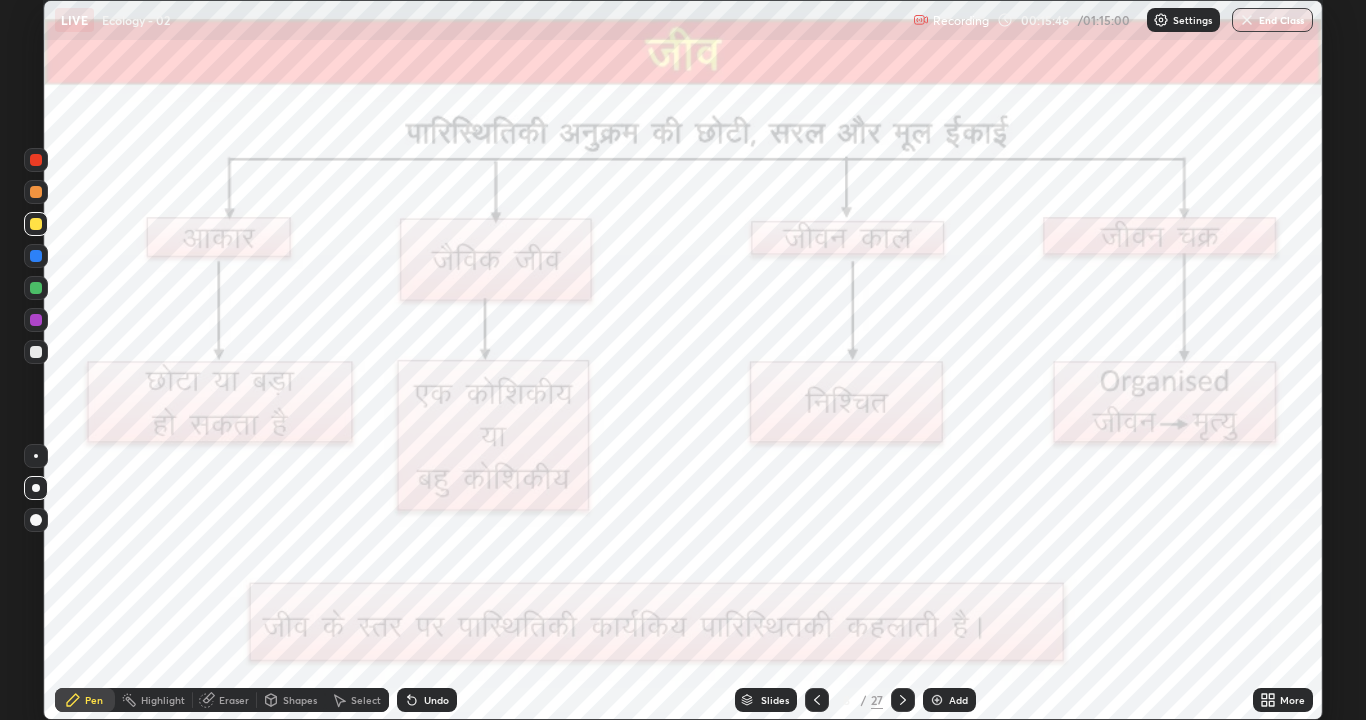 click 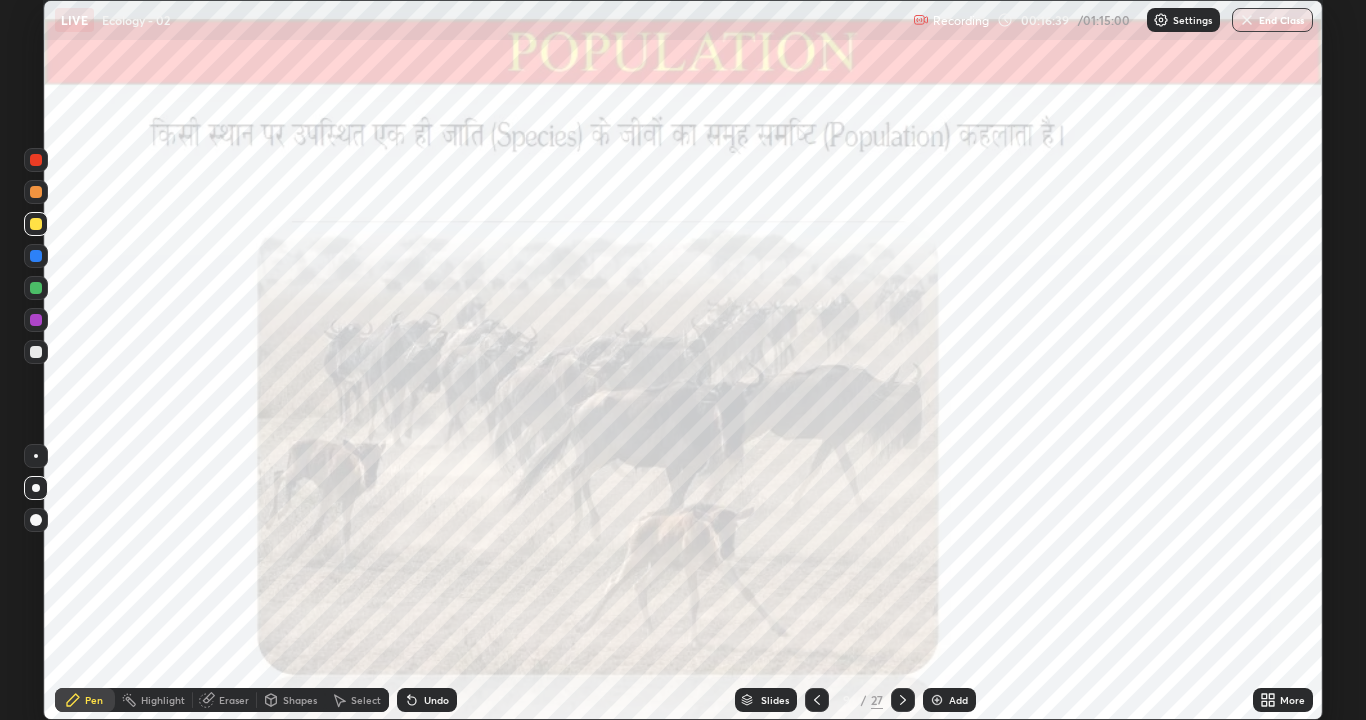 click 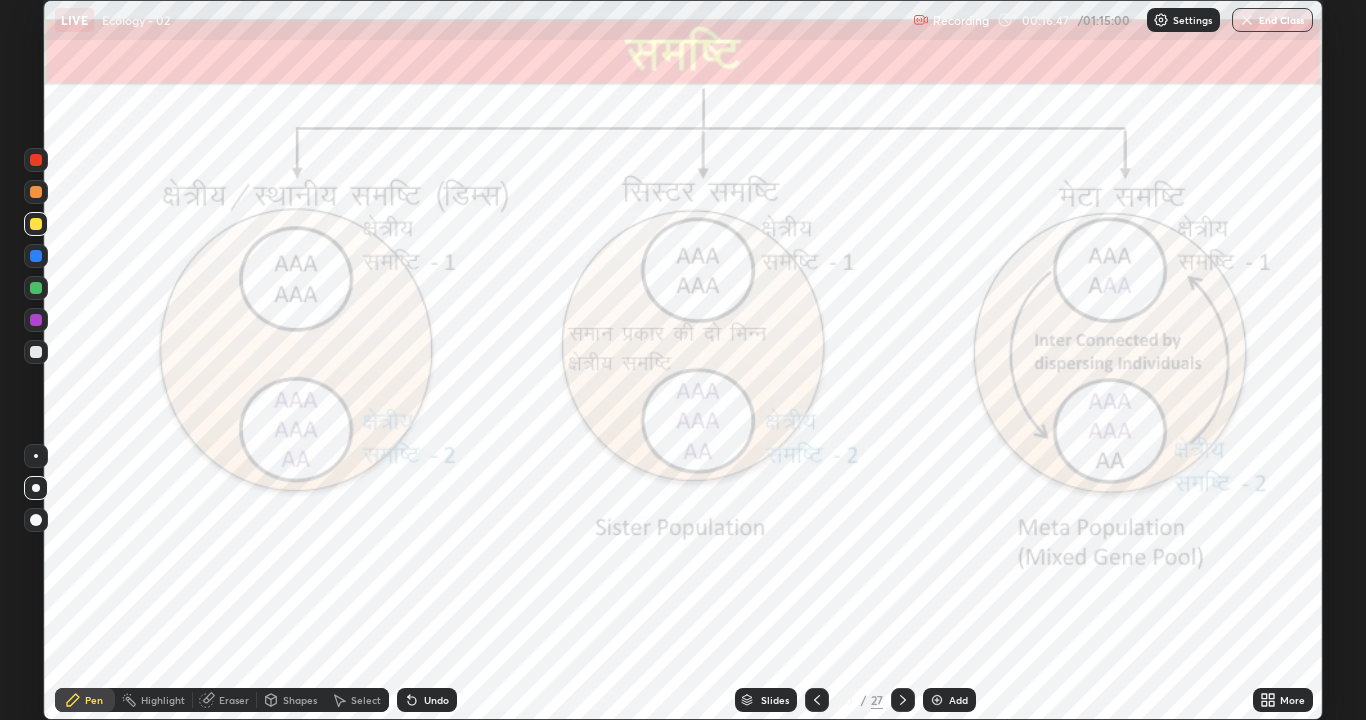 click on "LIVE Ecology - 02" at bounding box center (480, 20) 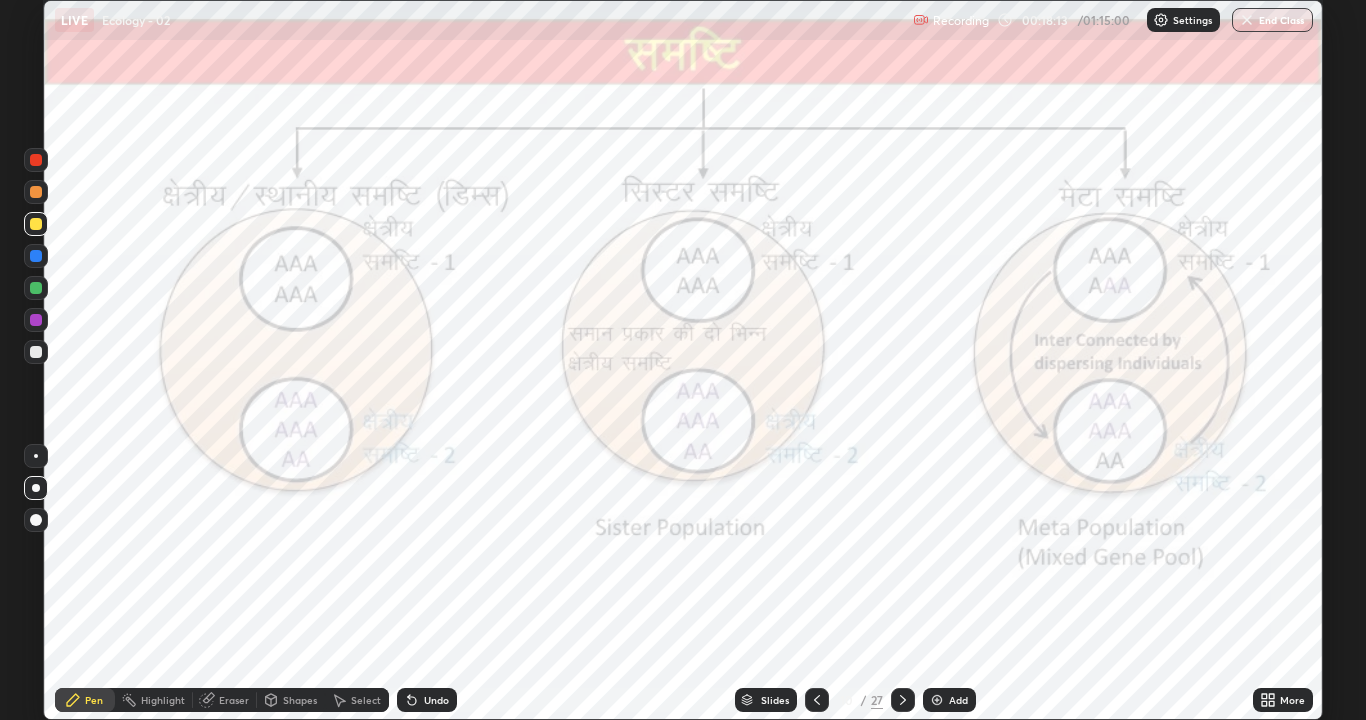 click at bounding box center [36, 192] 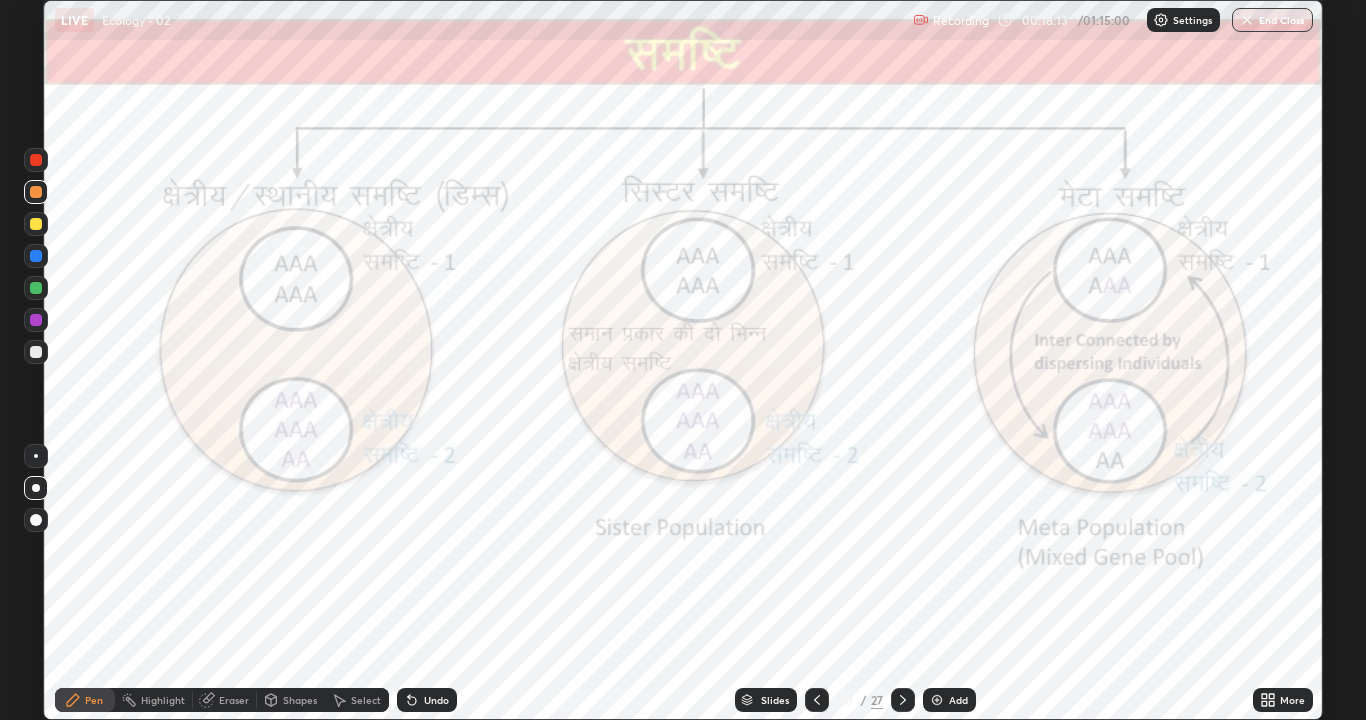 click at bounding box center [36, 160] 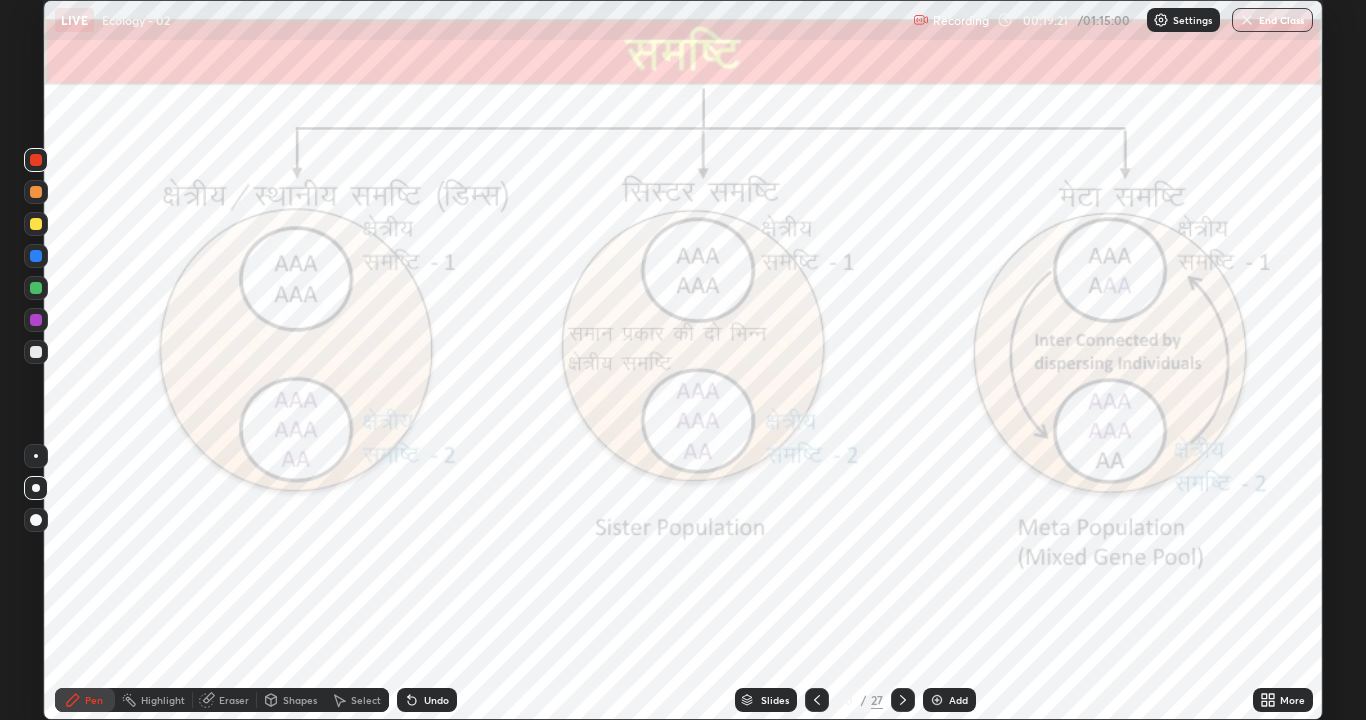 click on "Highlight" at bounding box center (154, 700) 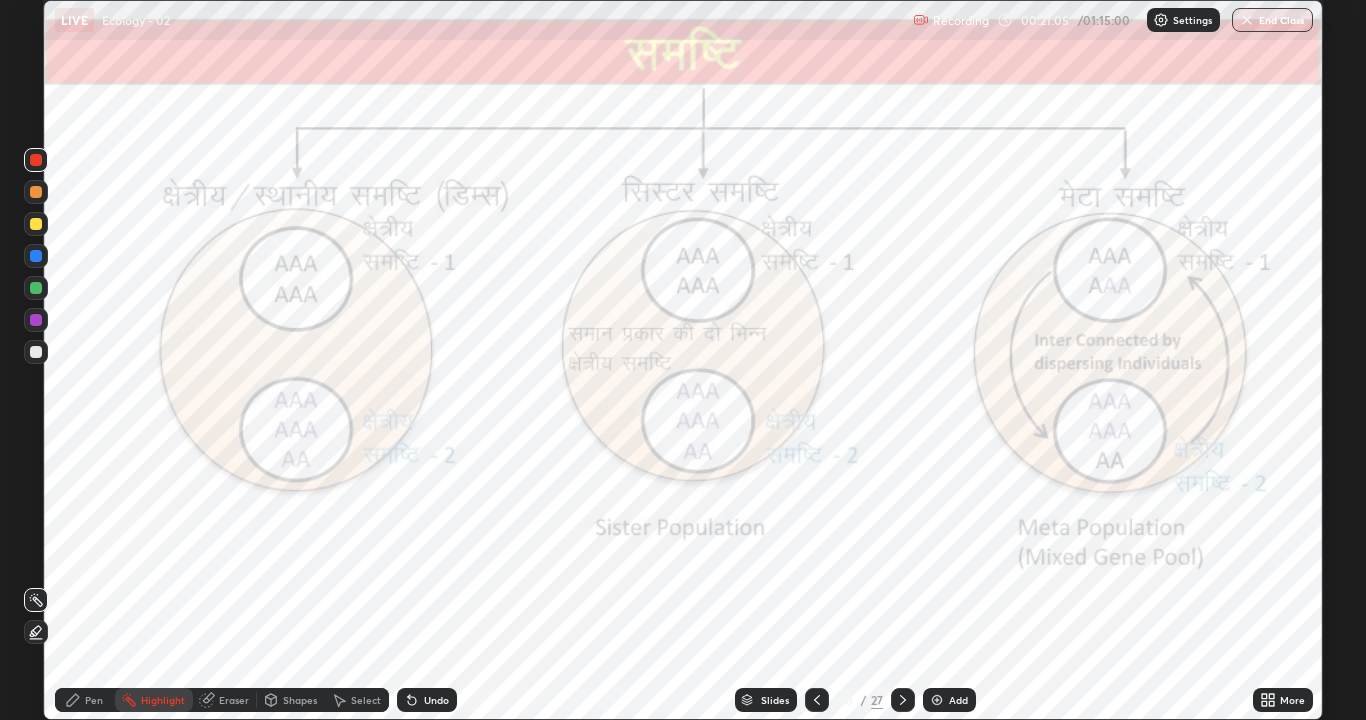 click at bounding box center (36, 512) 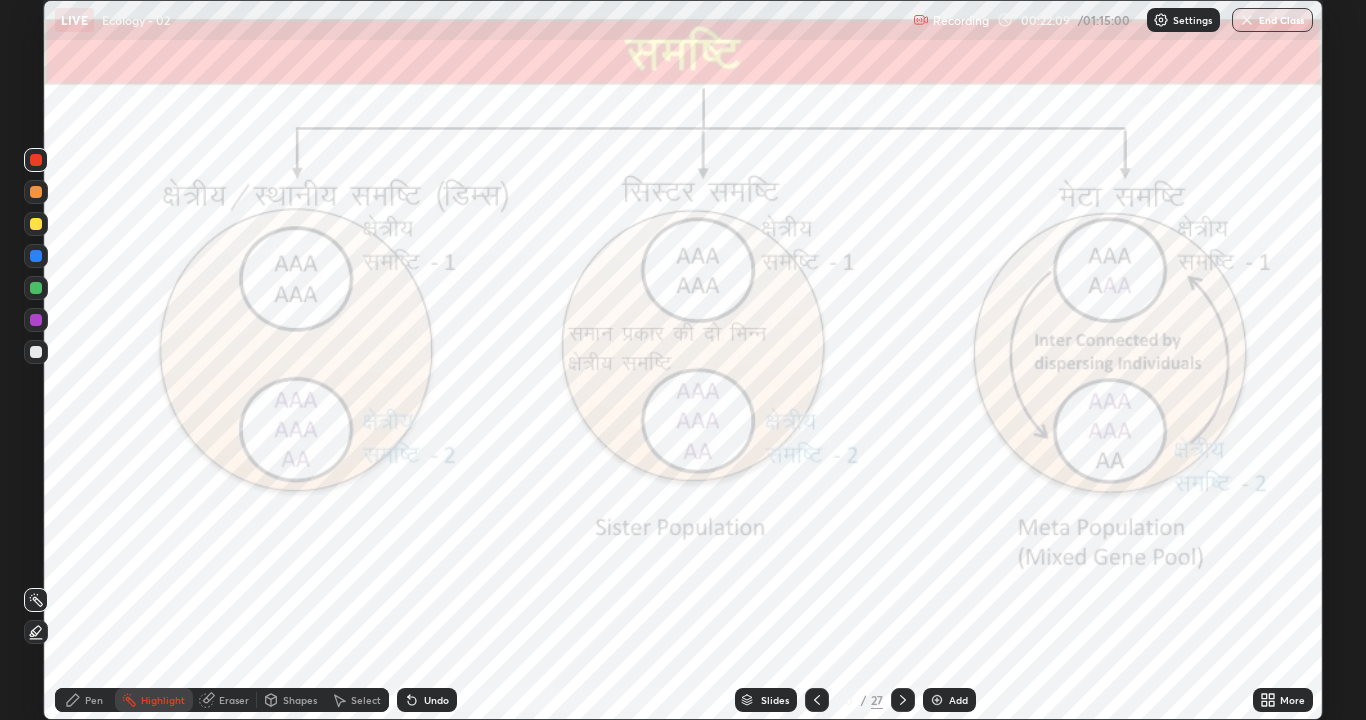 click 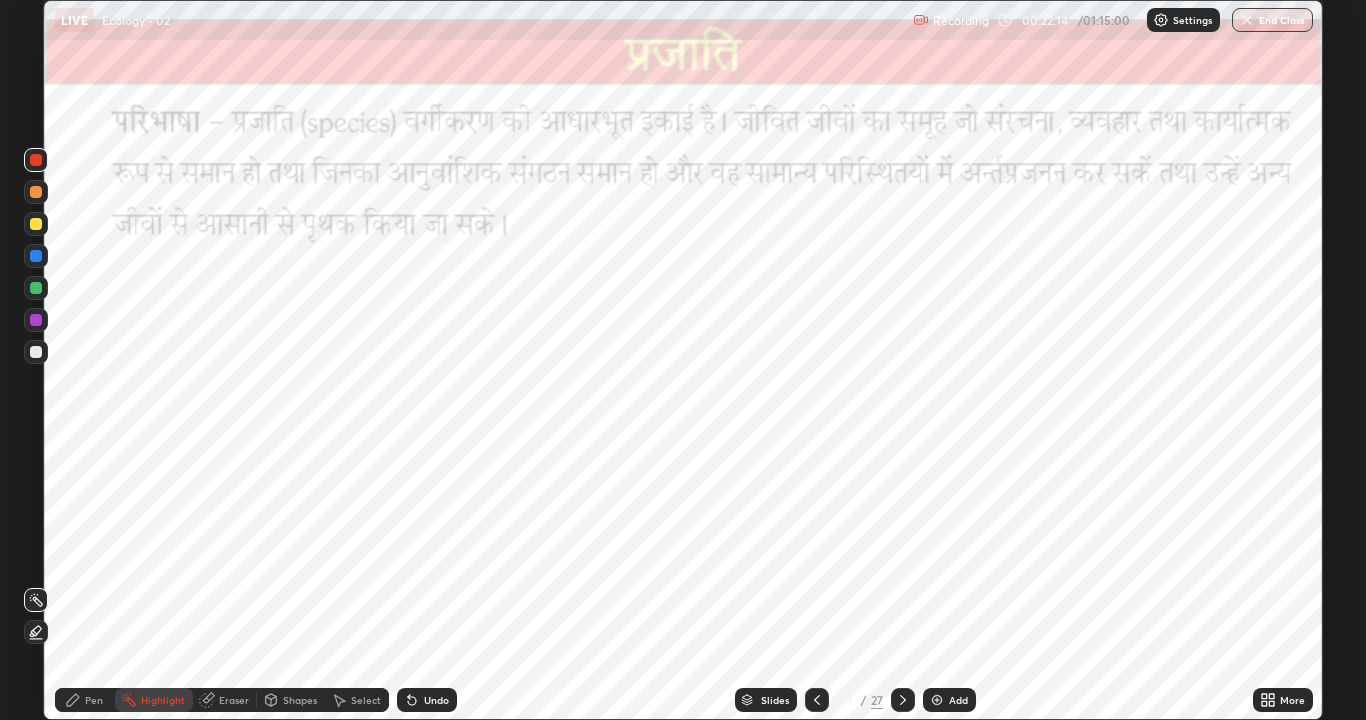 click at bounding box center (903, 700) 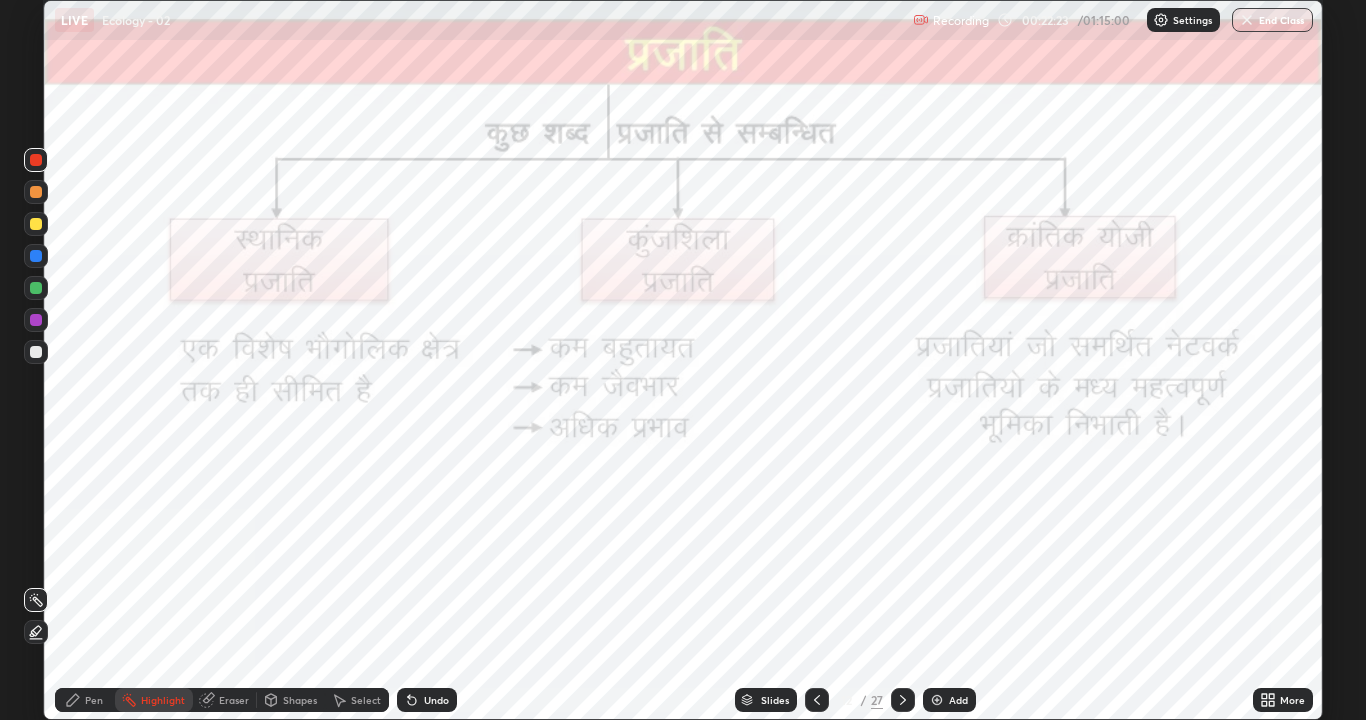 click at bounding box center (36, 160) 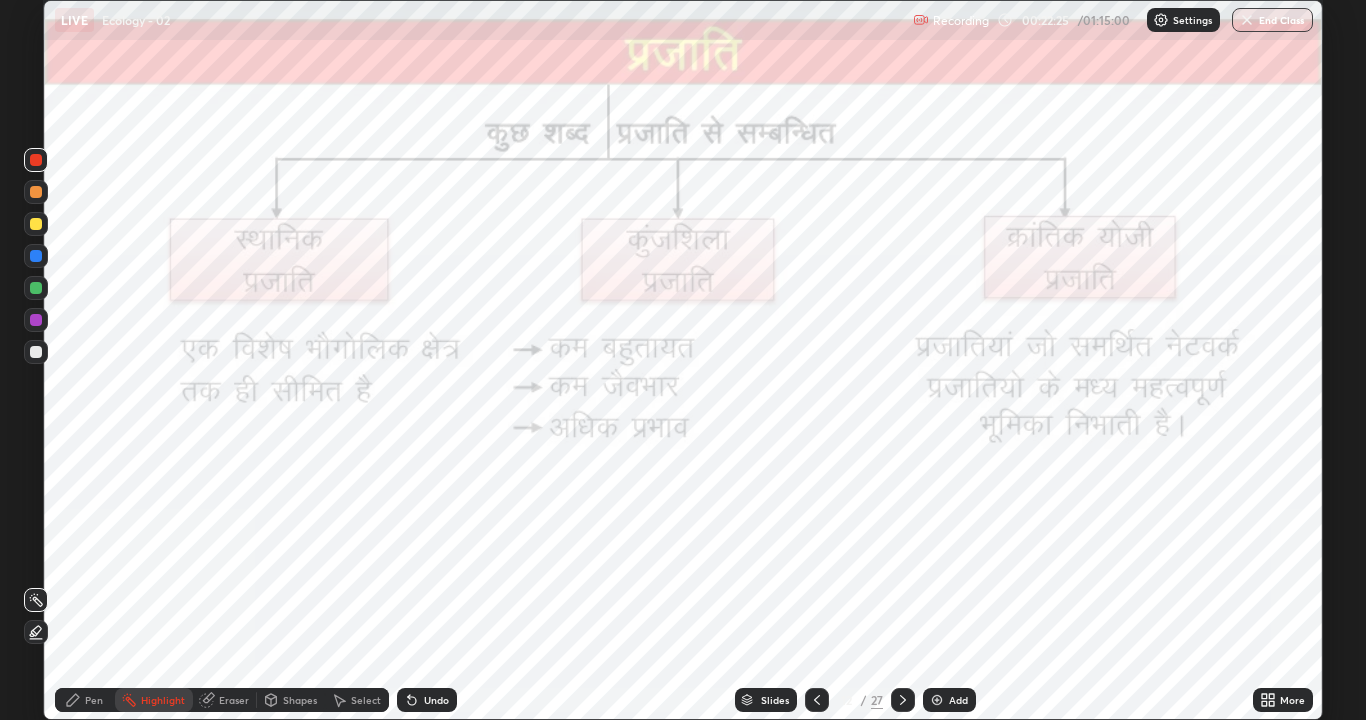 click on "Pen" at bounding box center [85, 700] 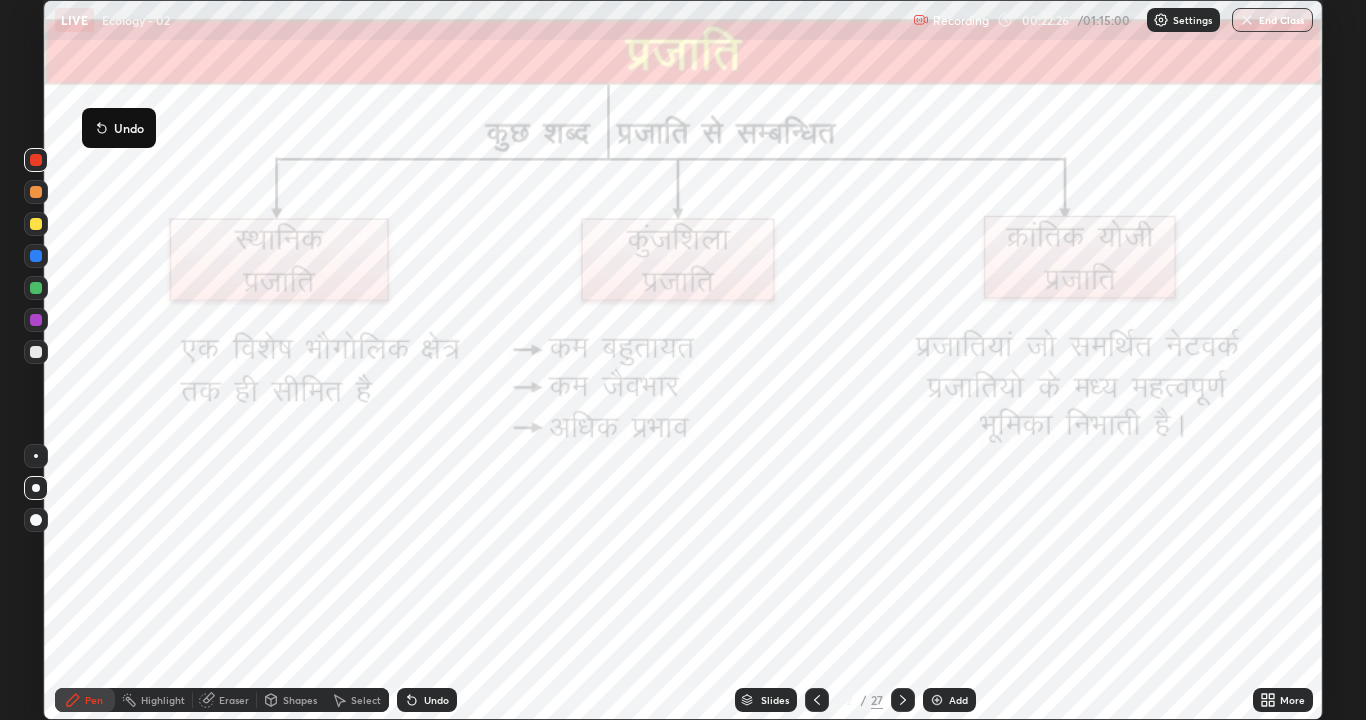 click 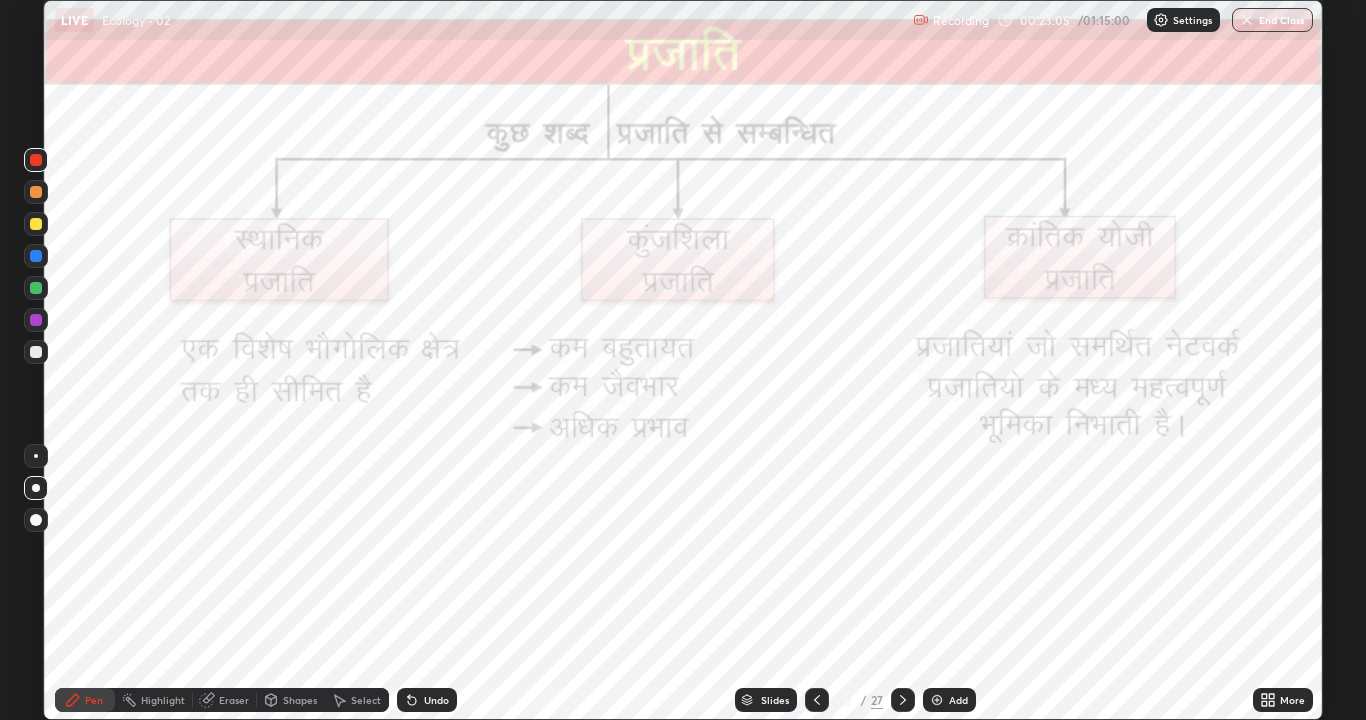 click on "Undo" at bounding box center [436, 700] 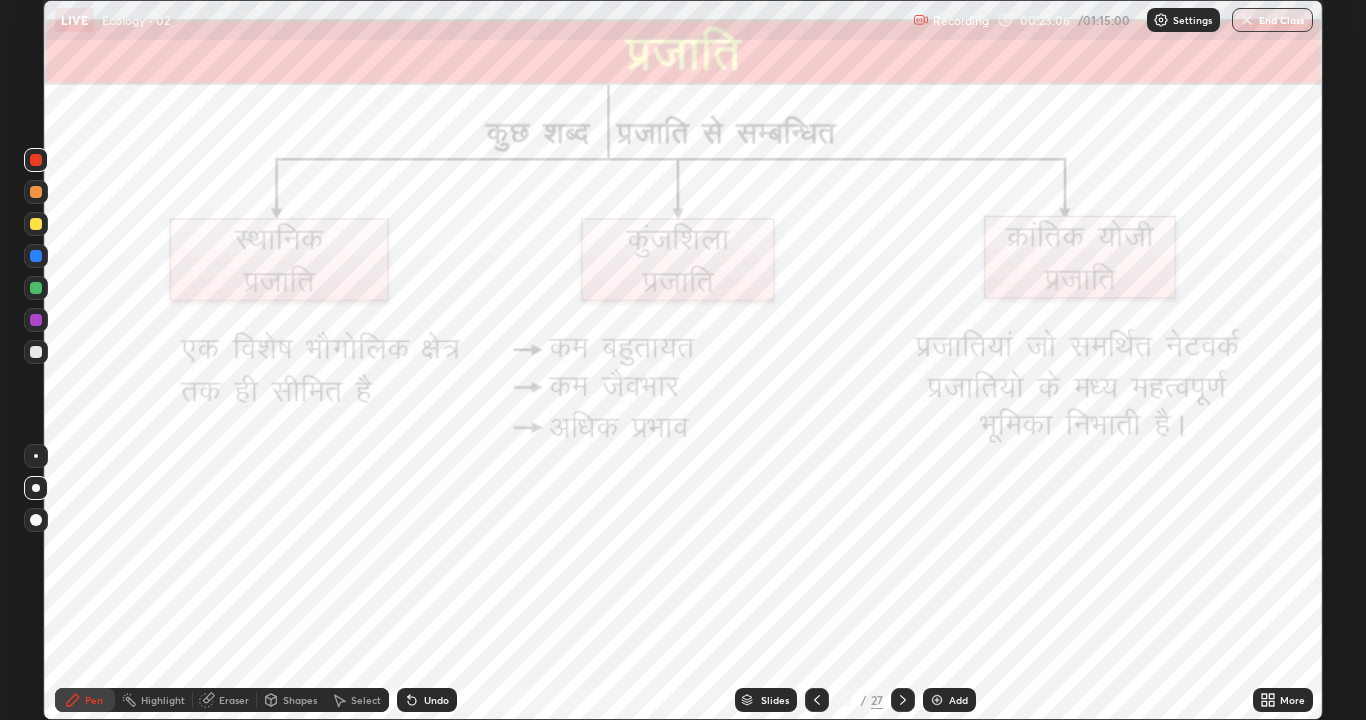click on "Undo" at bounding box center (427, 700) 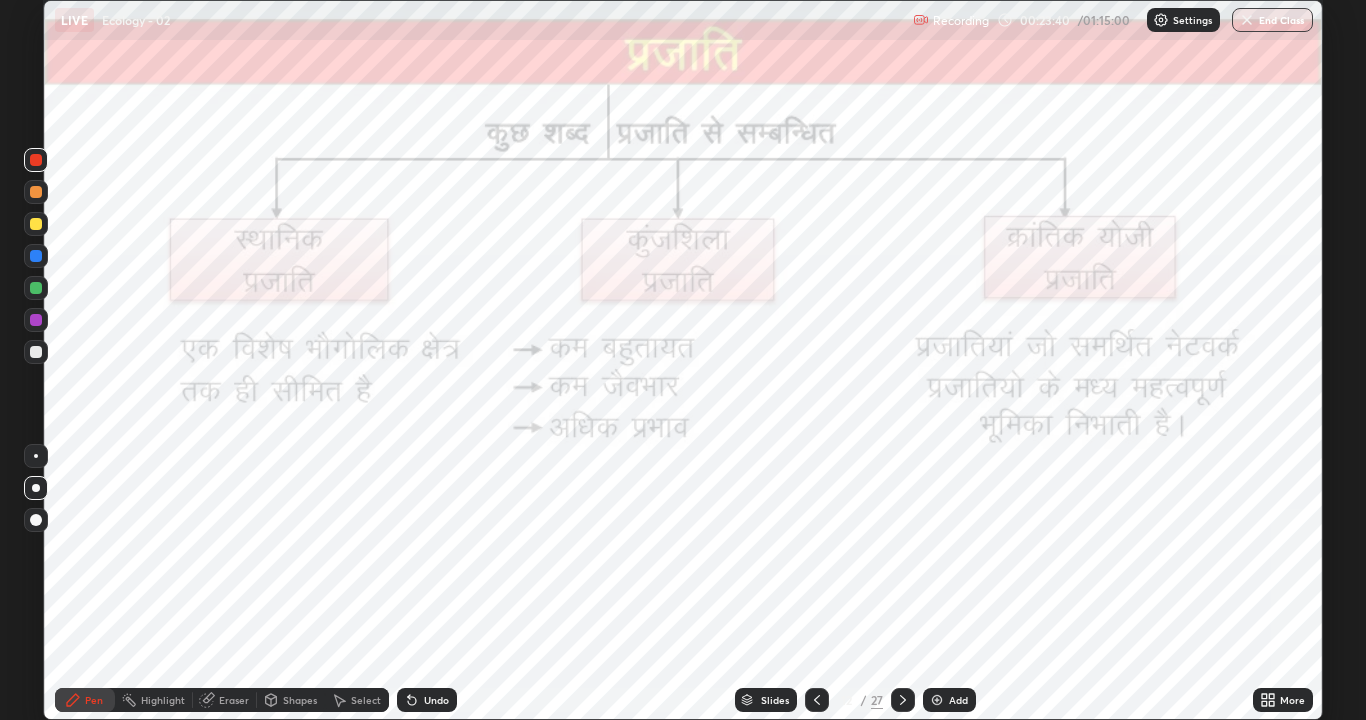 click on "Slides" at bounding box center [775, 700] 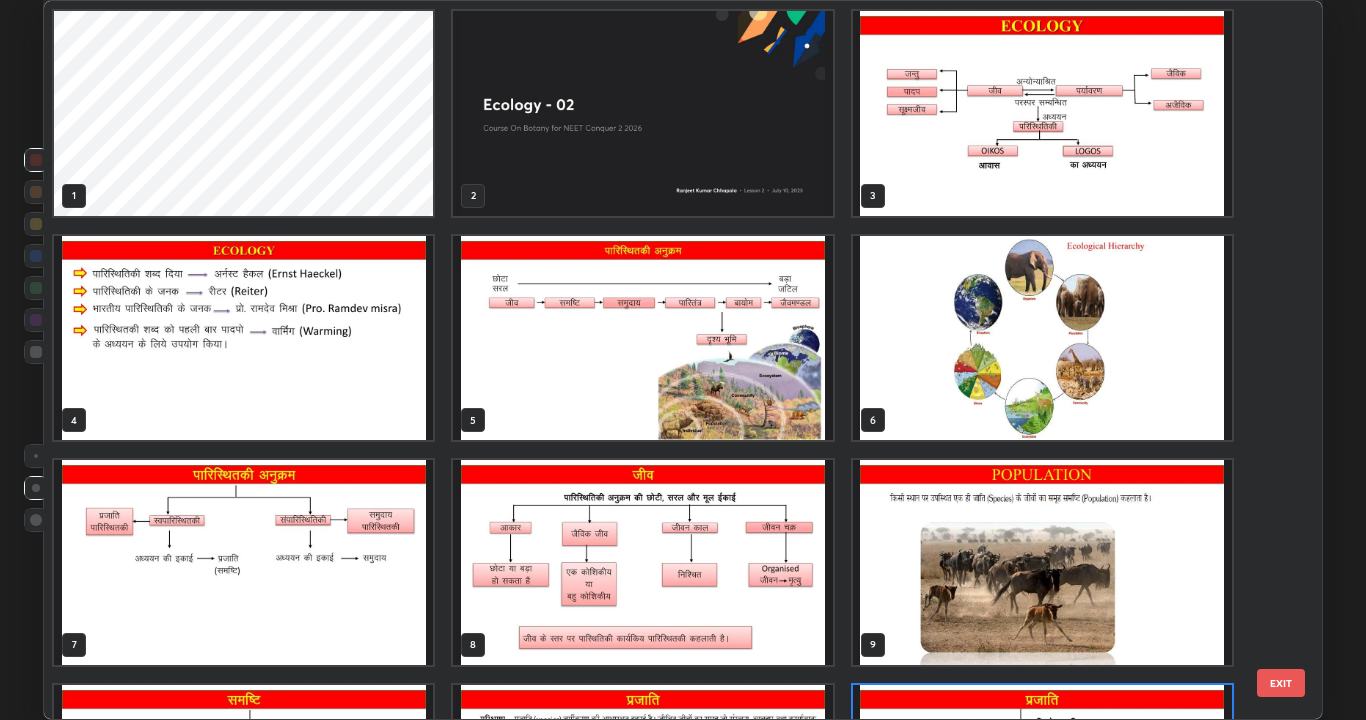 scroll, scrollTop: 180, scrollLeft: 0, axis: vertical 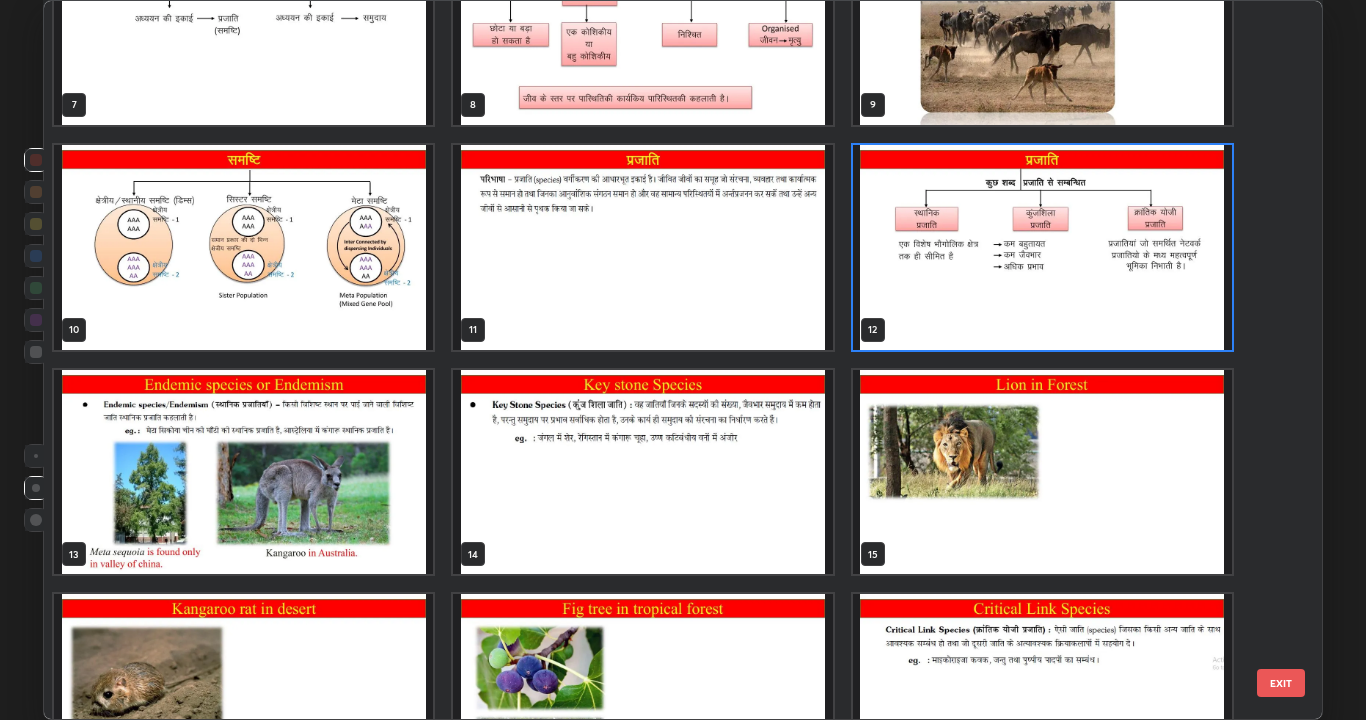 click at bounding box center [243, 472] 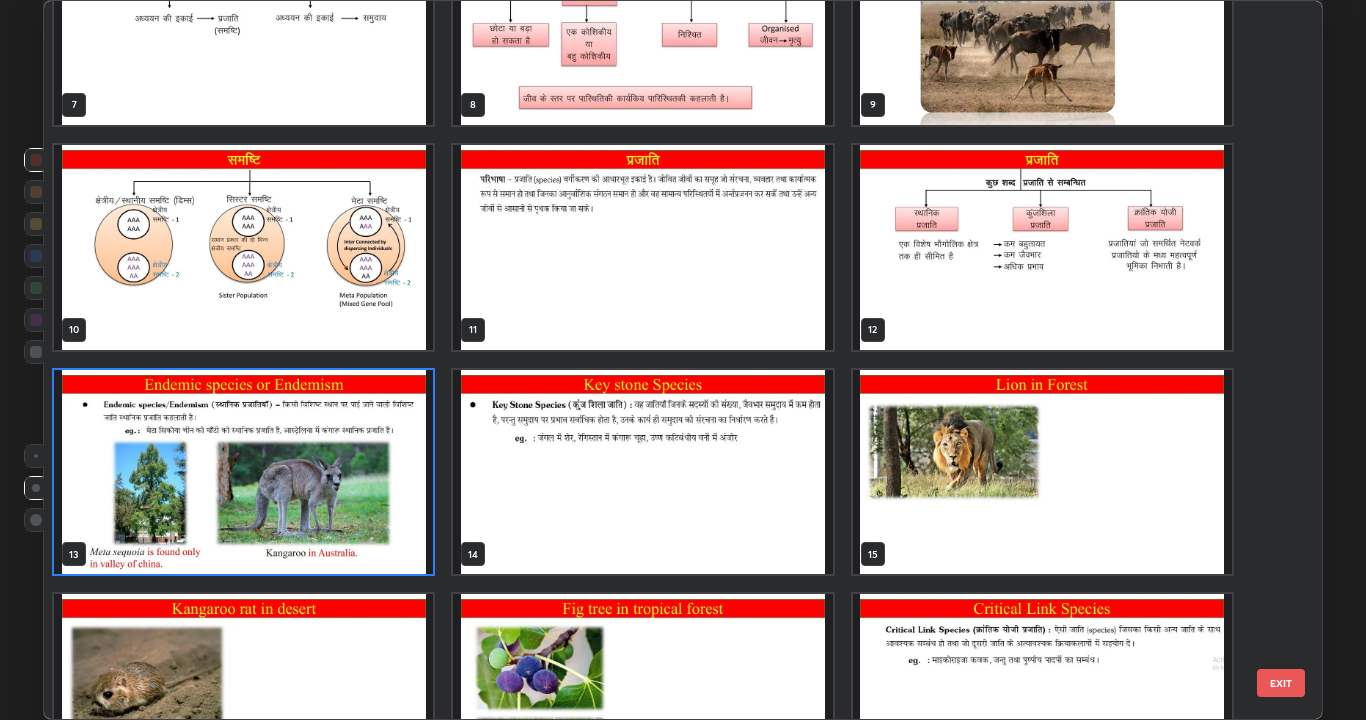 click at bounding box center (243, 472) 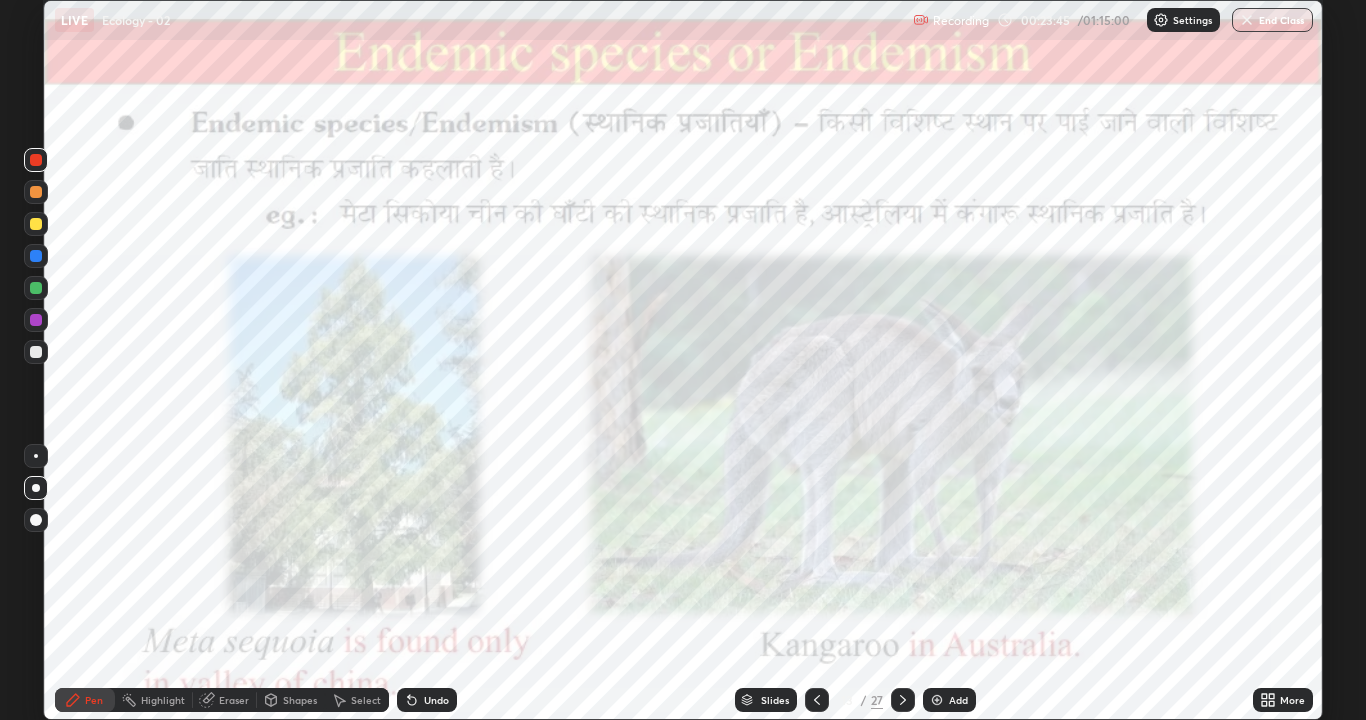 click at bounding box center (243, 472) 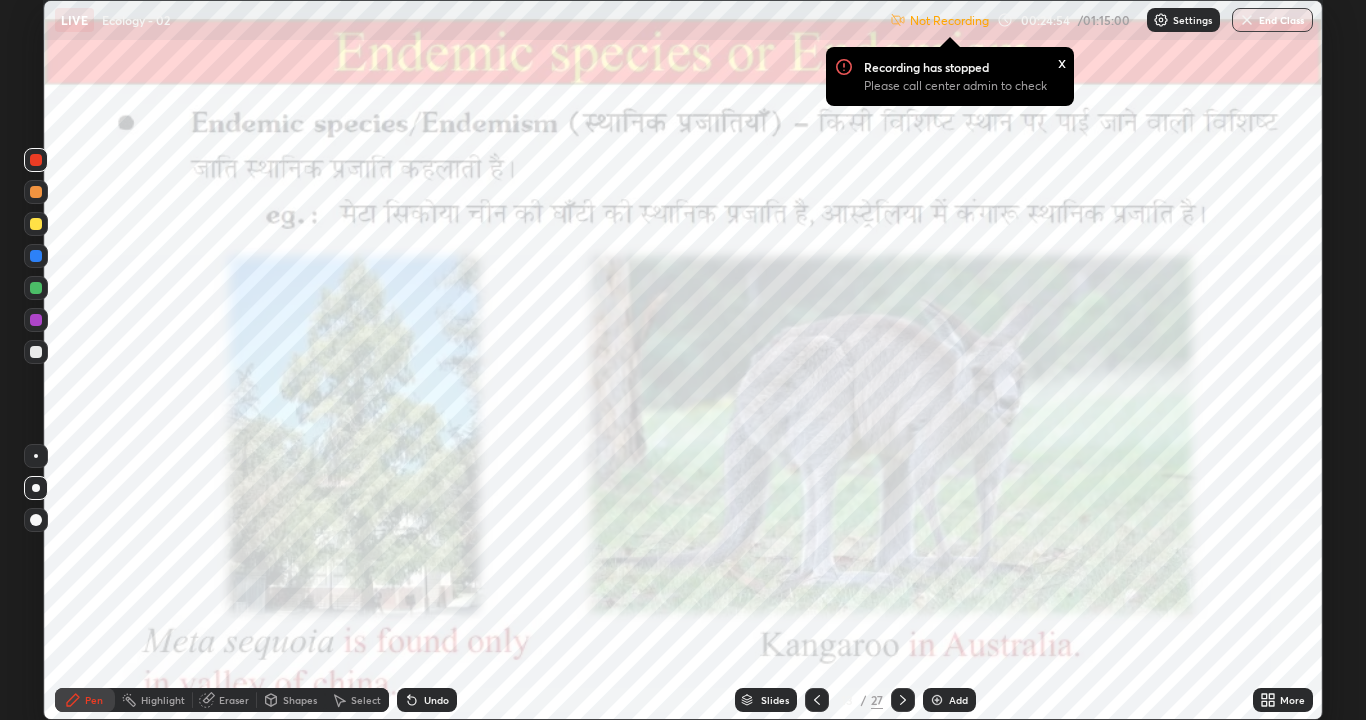 click at bounding box center [36, 256] 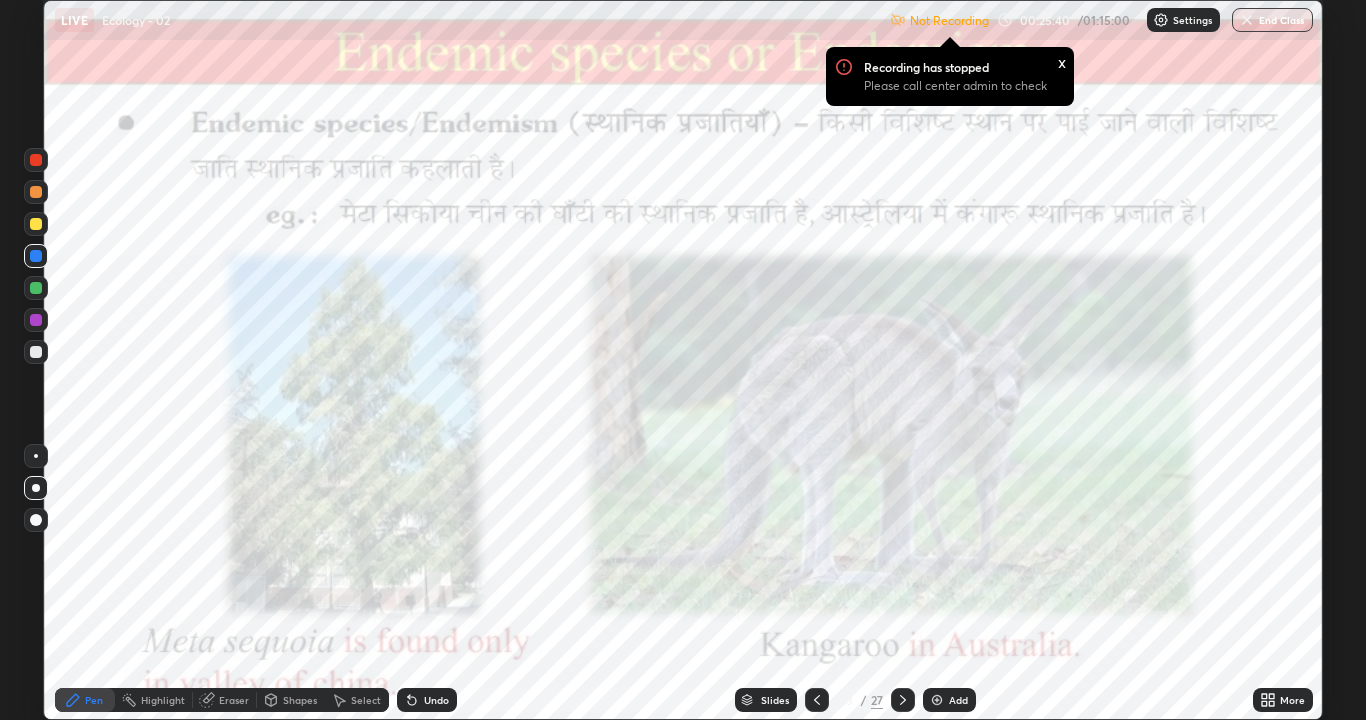 click on "x" at bounding box center (1062, 61) 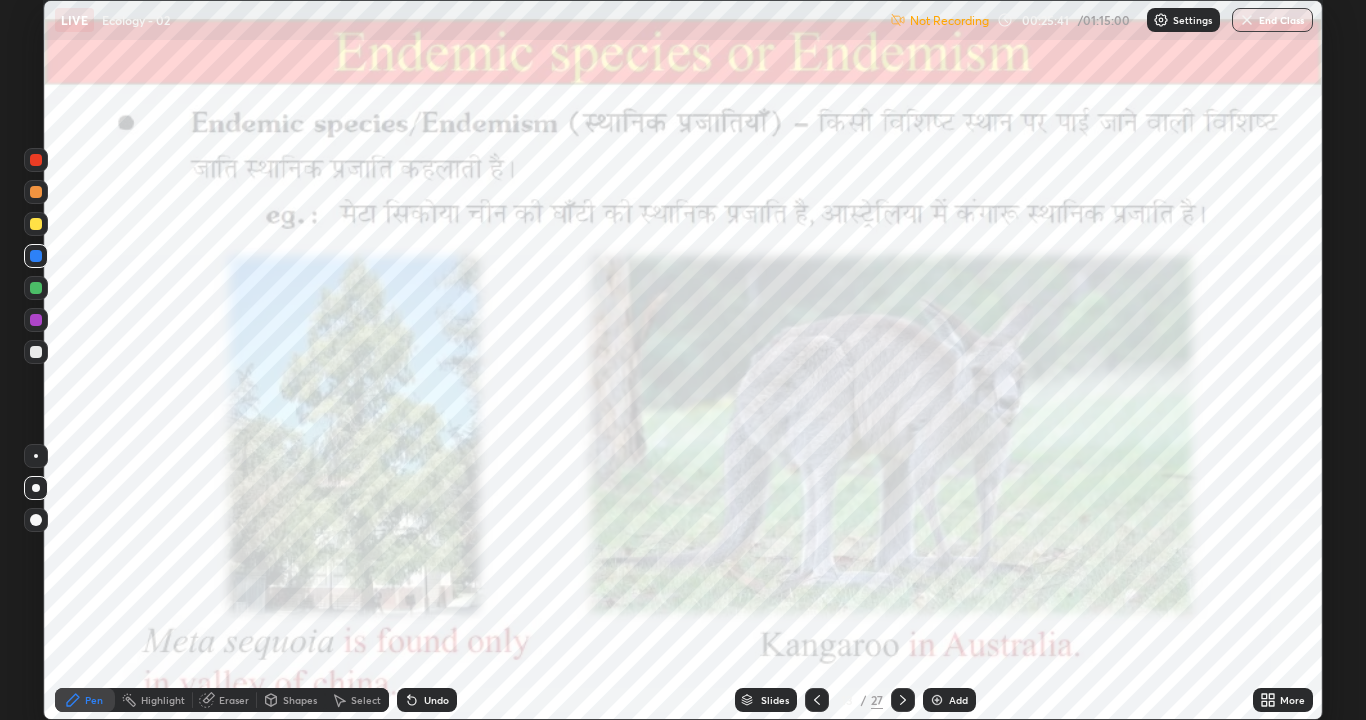 click on "Settings" at bounding box center [1192, 20] 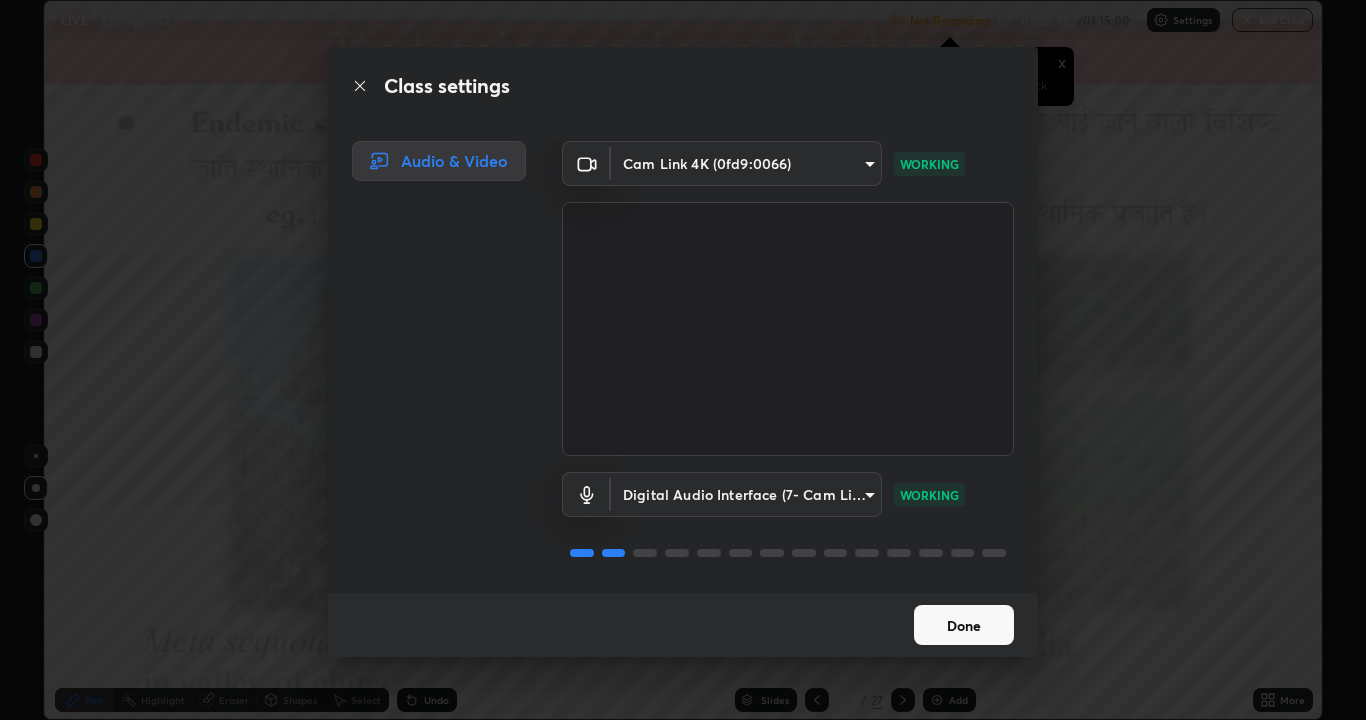 click on "Done" at bounding box center [964, 625] 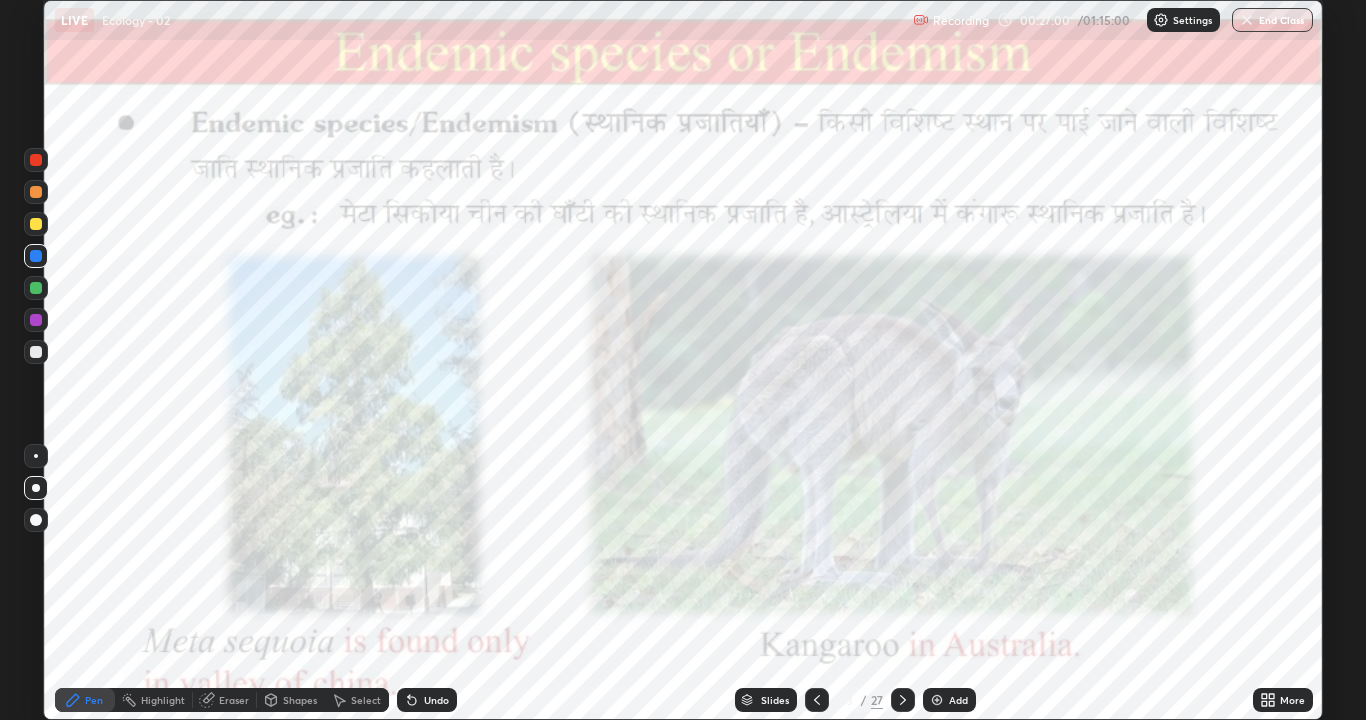 click at bounding box center [937, 700] 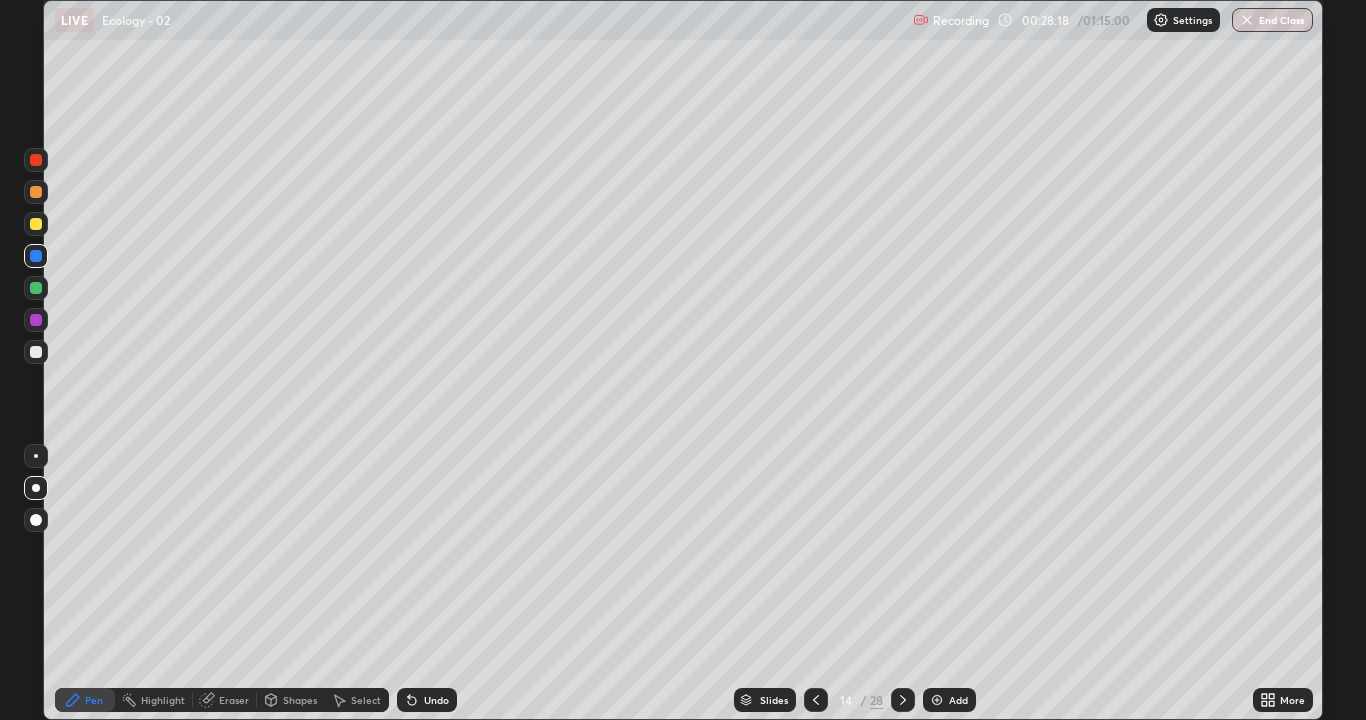 click 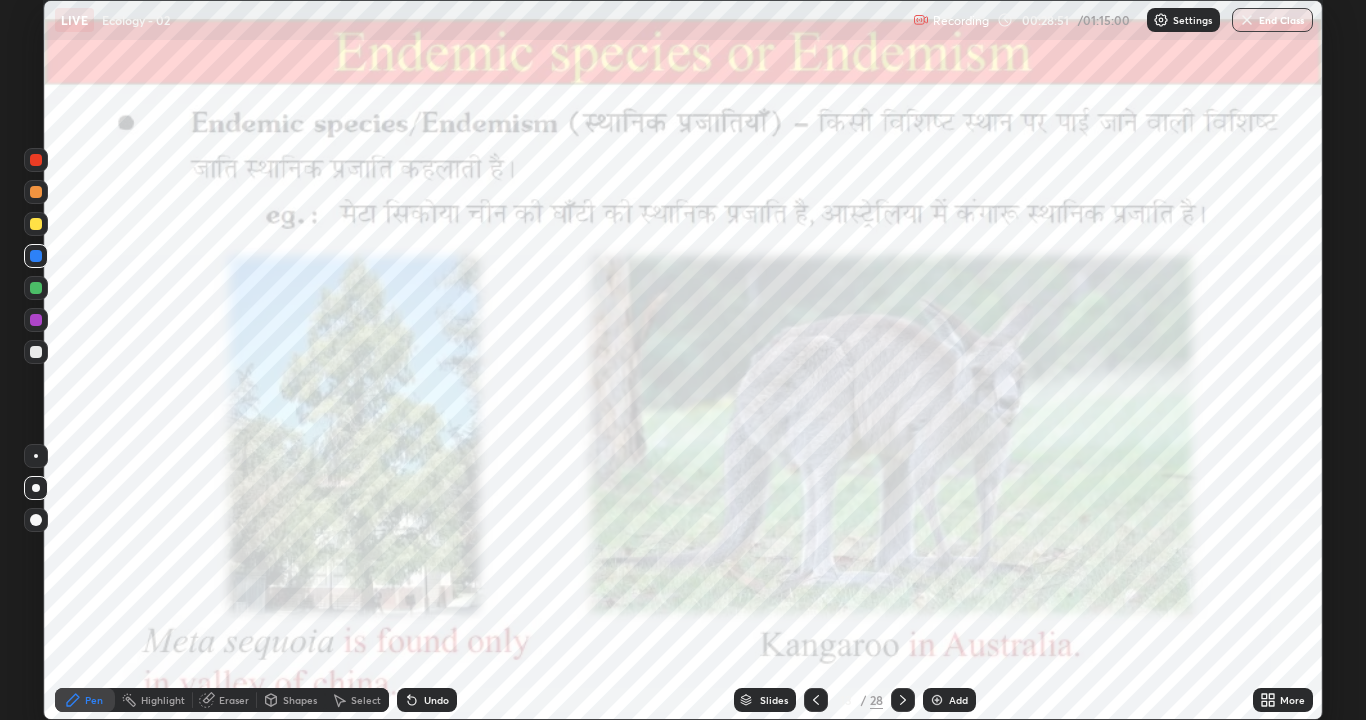 click 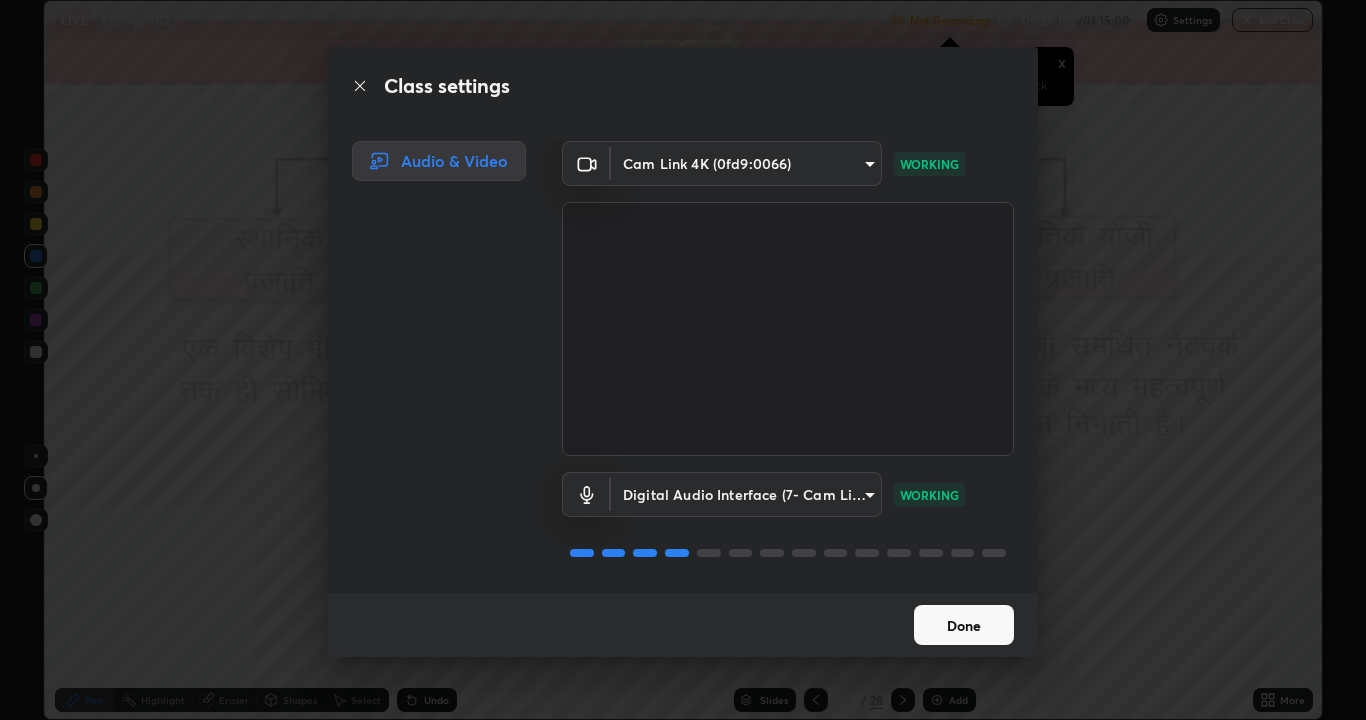 click on "Done" at bounding box center [964, 625] 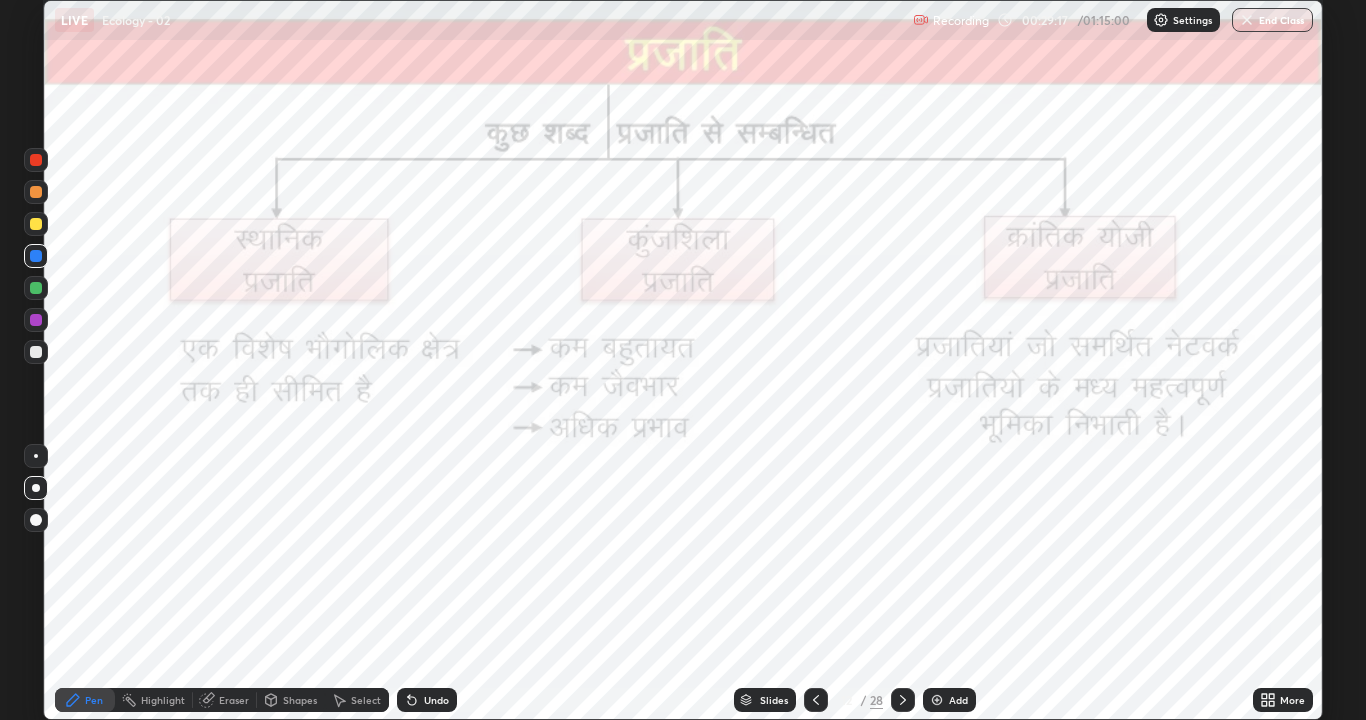 click at bounding box center (36, 320) 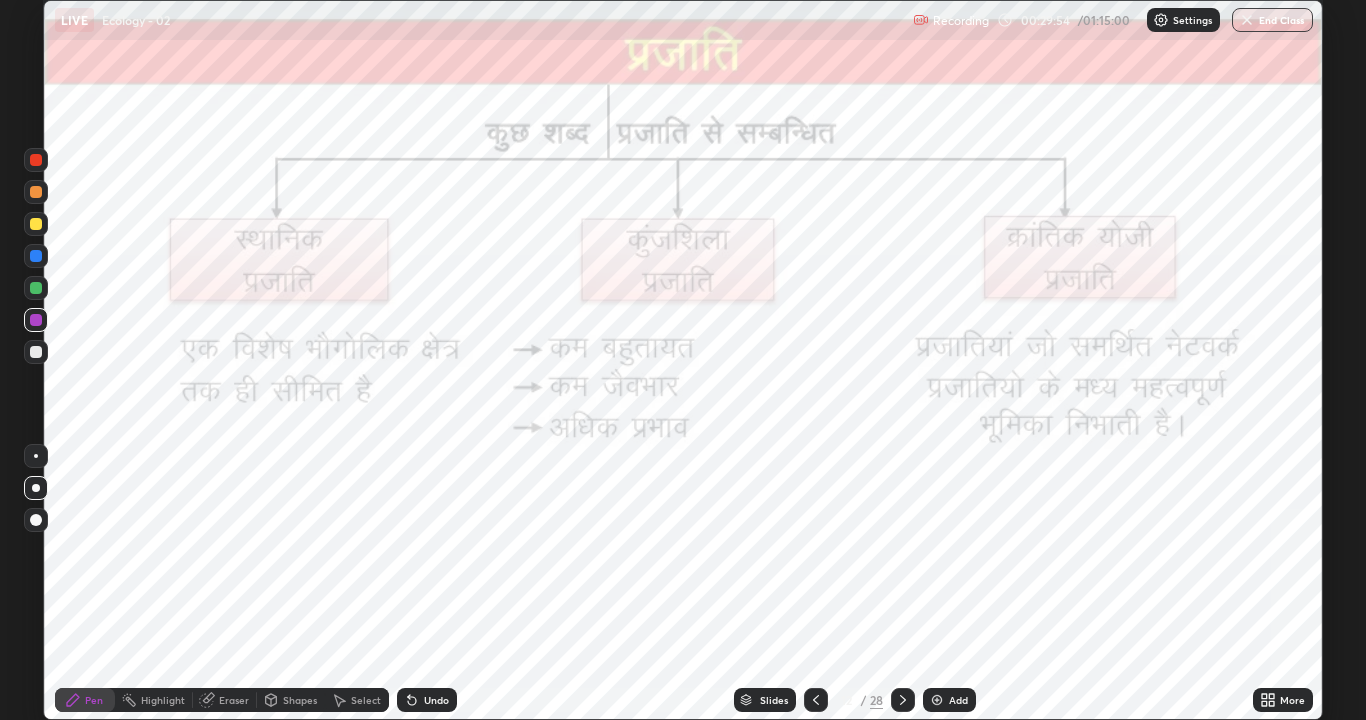 click on "Slides" at bounding box center [765, 700] 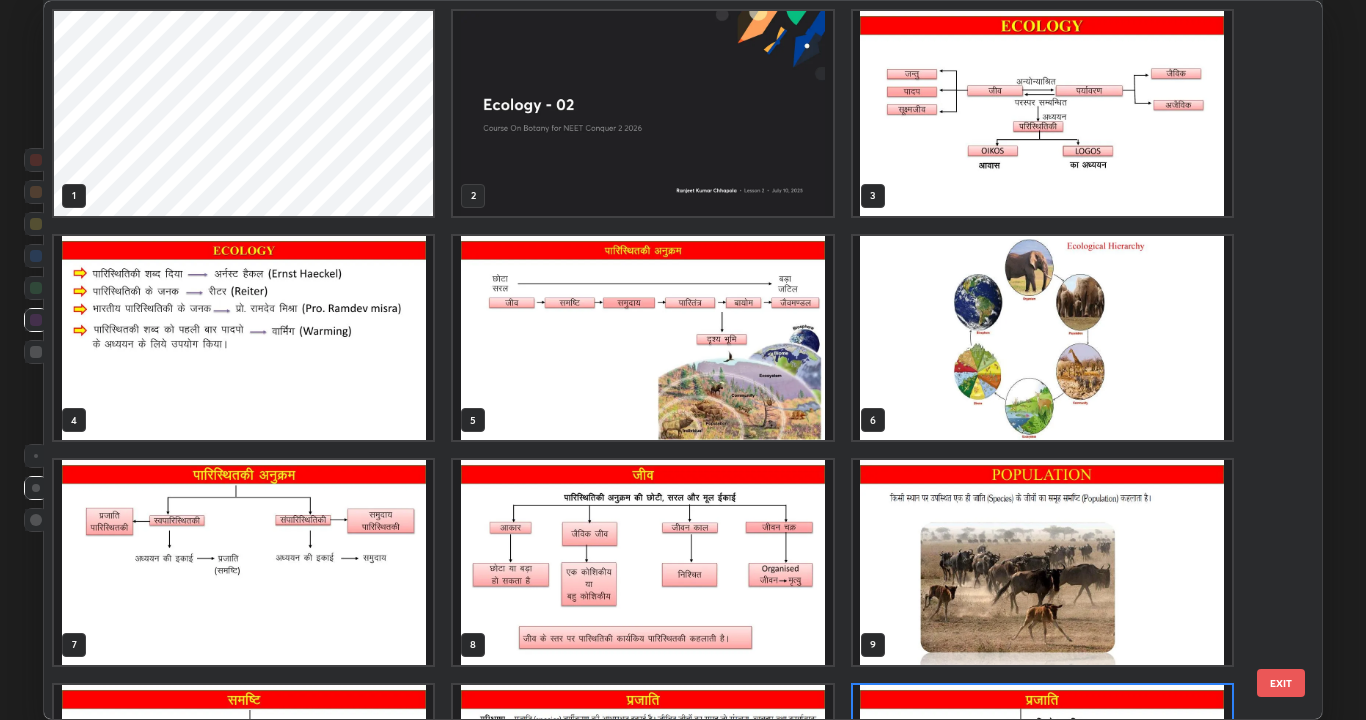 scroll, scrollTop: 180, scrollLeft: 0, axis: vertical 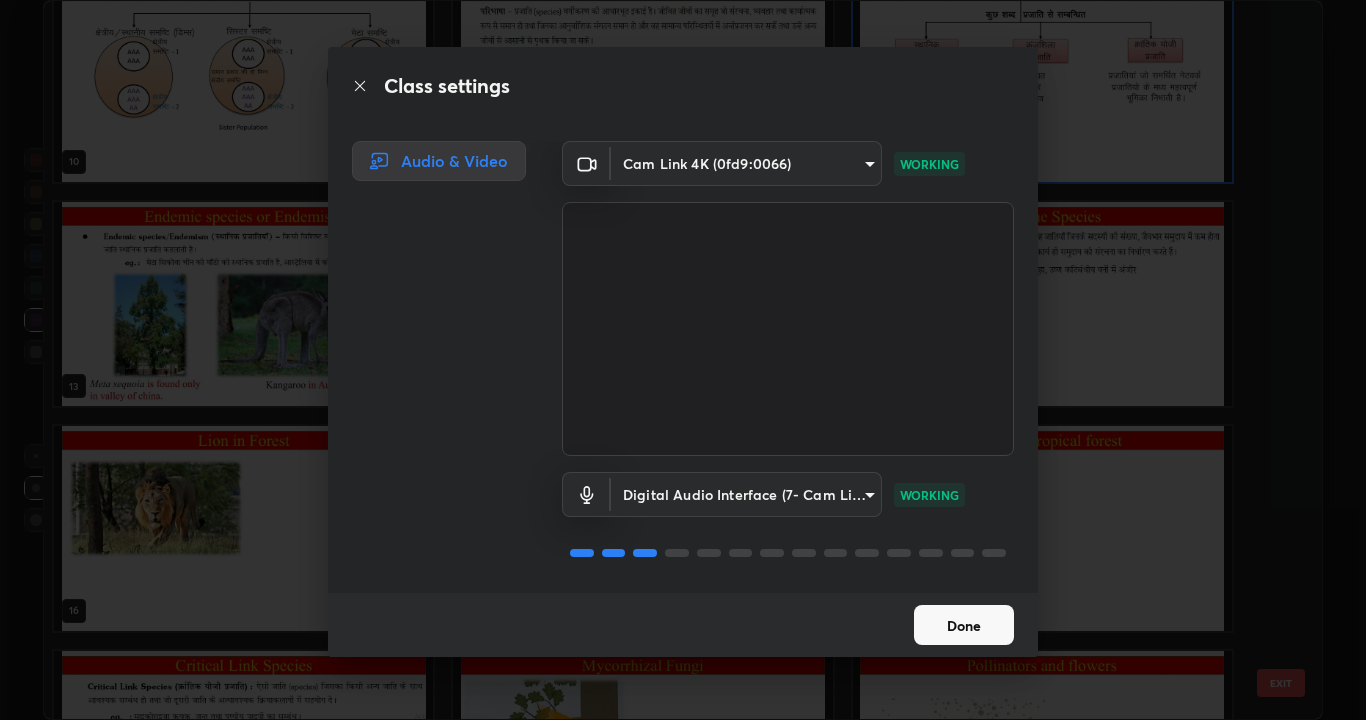 click on "Done" at bounding box center [964, 625] 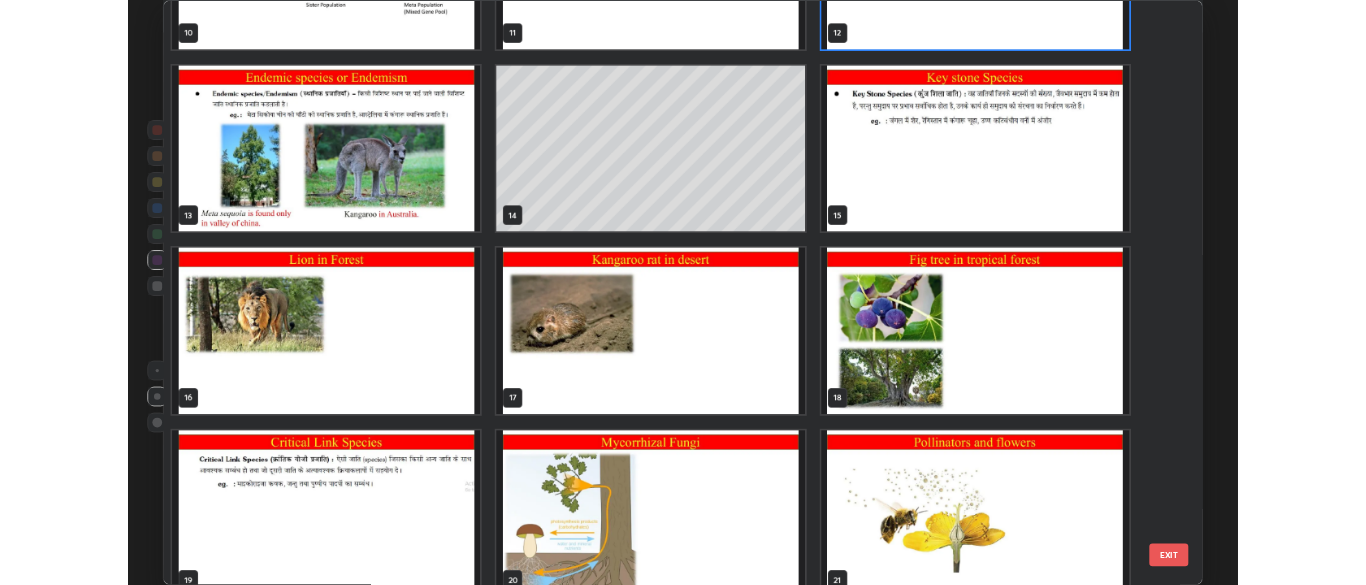 scroll, scrollTop: 830, scrollLeft: 0, axis: vertical 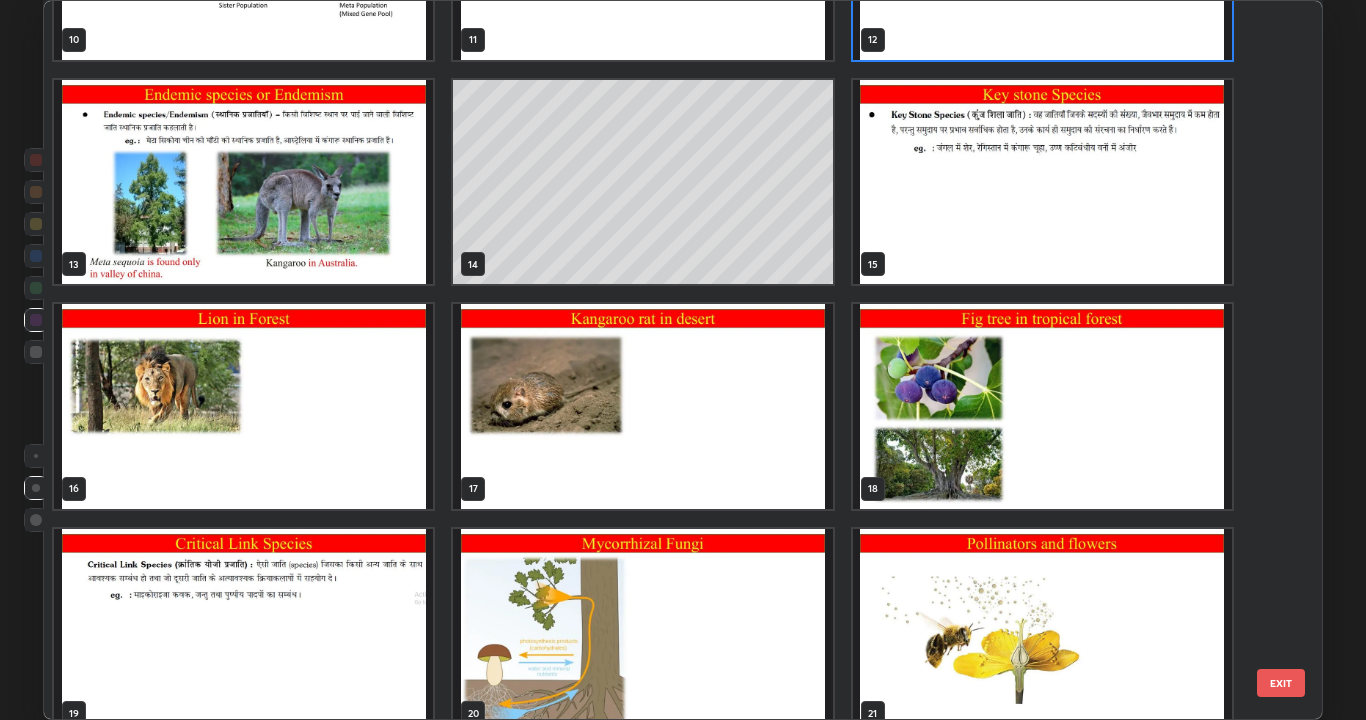 click at bounding box center [243, 406] 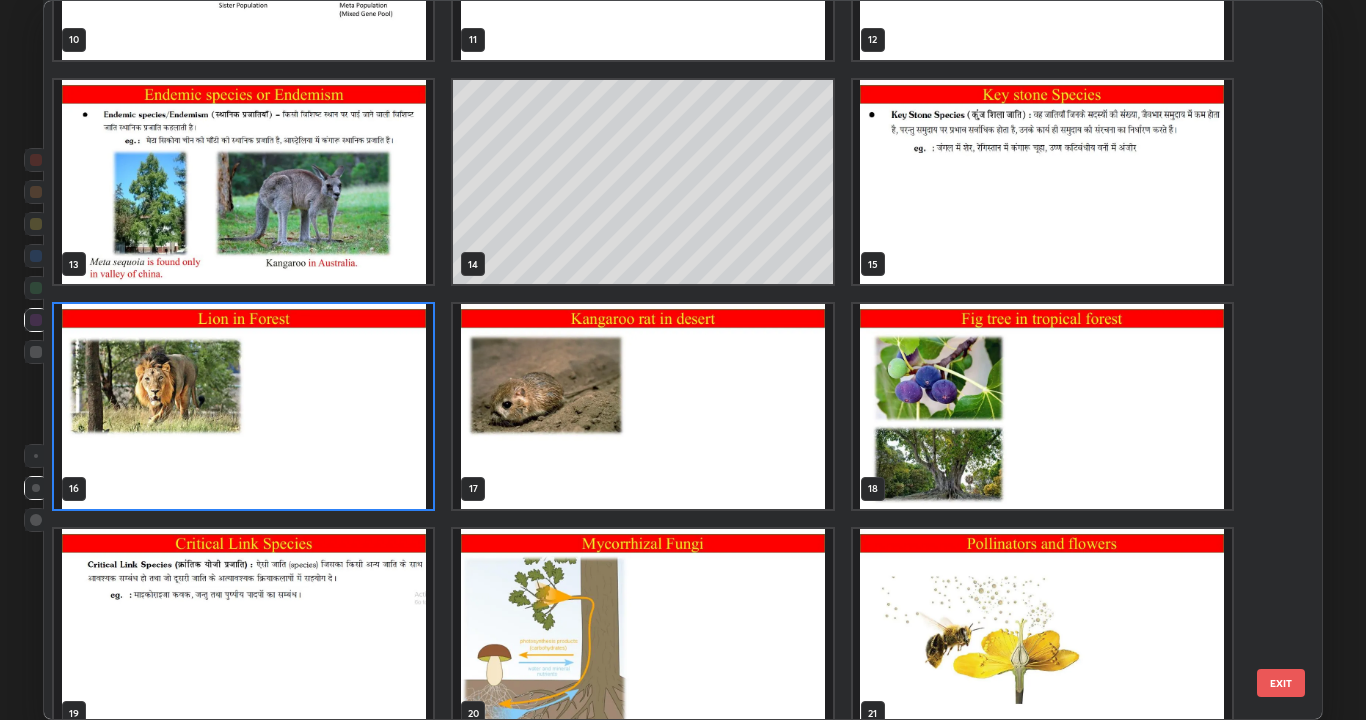 click at bounding box center [243, 406] 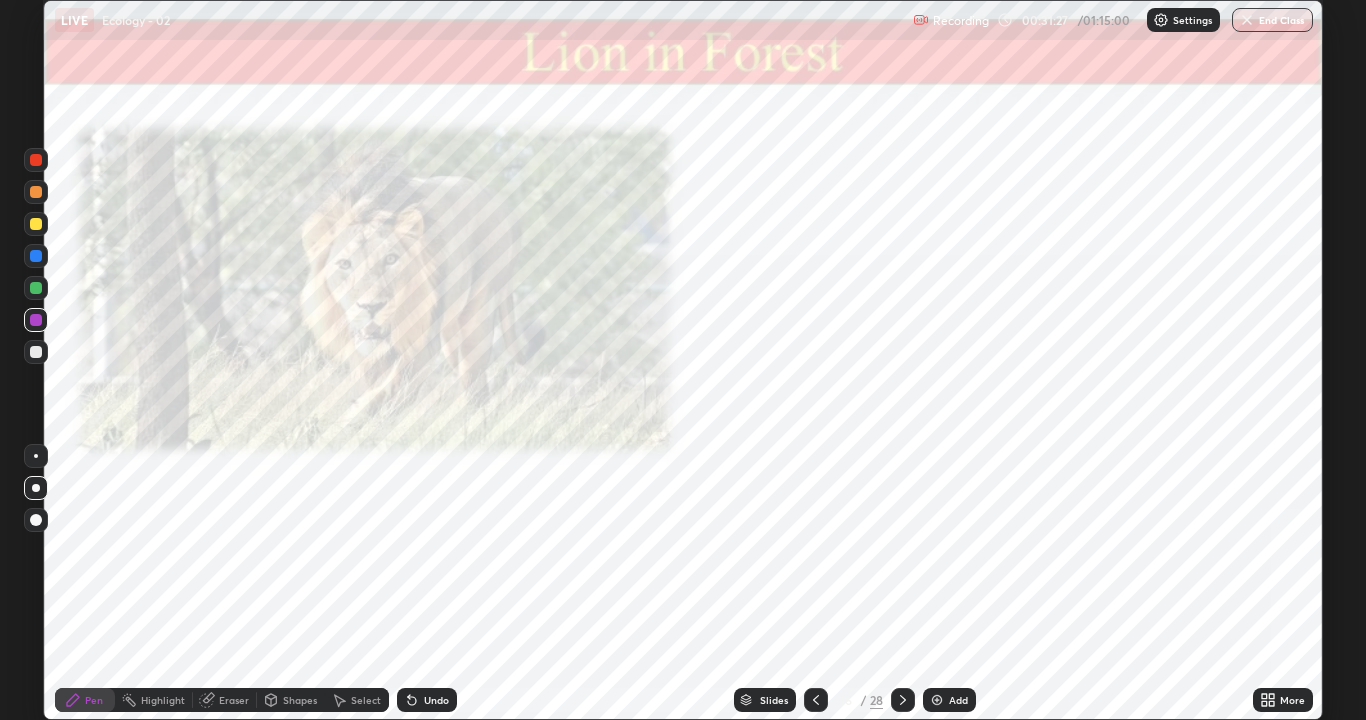 click at bounding box center [36, 288] 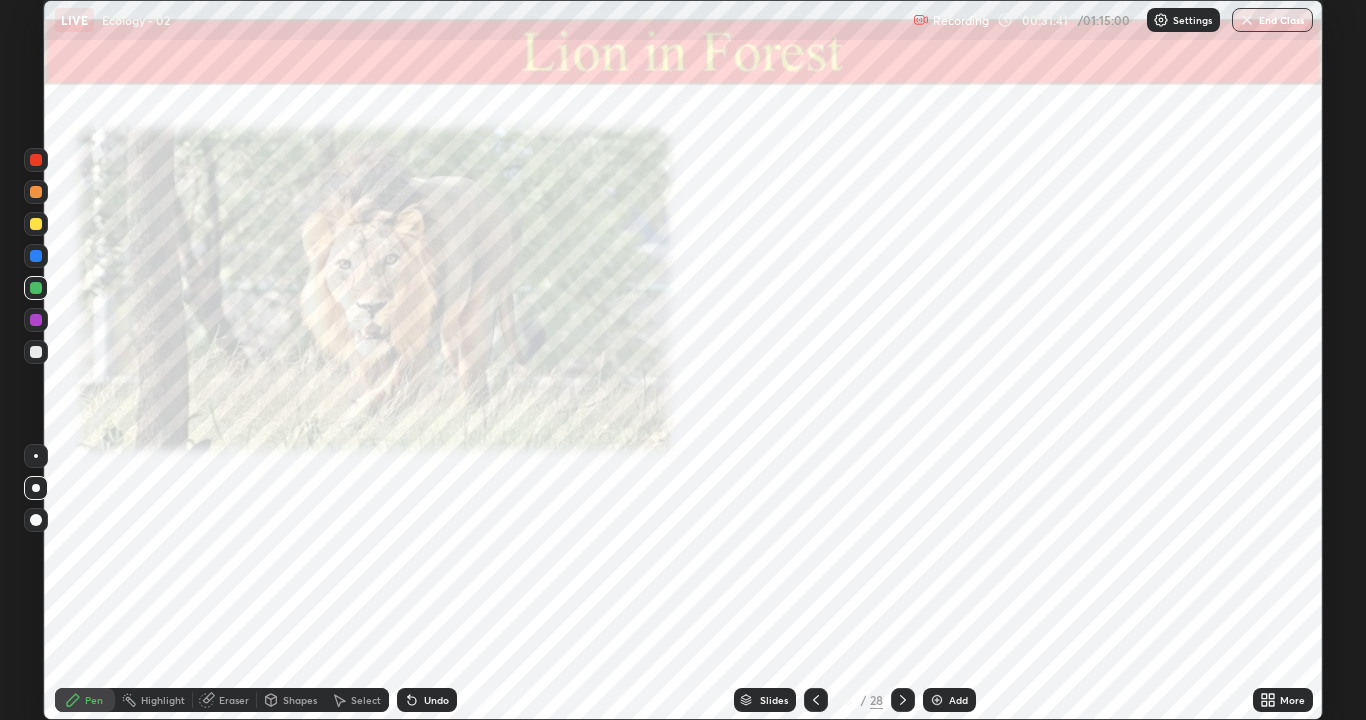 click at bounding box center (36, 256) 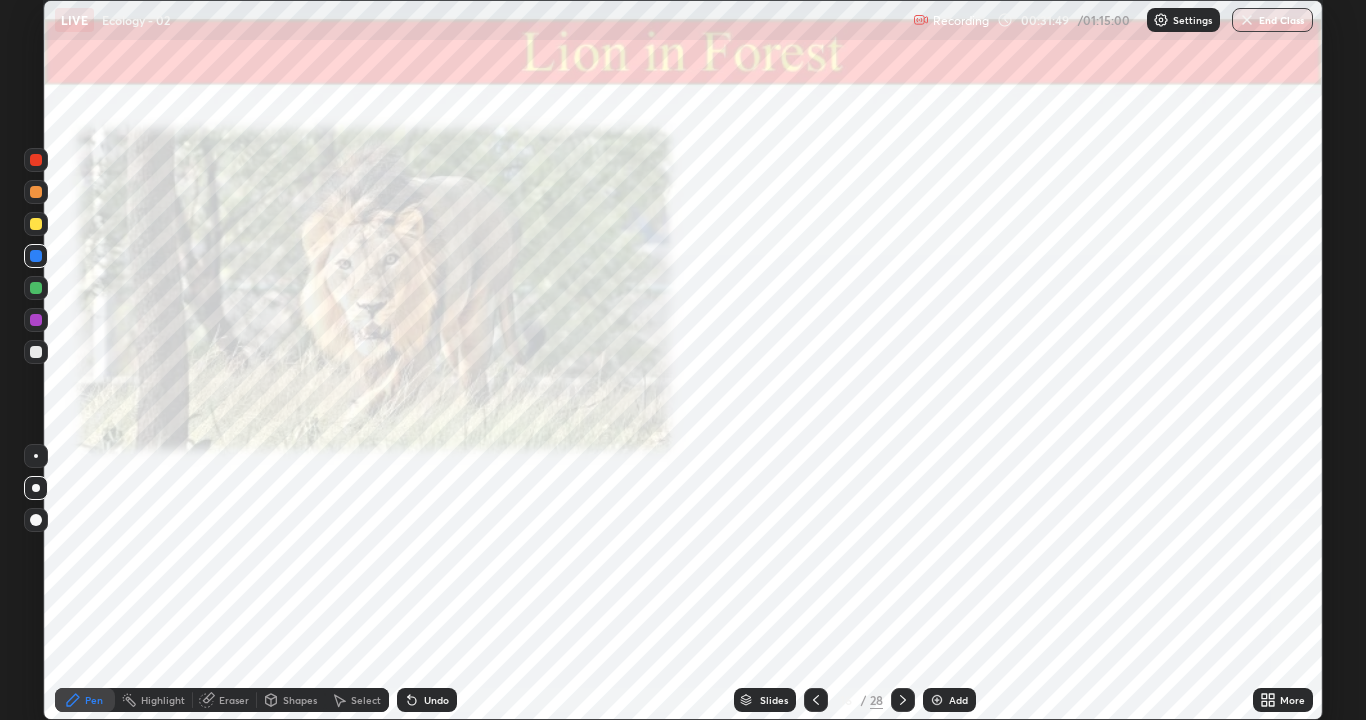 click at bounding box center [36, 288] 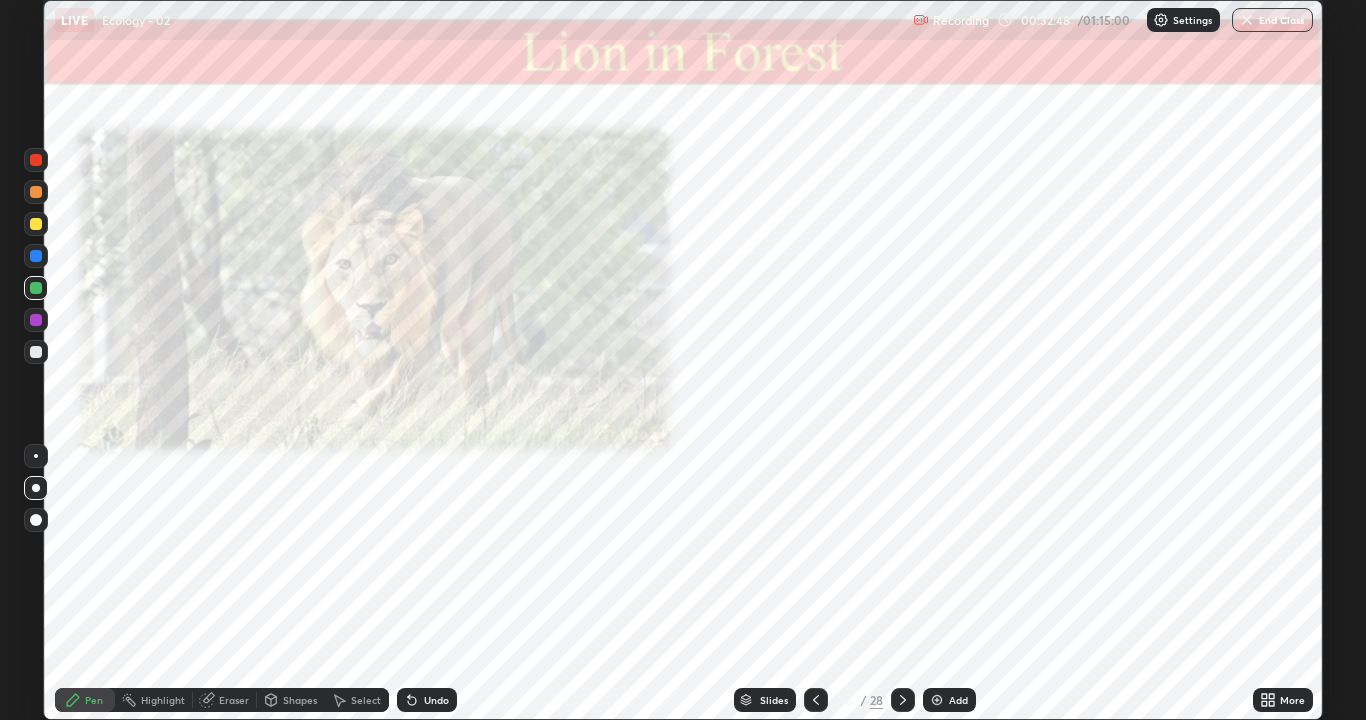click at bounding box center (36, 160) 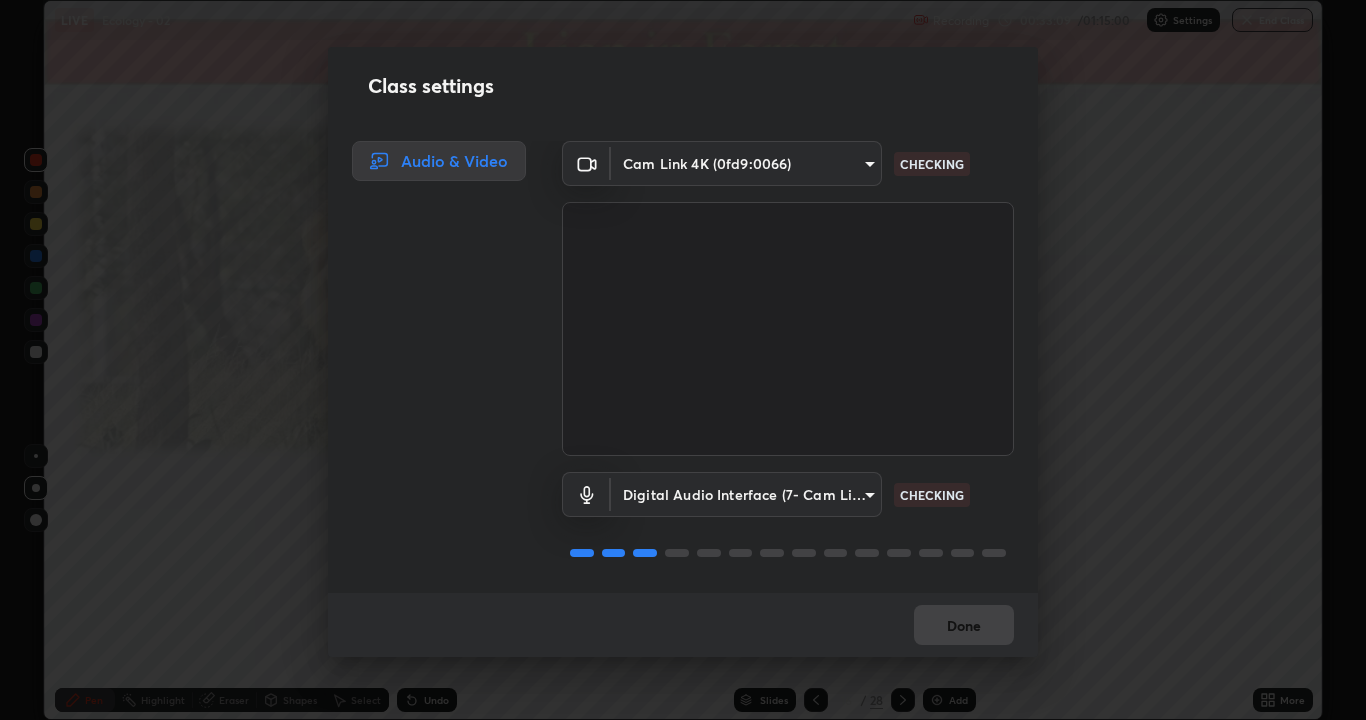 click on "Done" at bounding box center [964, 625] 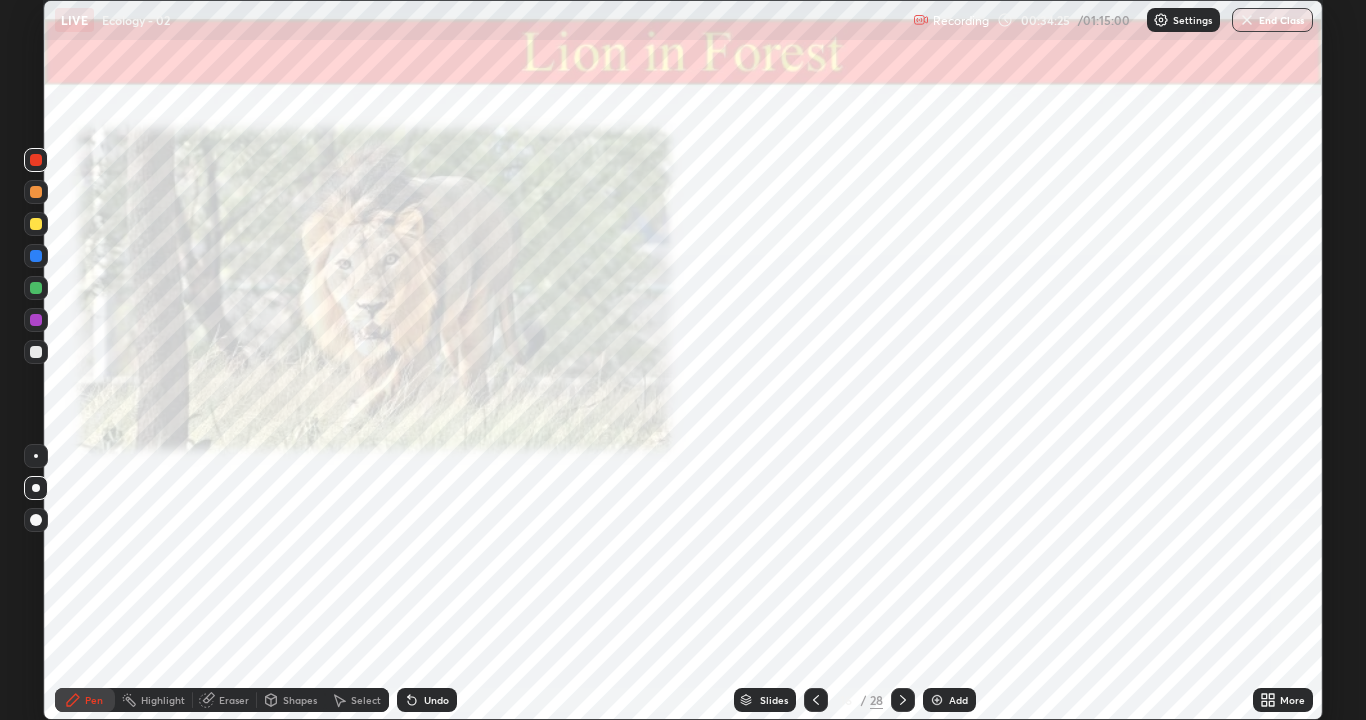 click 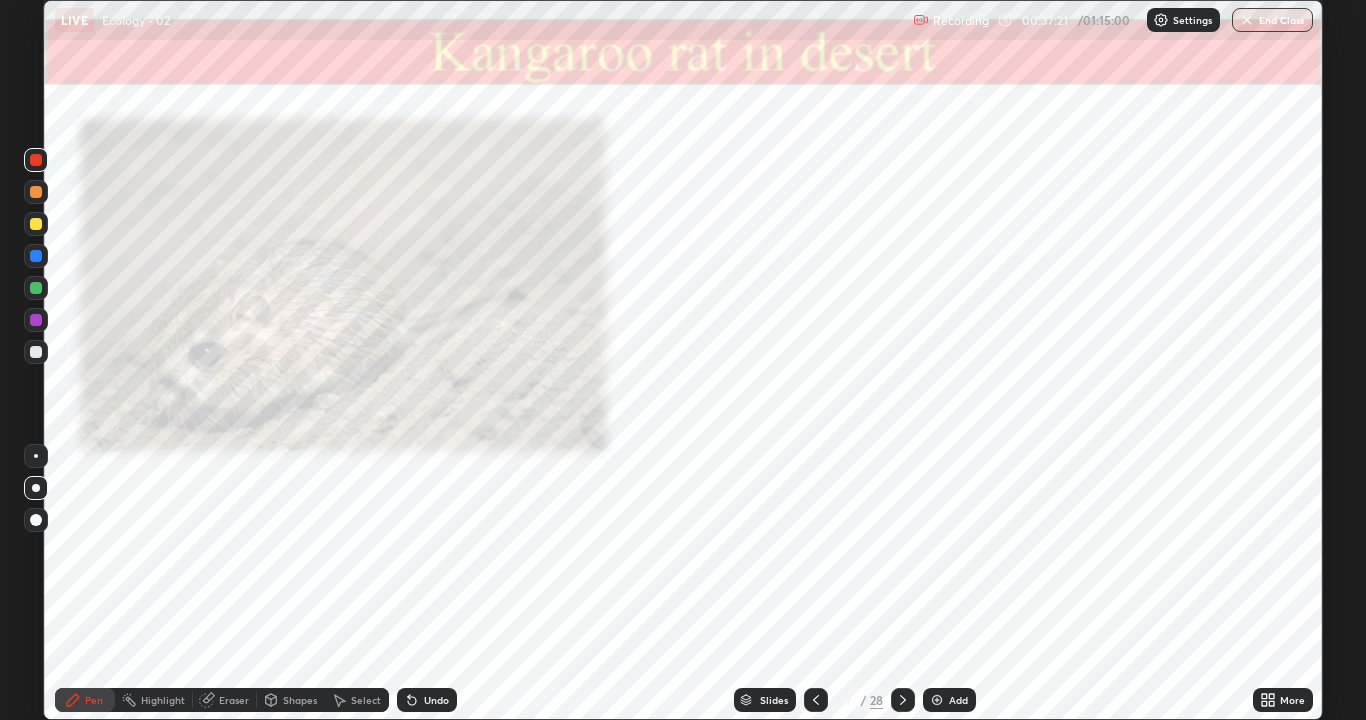 click at bounding box center [36, 320] 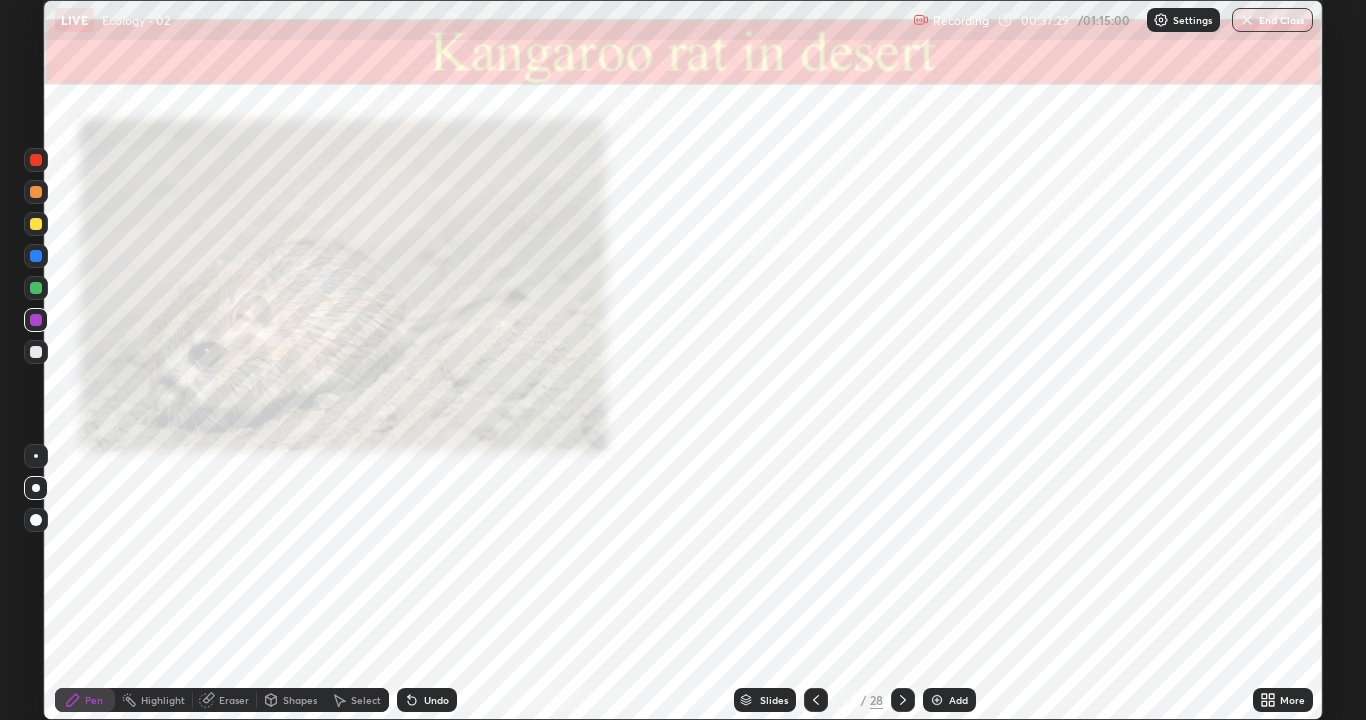 click at bounding box center (36, 192) 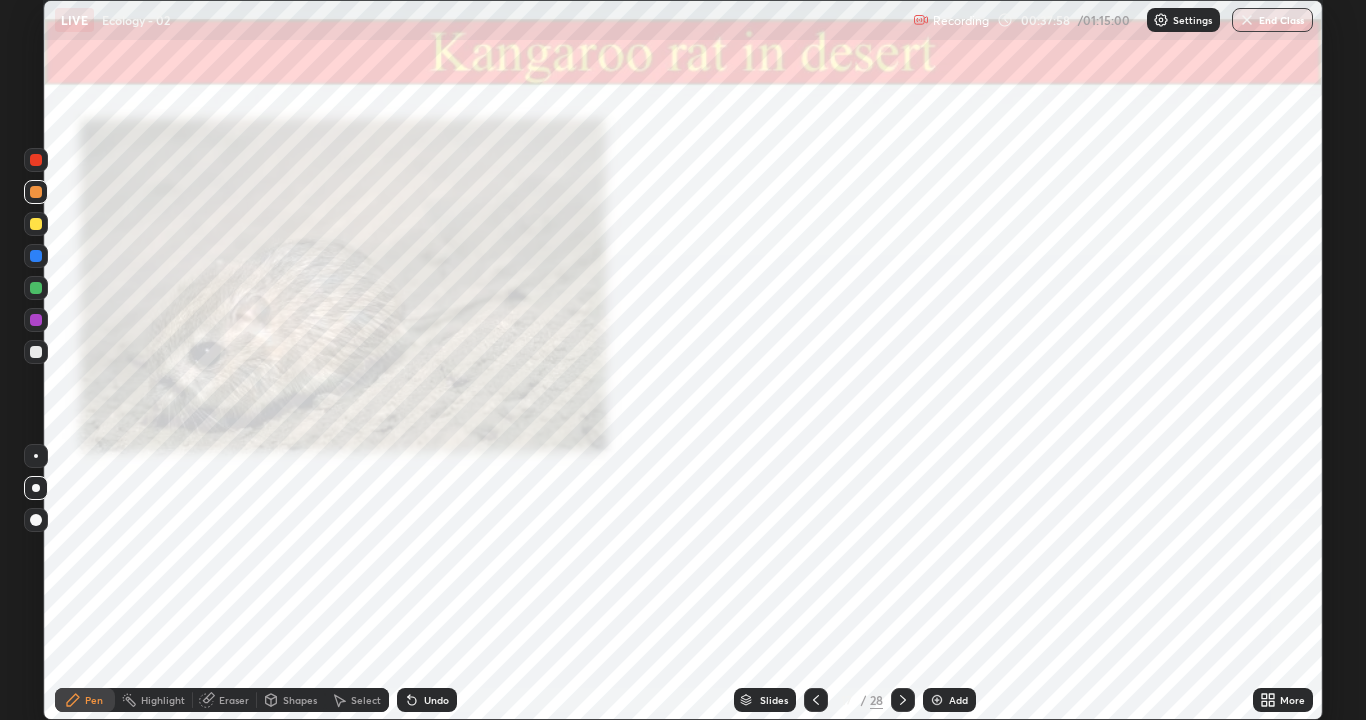 click on "Undo" at bounding box center [436, 700] 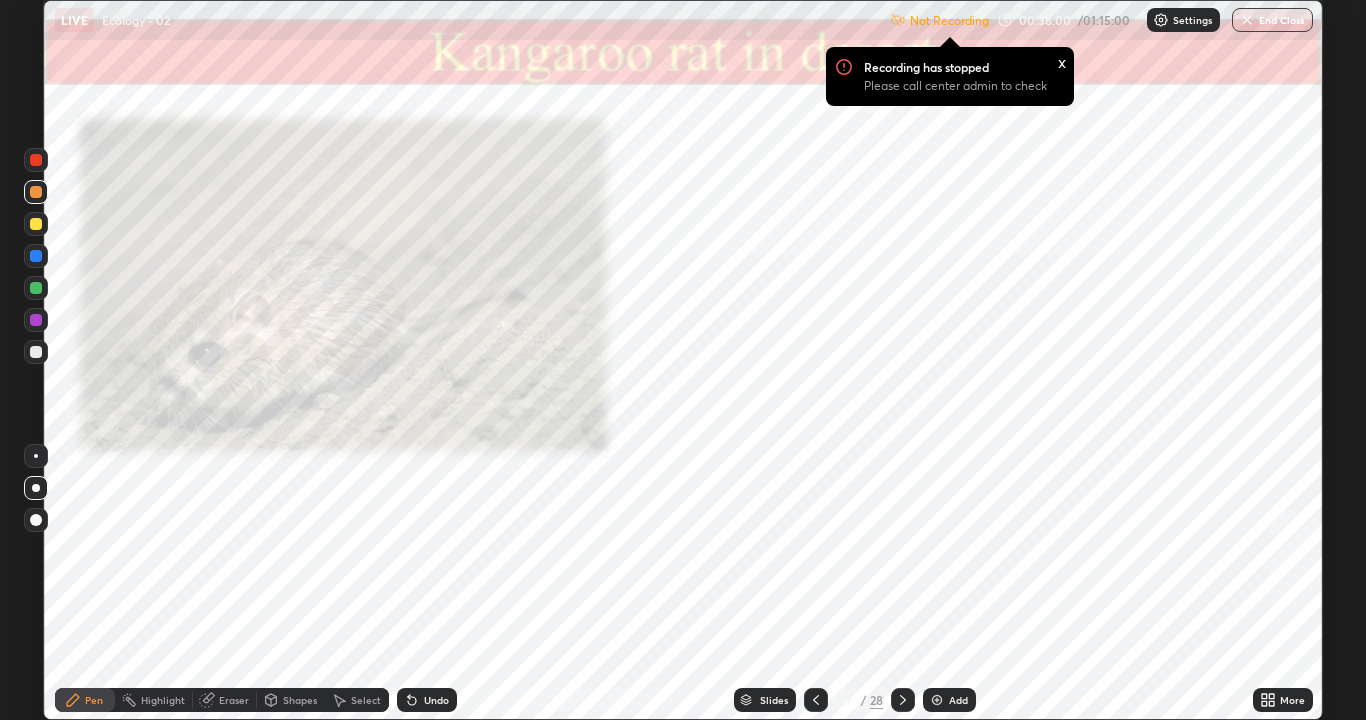 click on "Select" at bounding box center (366, 700) 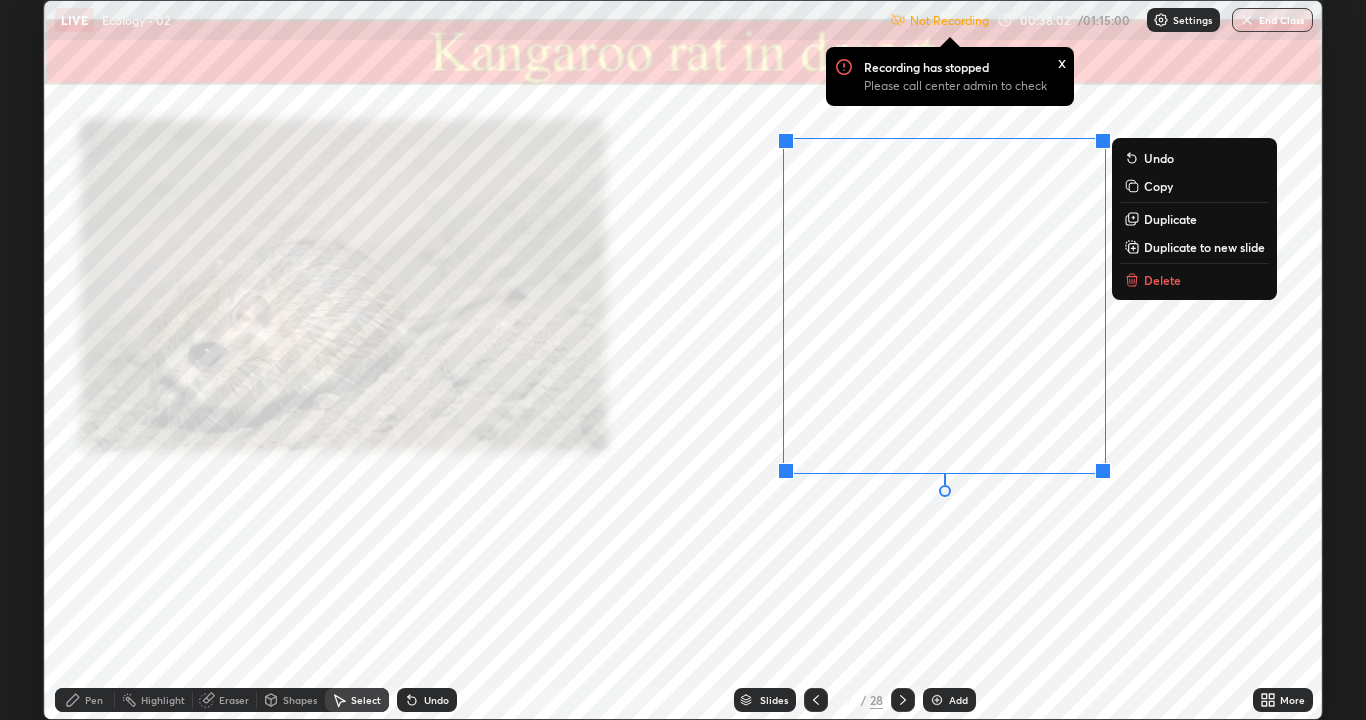 click on "Delete" at bounding box center [1162, 280] 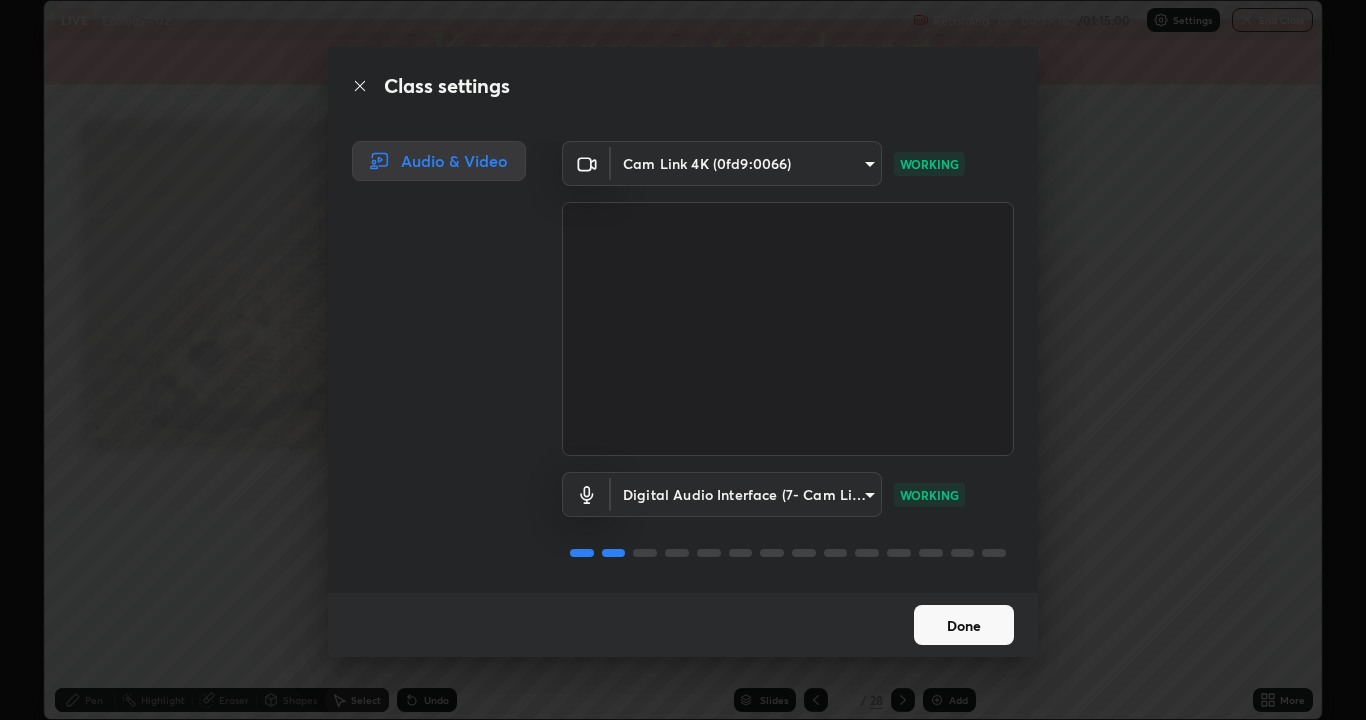 click on "Done" at bounding box center [964, 625] 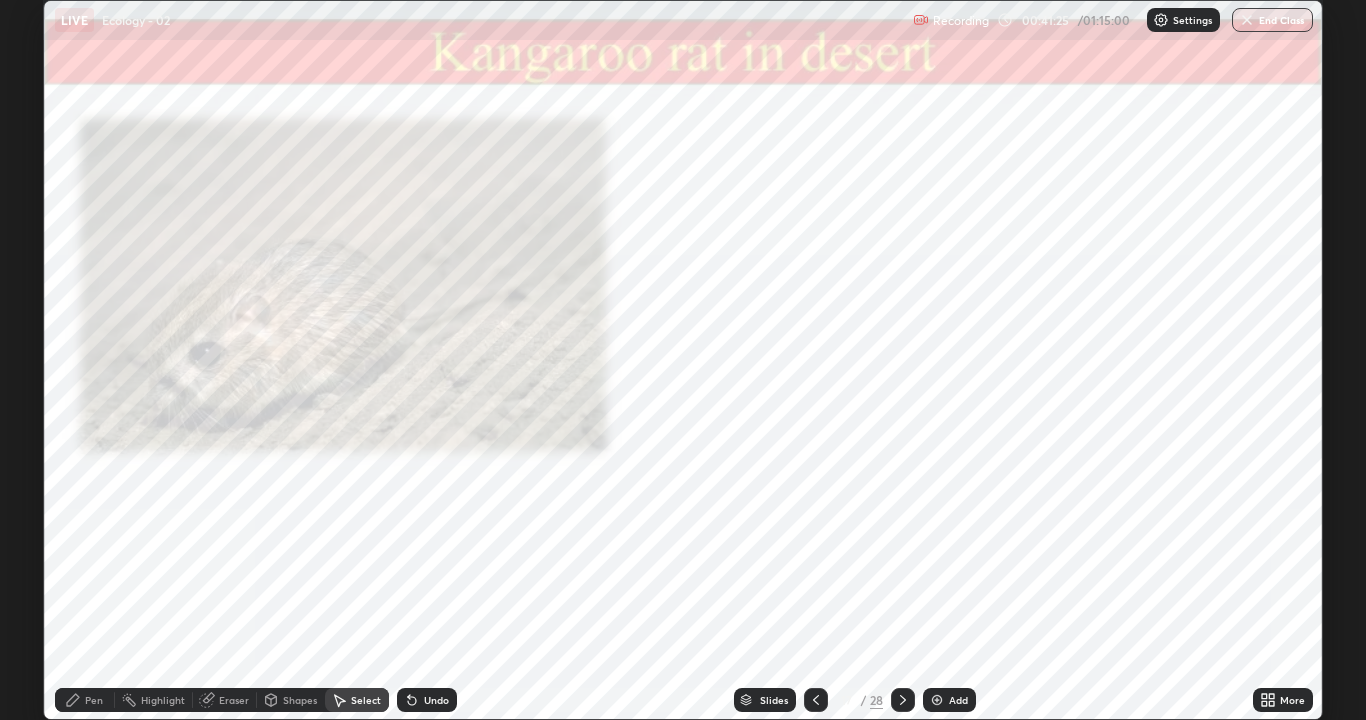 click 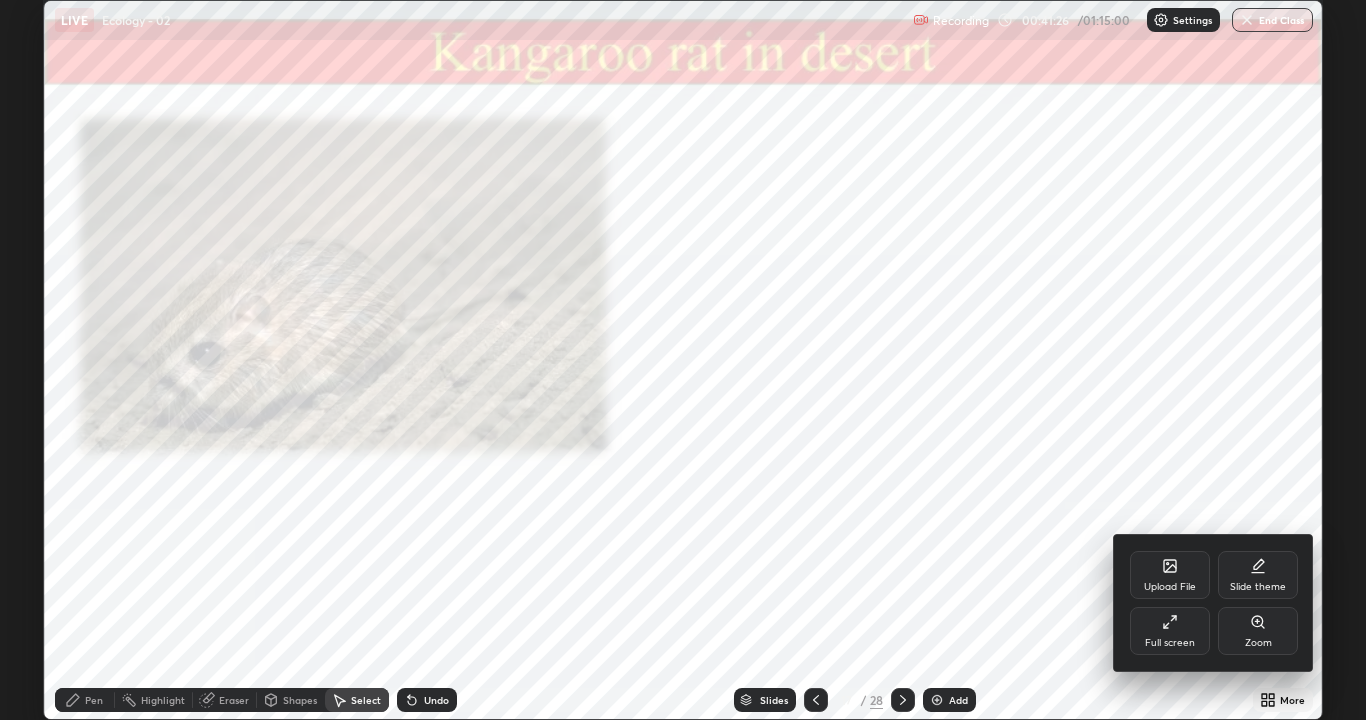 click on "Full screen" at bounding box center [1170, 631] 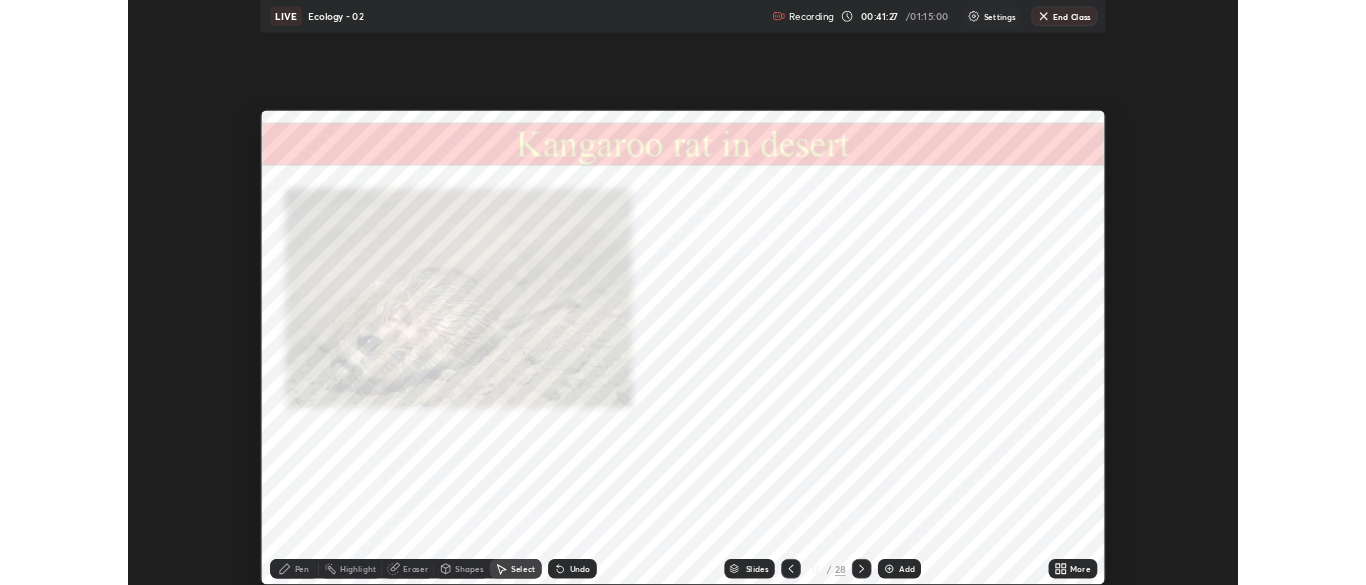 scroll, scrollTop: 585, scrollLeft: 1366, axis: both 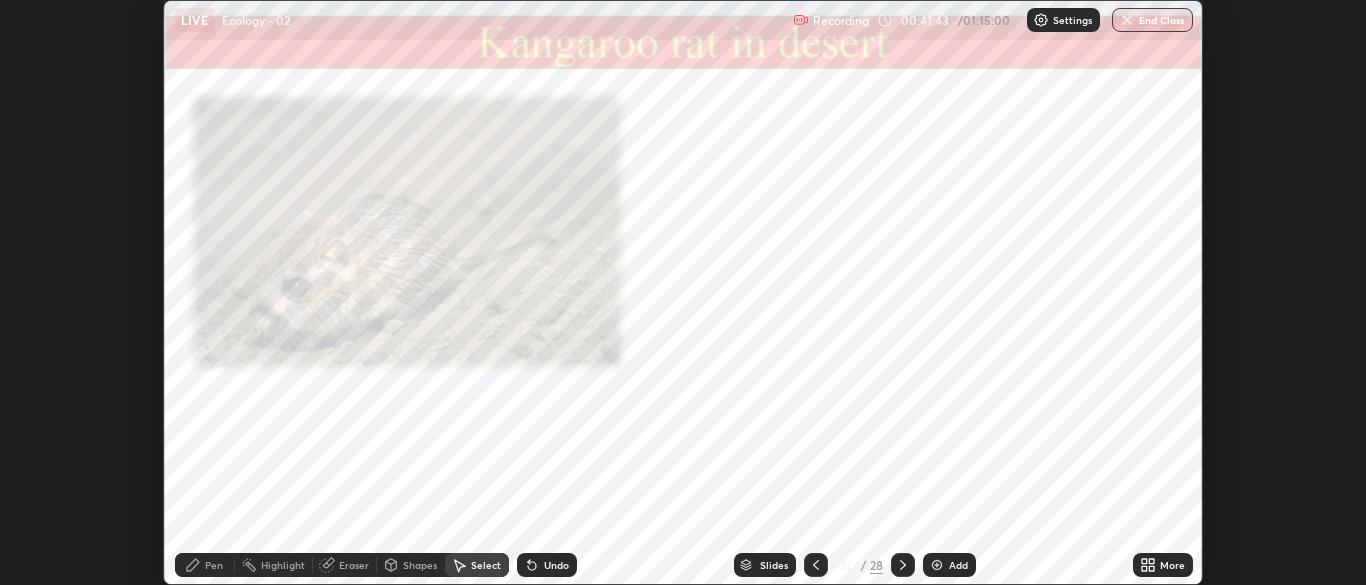 click 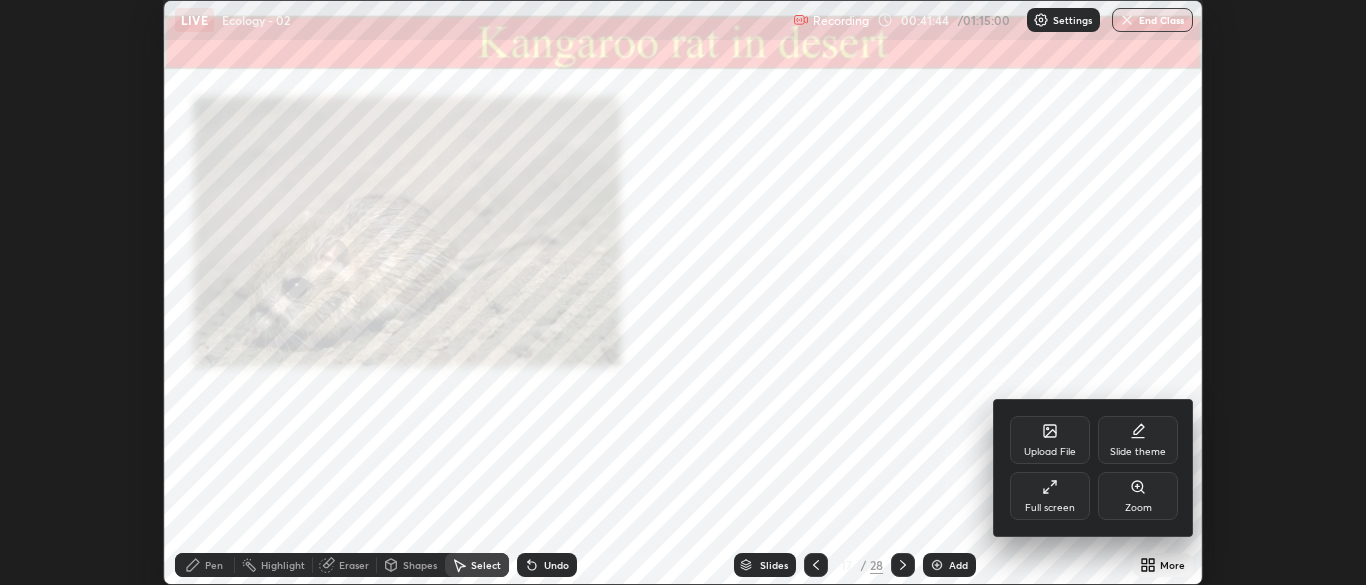 click at bounding box center [683, 292] 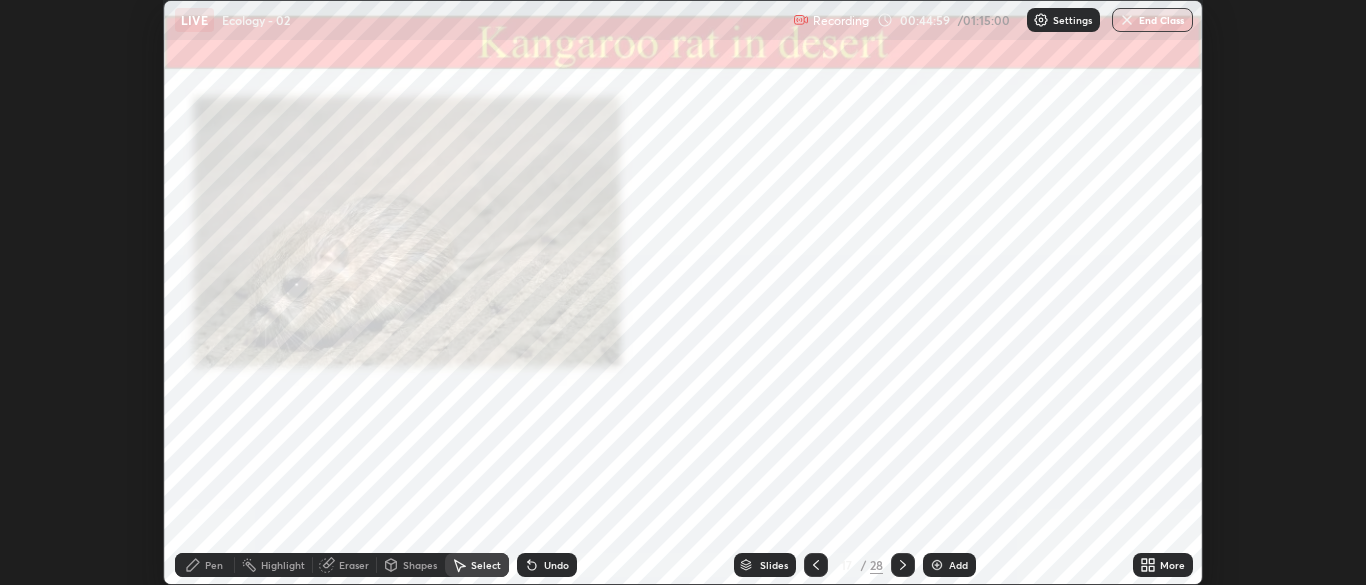 click 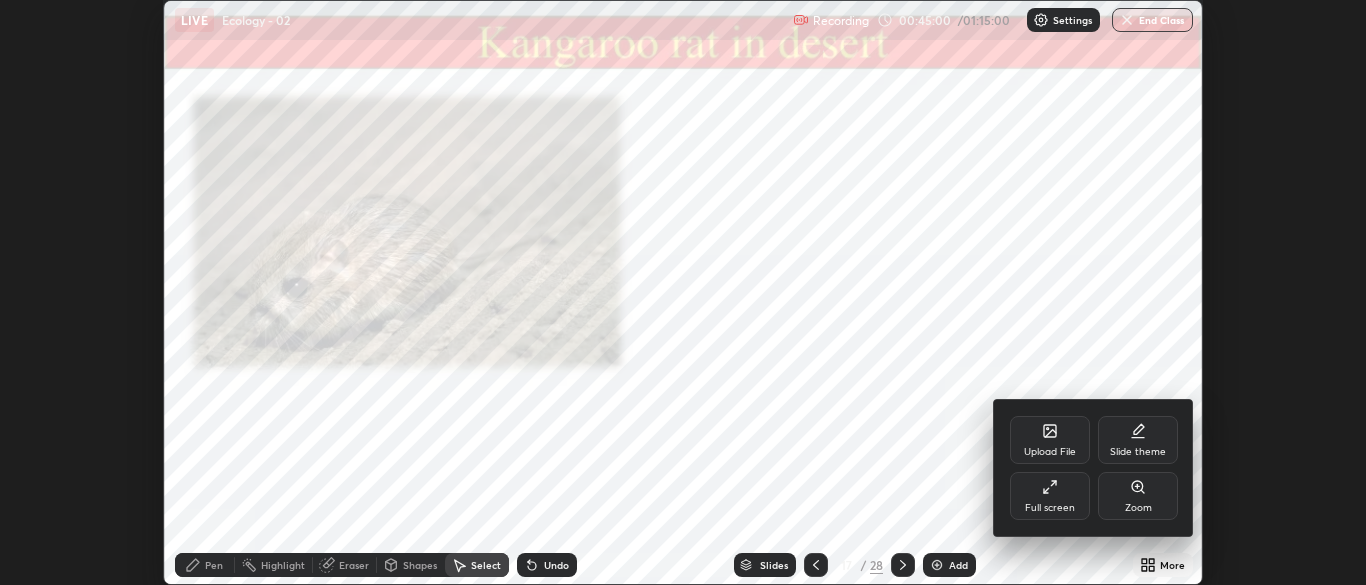 click on "Full screen" at bounding box center (1050, 508) 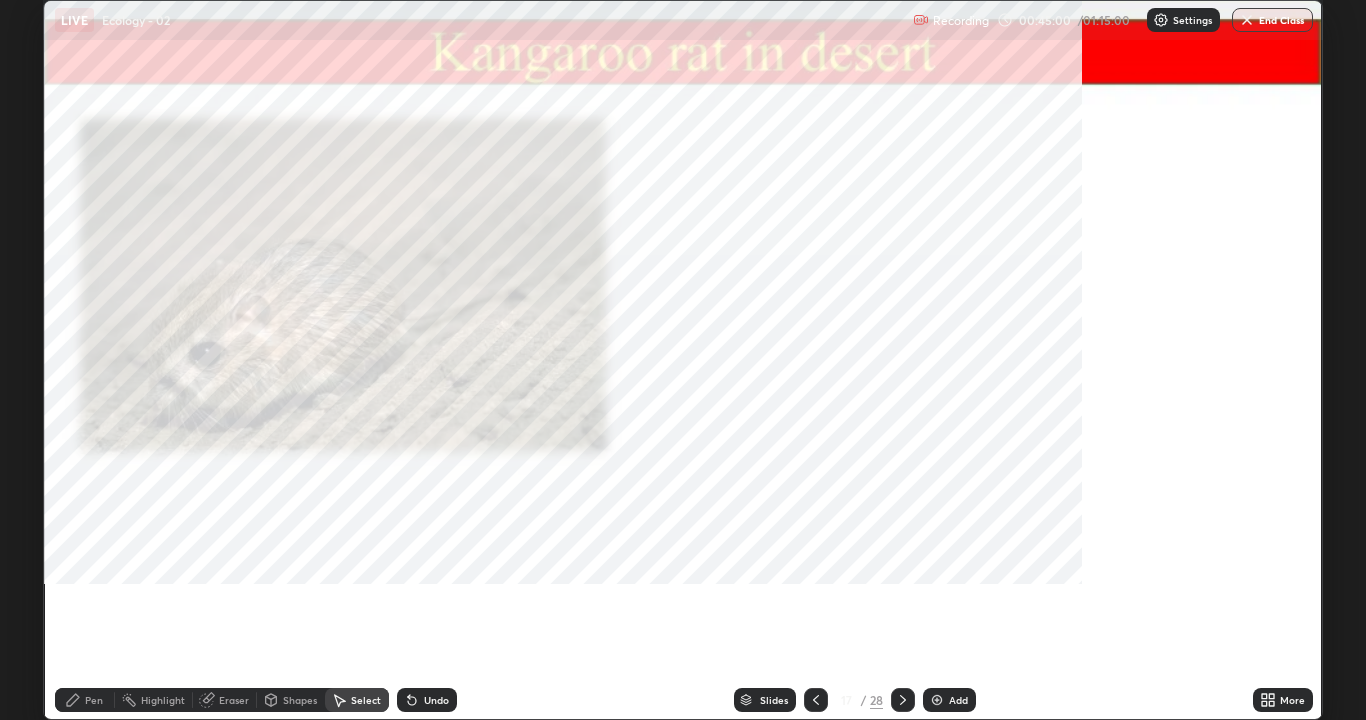 scroll, scrollTop: 99280, scrollLeft: 98634, axis: both 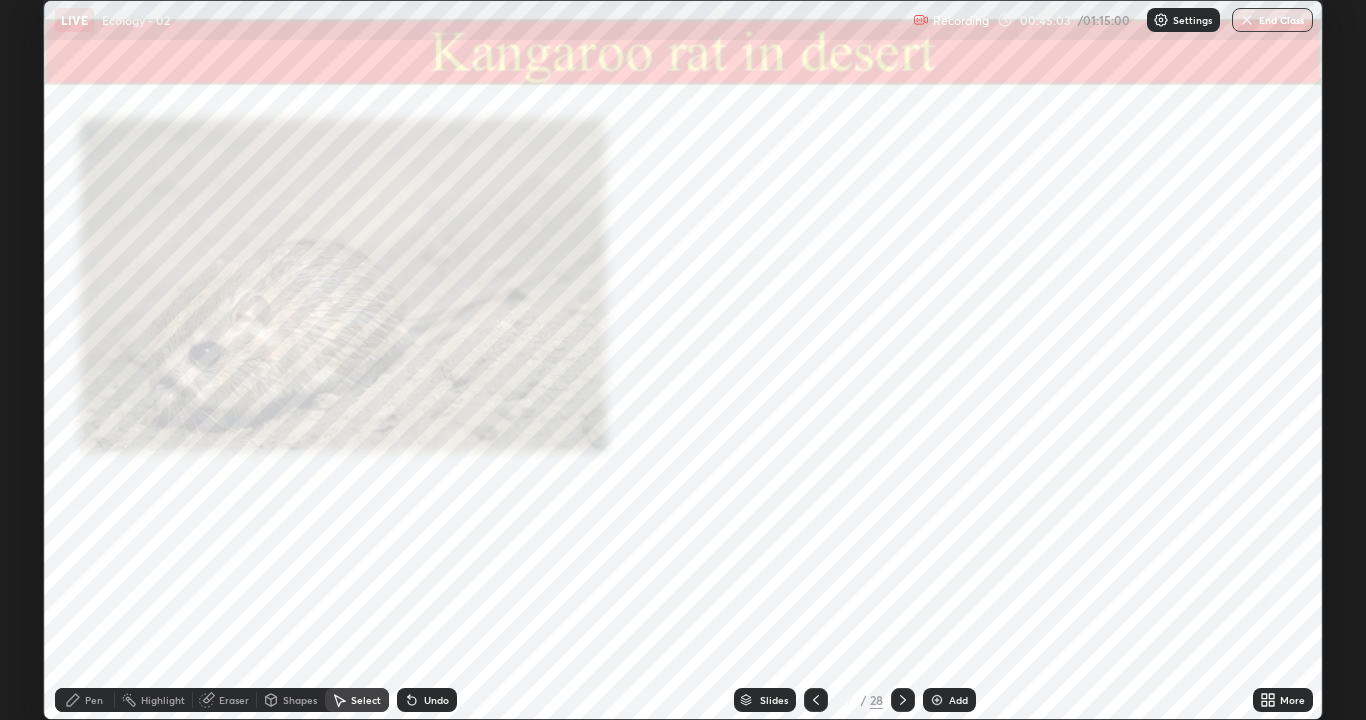 click on "Pen" at bounding box center (94, 700) 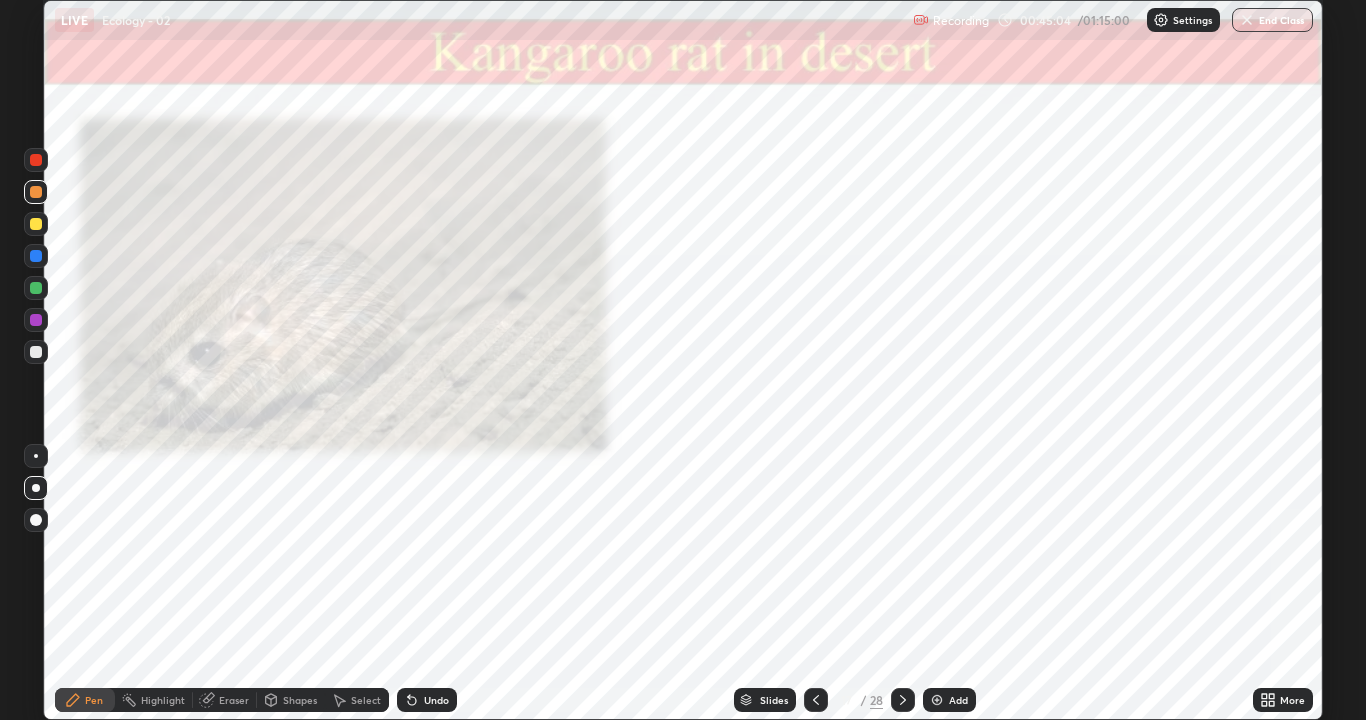 click at bounding box center (36, 288) 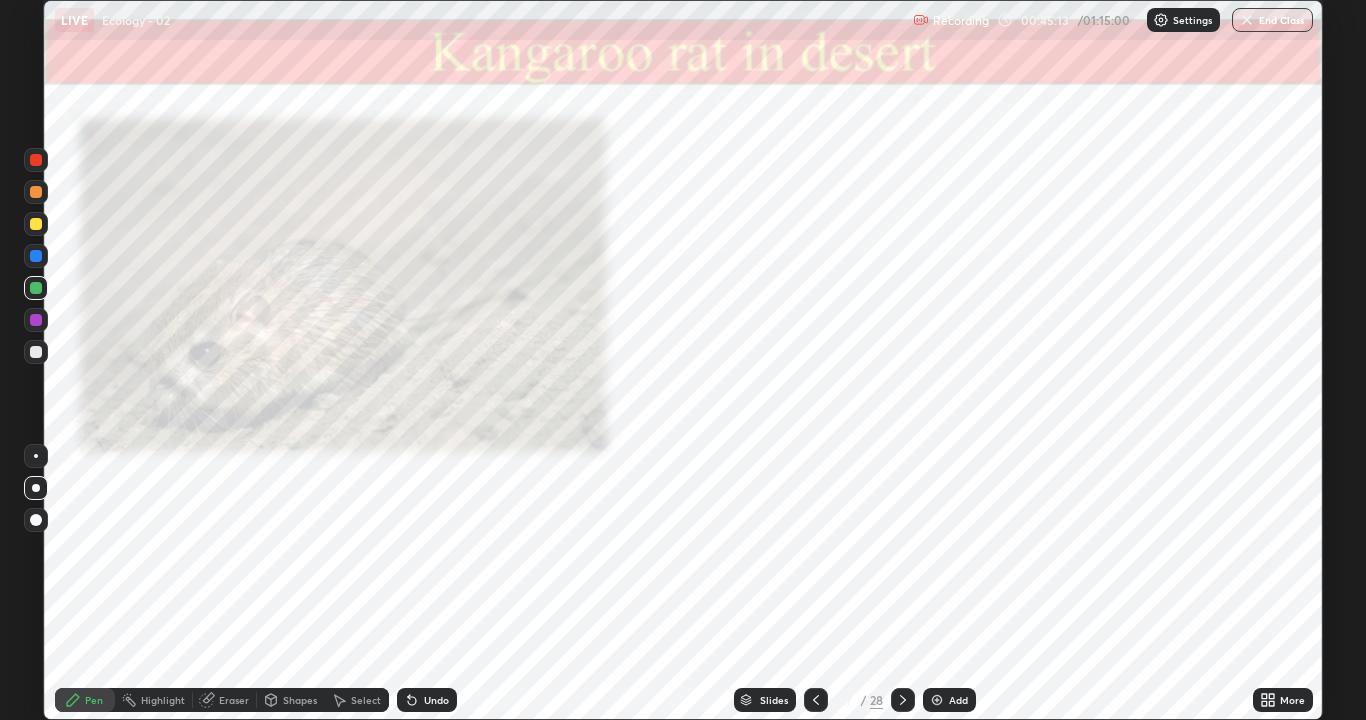 click at bounding box center (36, 160) 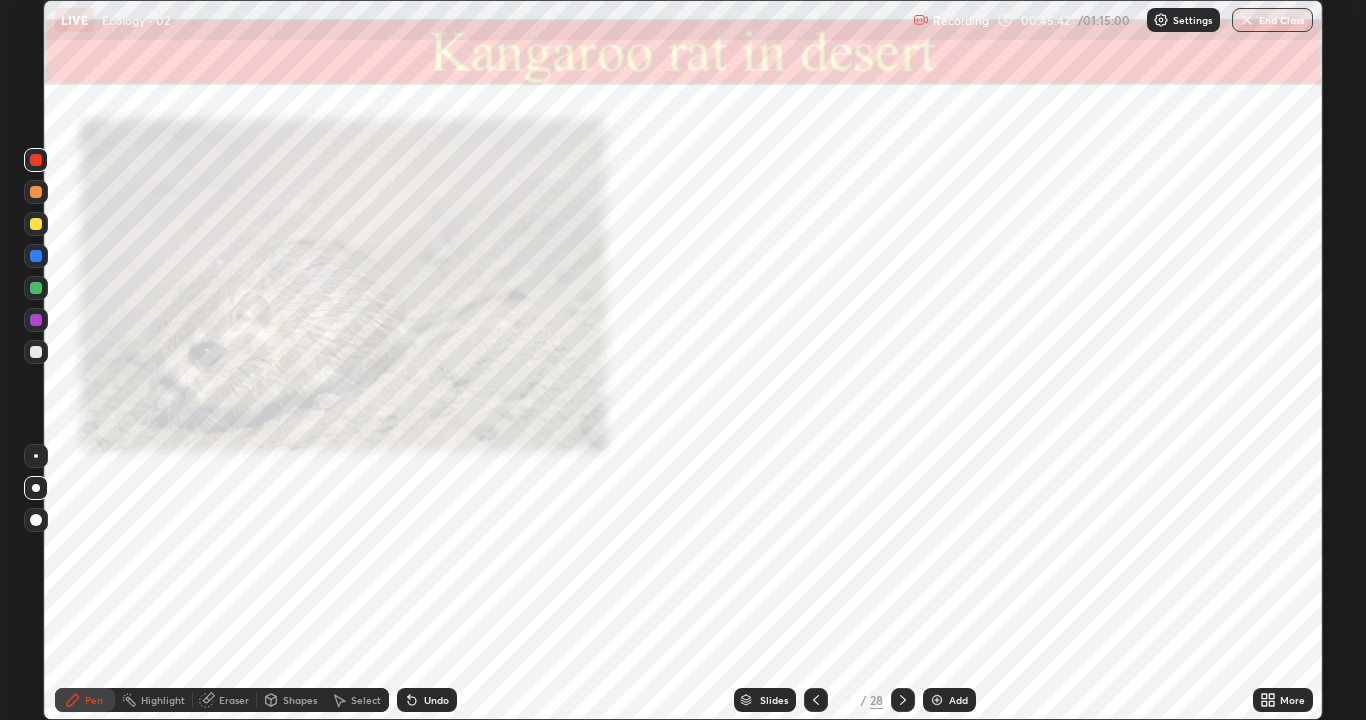 click at bounding box center (36, 256) 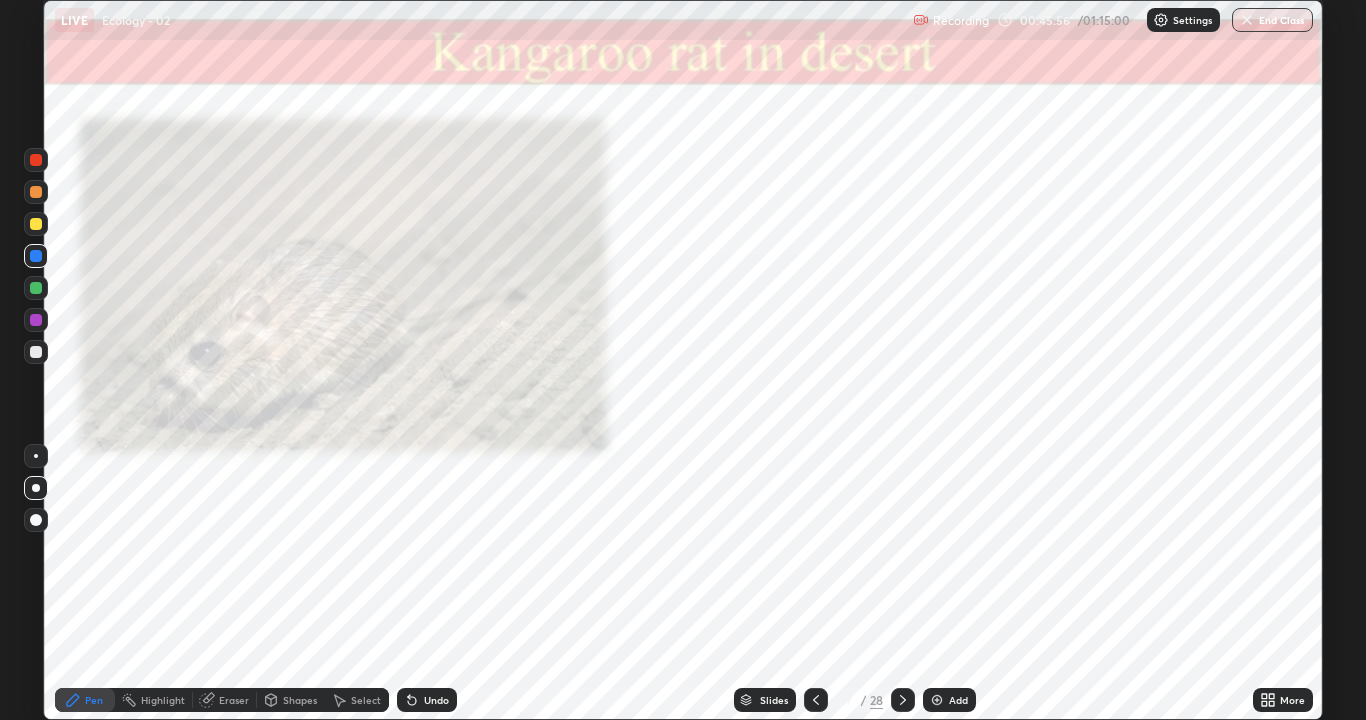 click on "Select" at bounding box center [366, 700] 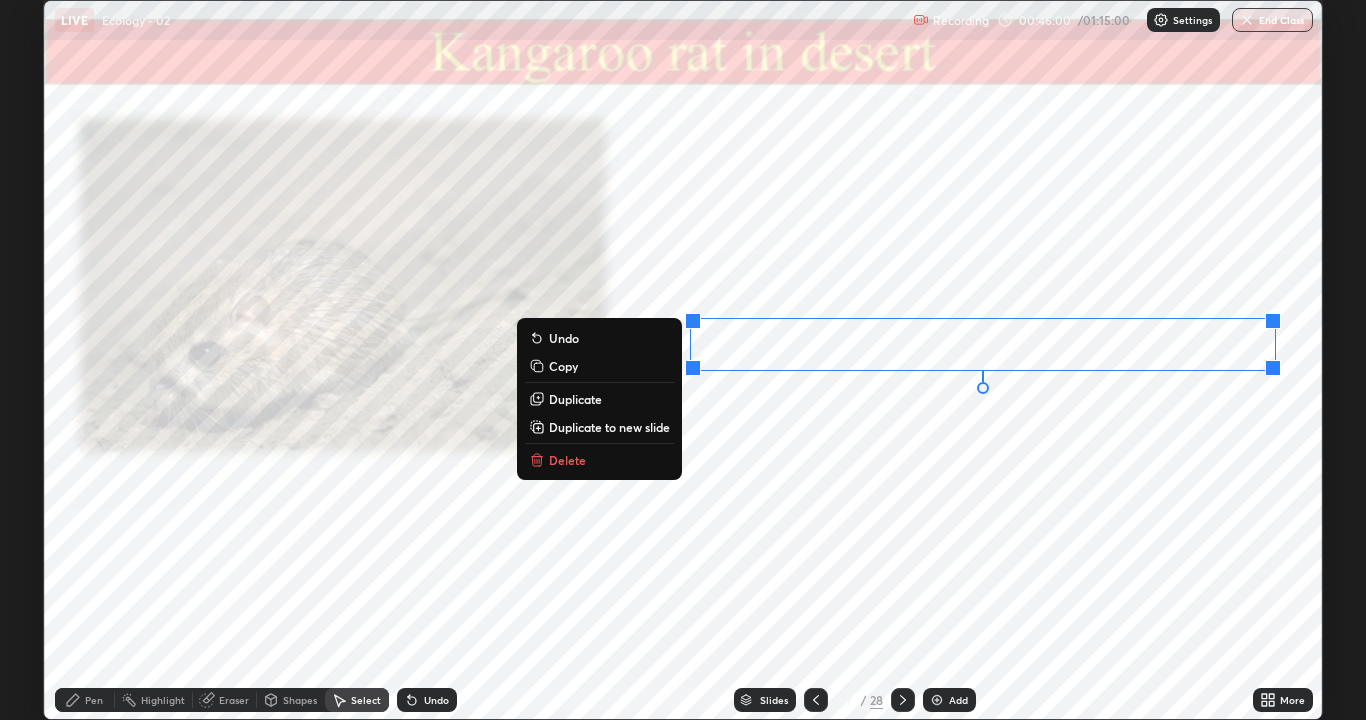 click on "0 ° Undo Copy Duplicate Duplicate to new slide Delete" at bounding box center [683, 360] 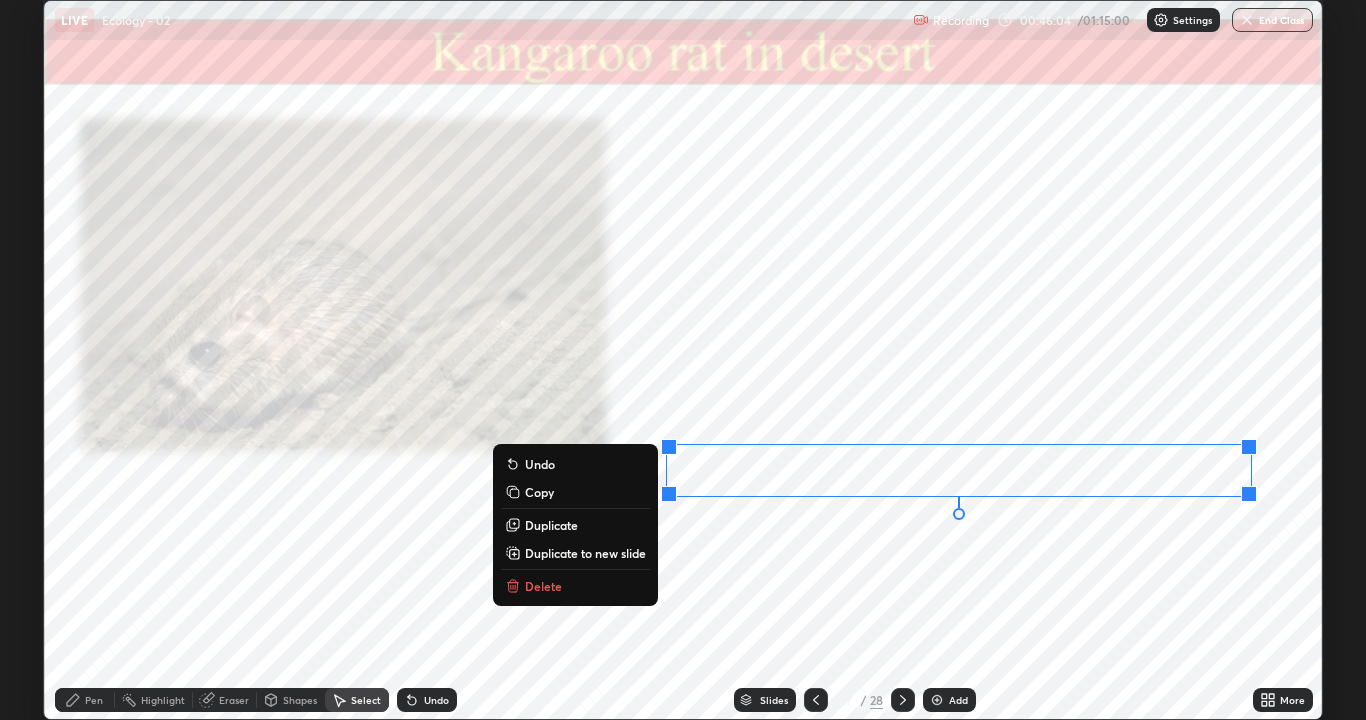 click on "0 ° Undo Copy Duplicate Duplicate to new slide Delete" at bounding box center (683, 360) 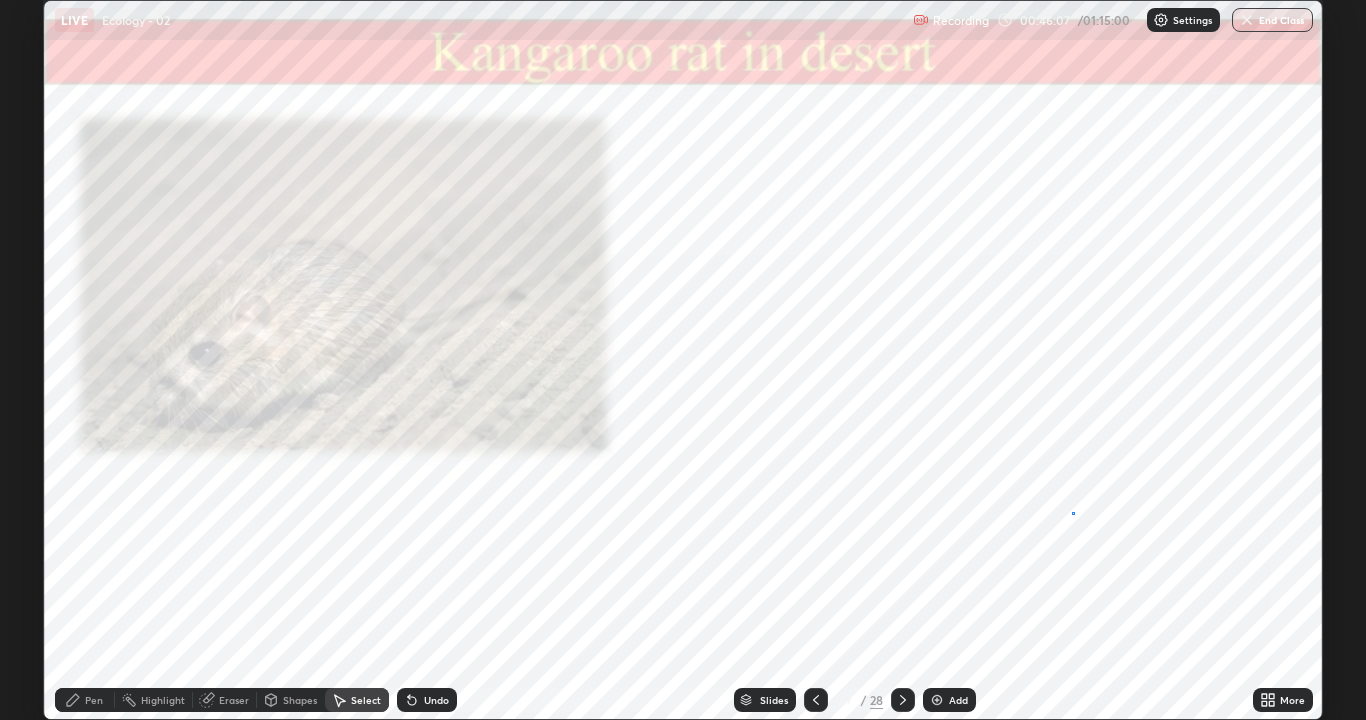 click on "0 ° Undo Copy Duplicate Duplicate to new slide Delete" at bounding box center (683, 360) 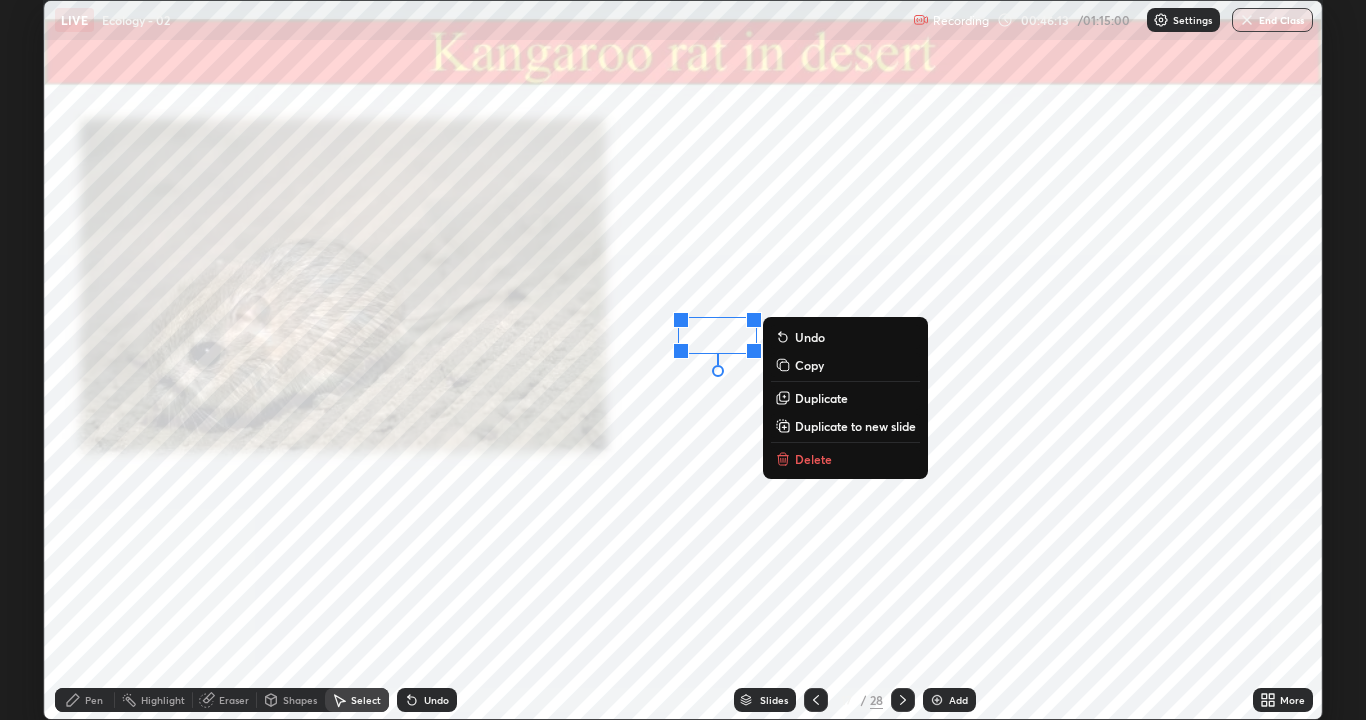 click on "0 ° Undo Copy Duplicate Duplicate to new slide Delete" at bounding box center (683, 360) 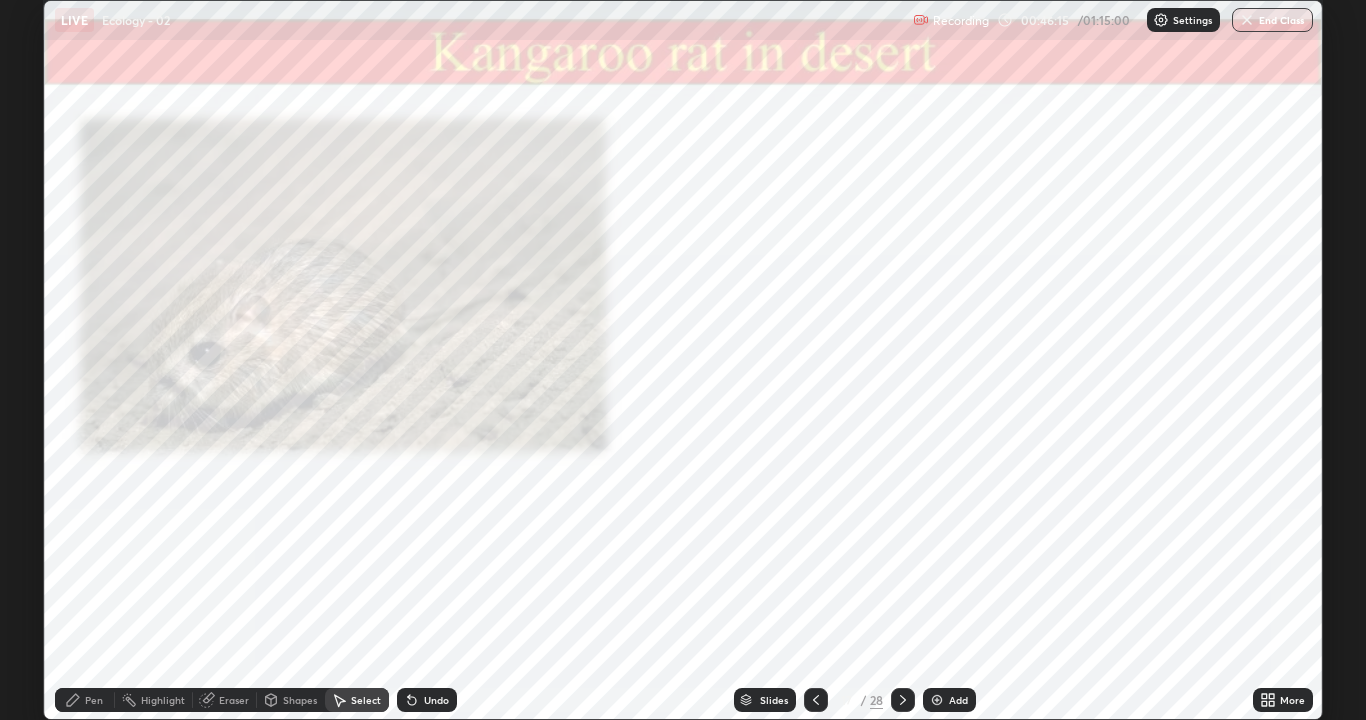 click on "Pen" at bounding box center (85, 700) 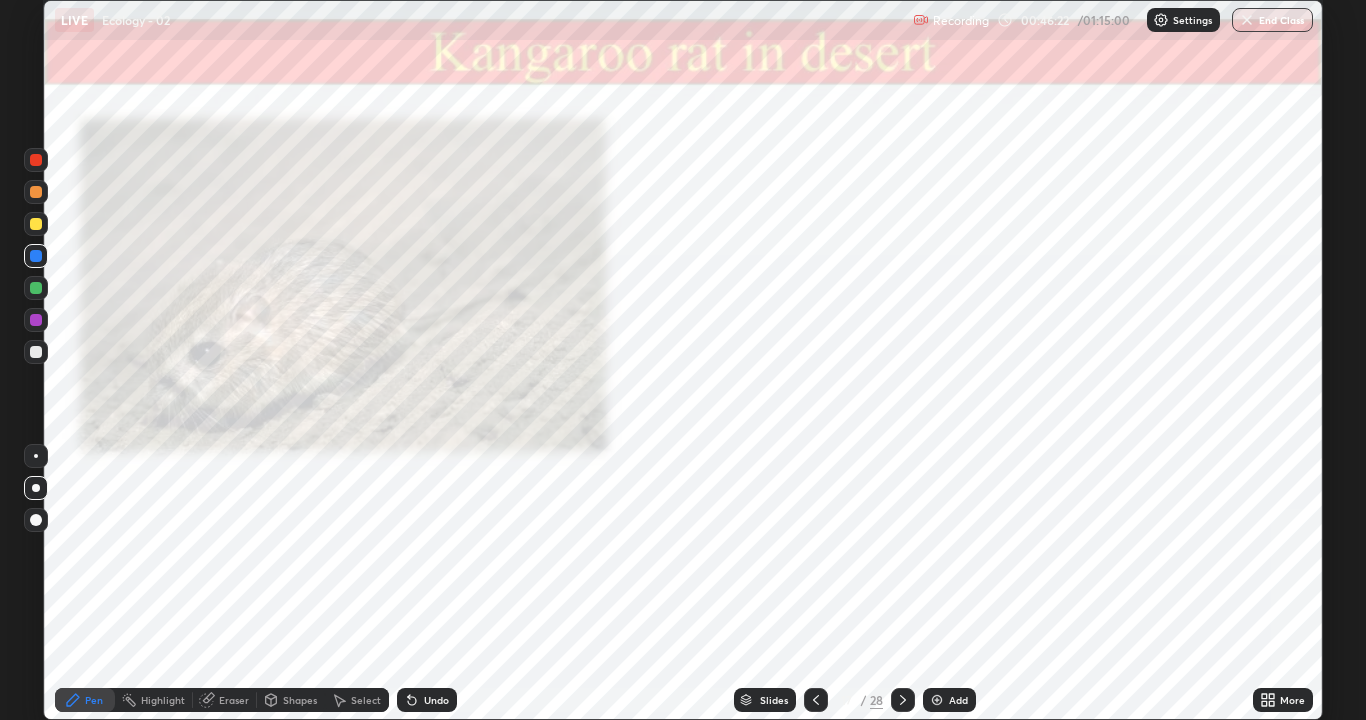 click at bounding box center (36, 192) 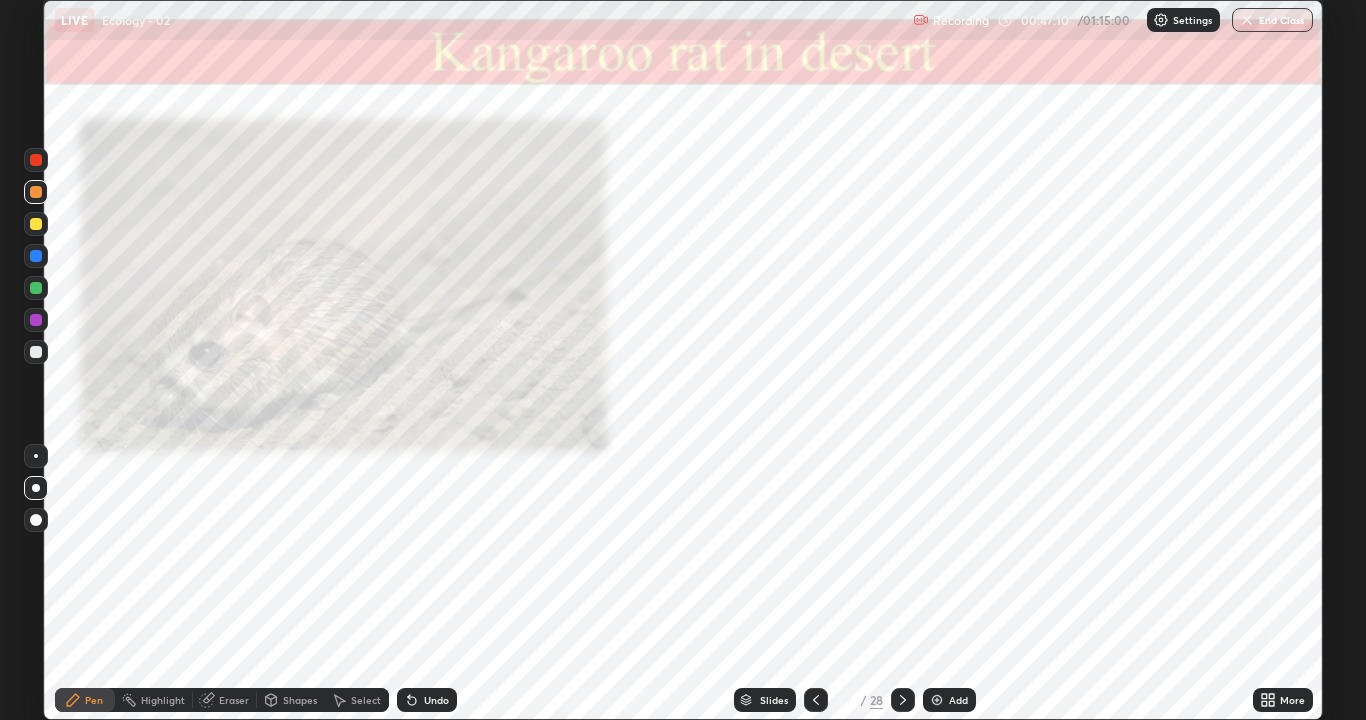 click 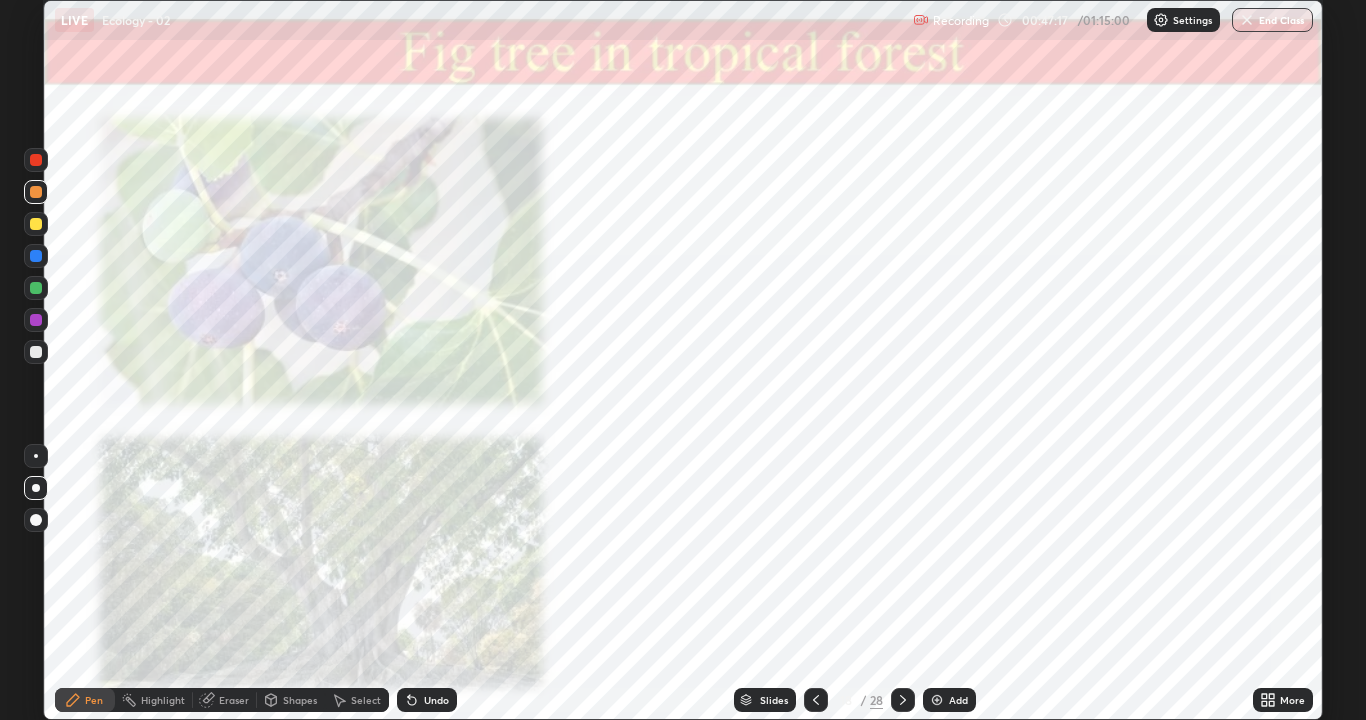 click at bounding box center (36, 288) 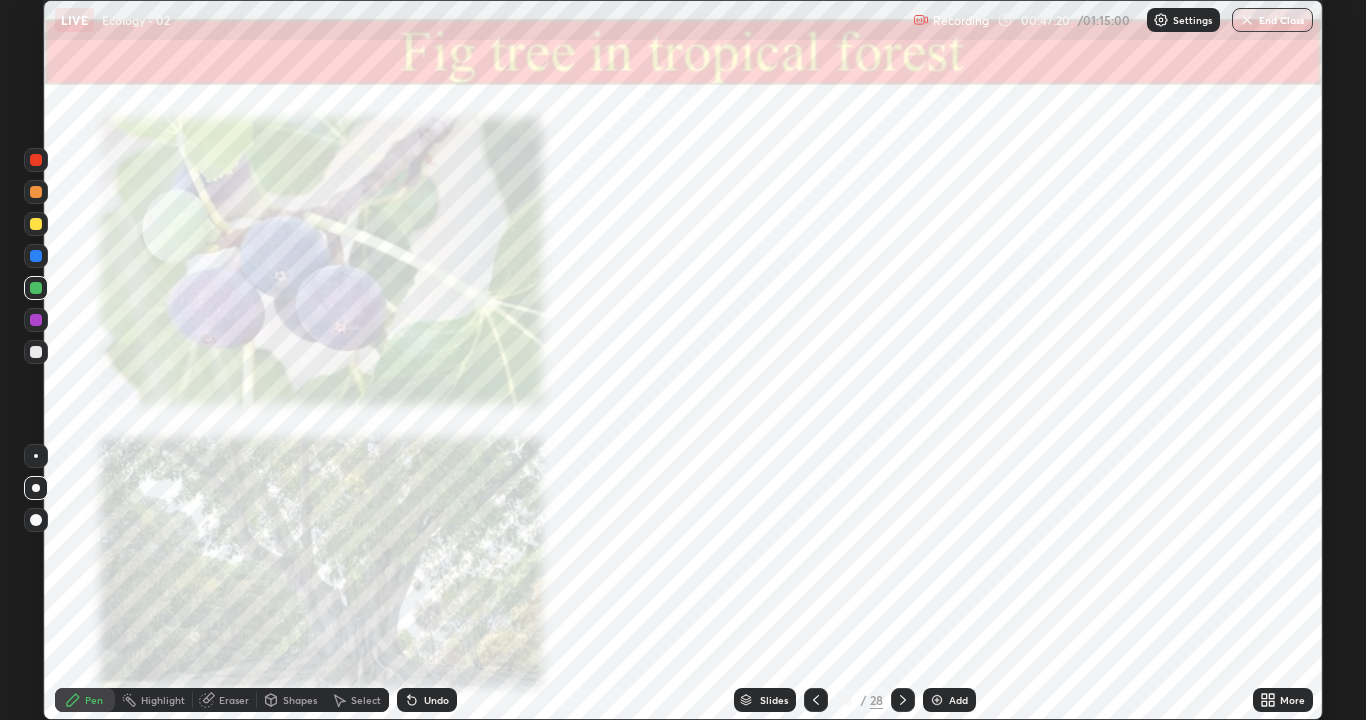 click at bounding box center (36, 192) 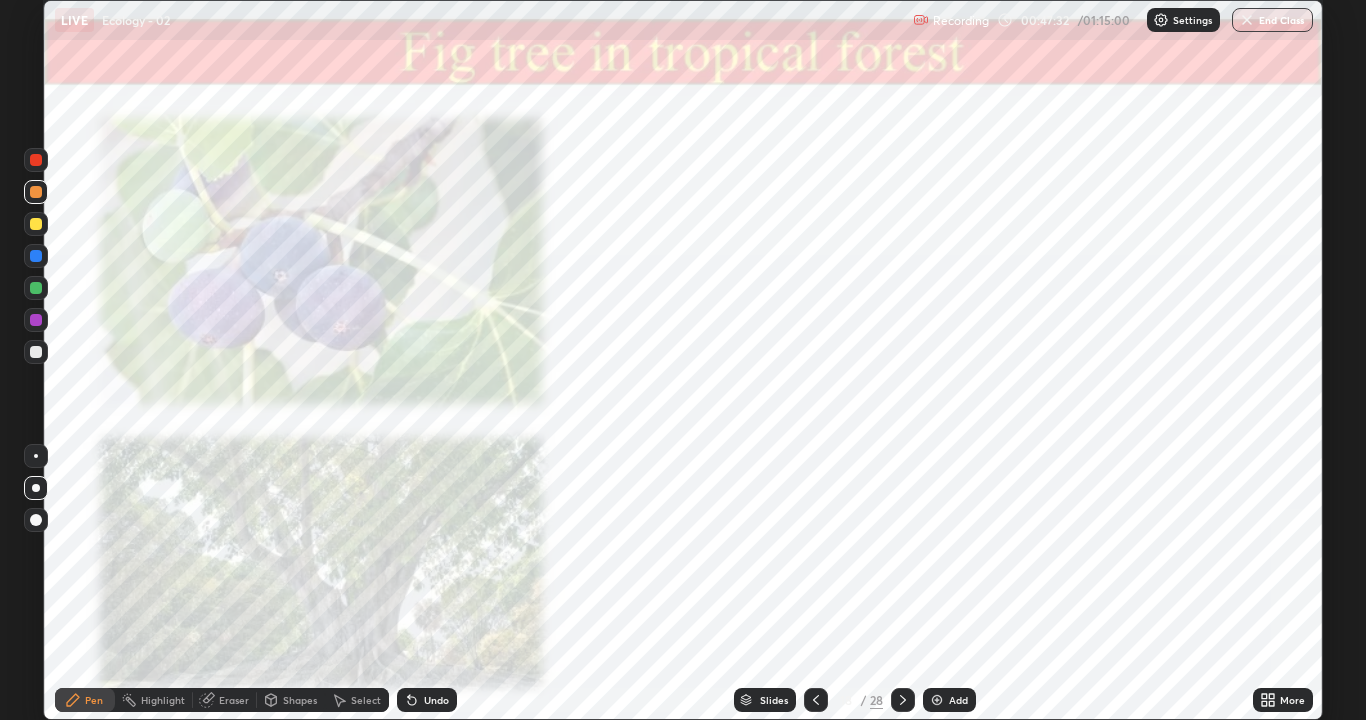 click at bounding box center (36, 288) 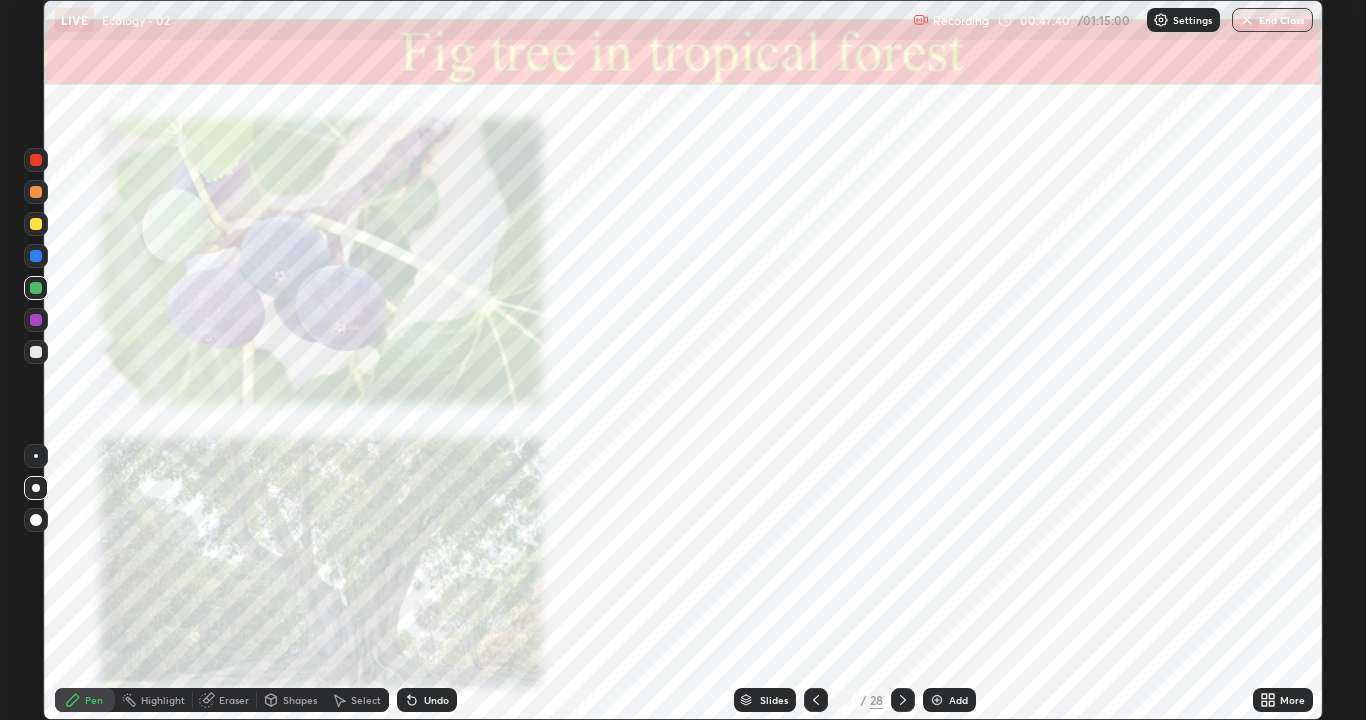 click at bounding box center (36, 256) 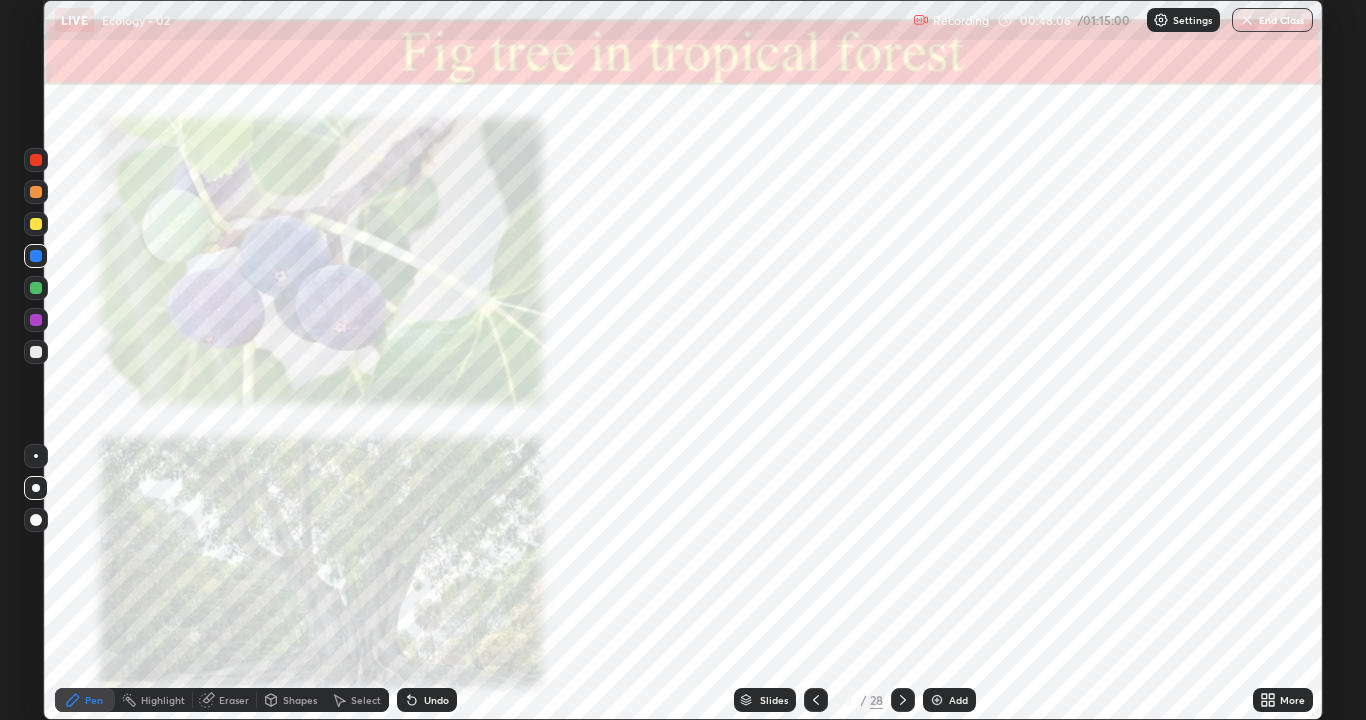 click on "Select" at bounding box center [366, 700] 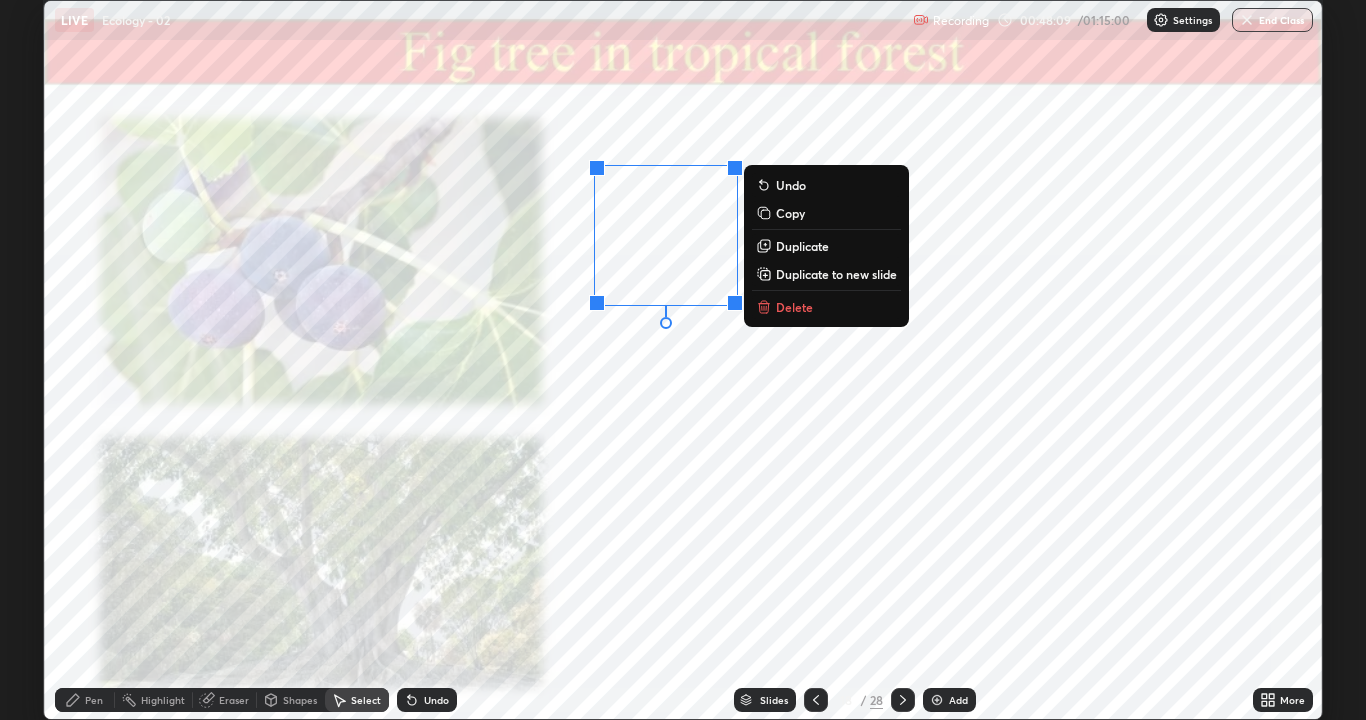 click on "Delete" at bounding box center (794, 307) 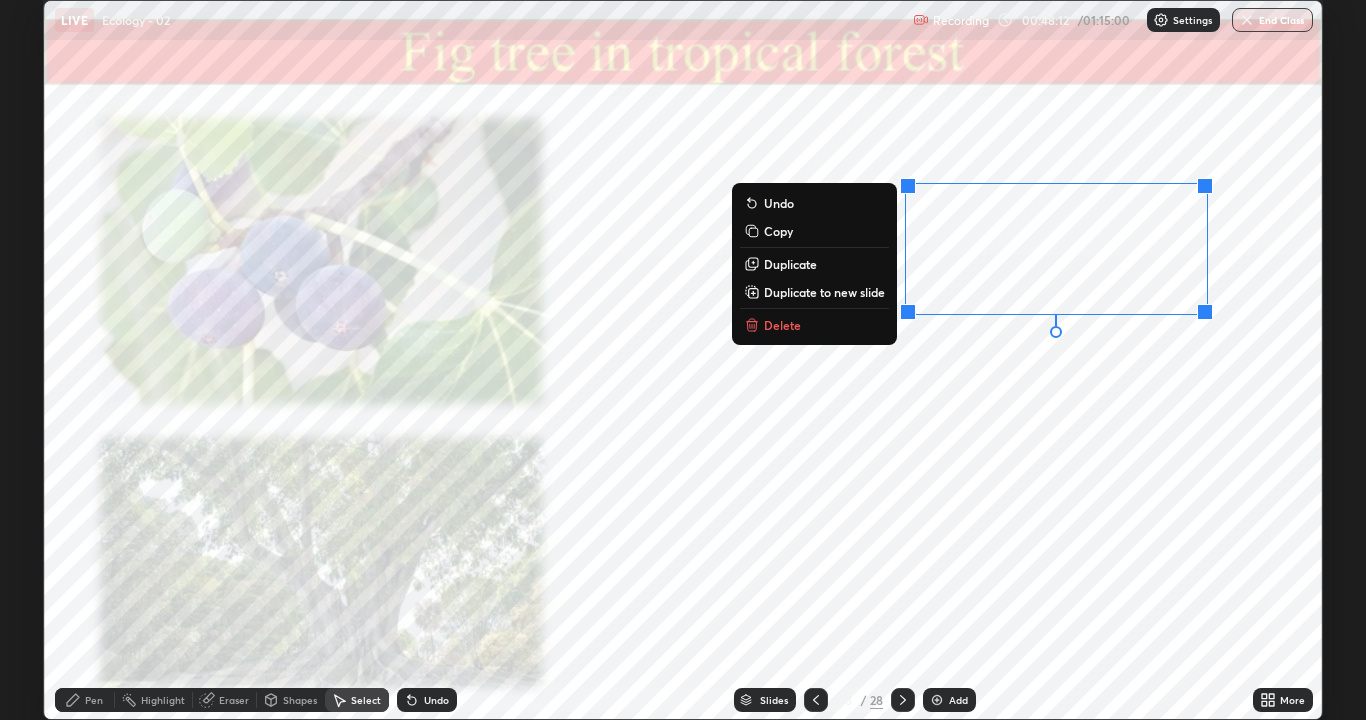 click on "Delete" at bounding box center [782, 325] 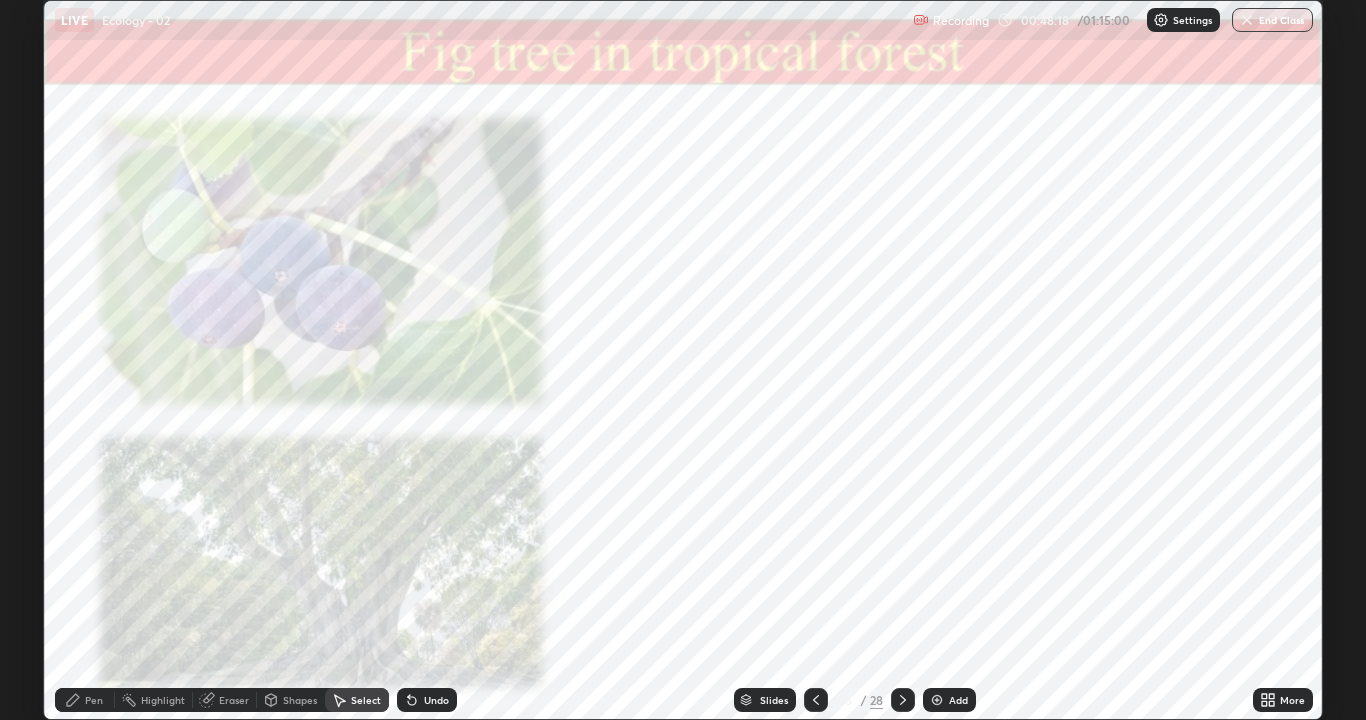 click 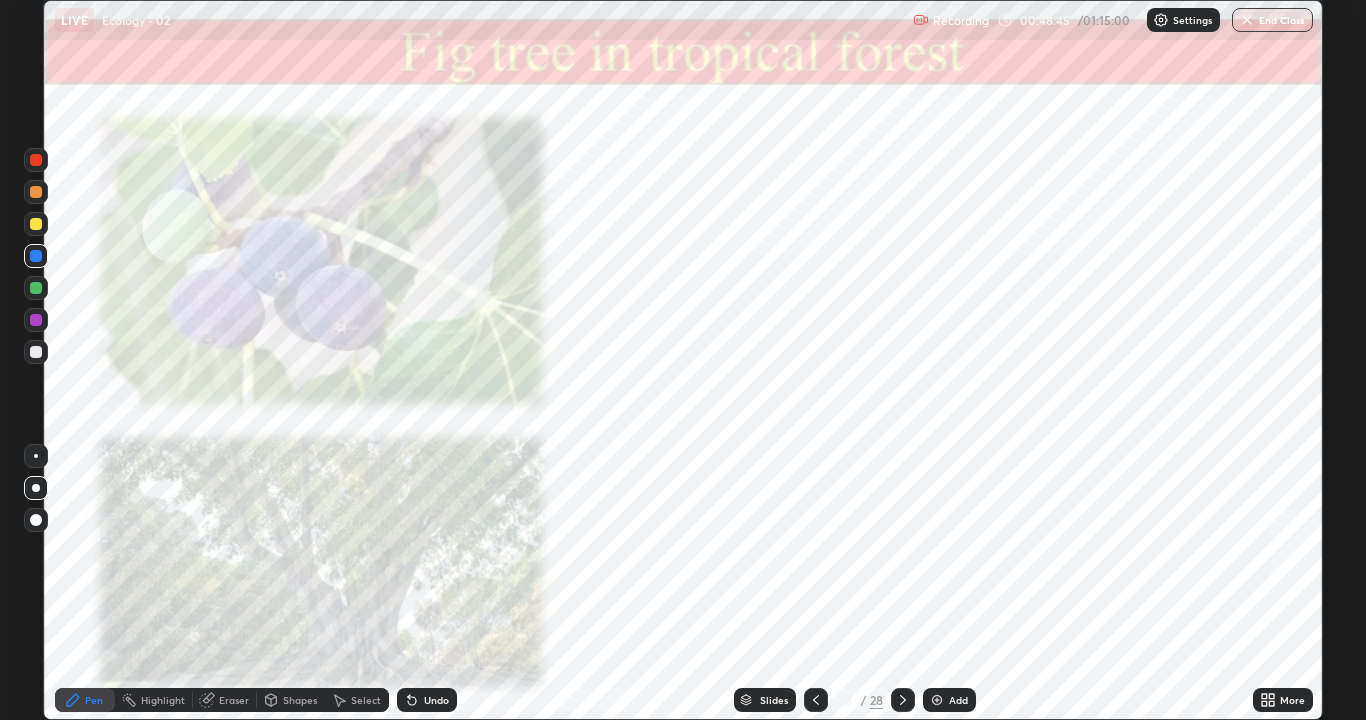 click on "Select" at bounding box center (366, 700) 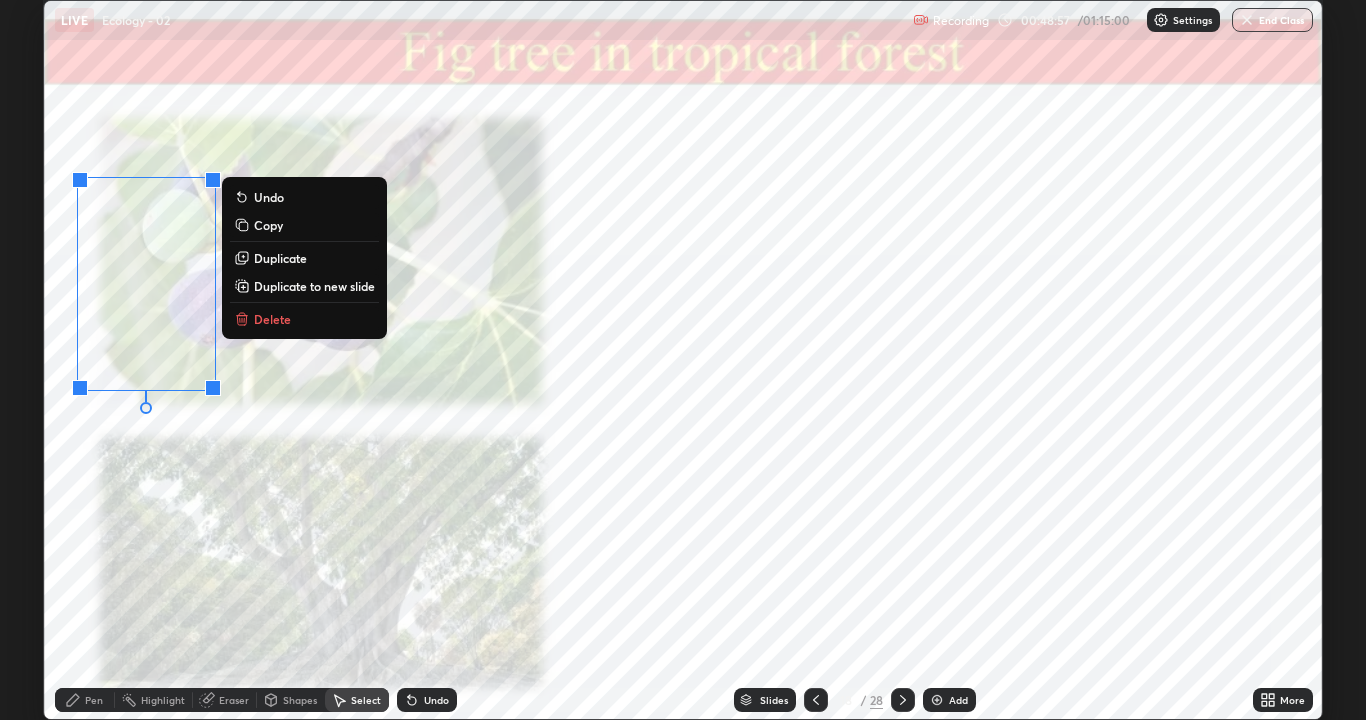 click on "Undo" at bounding box center (436, 700) 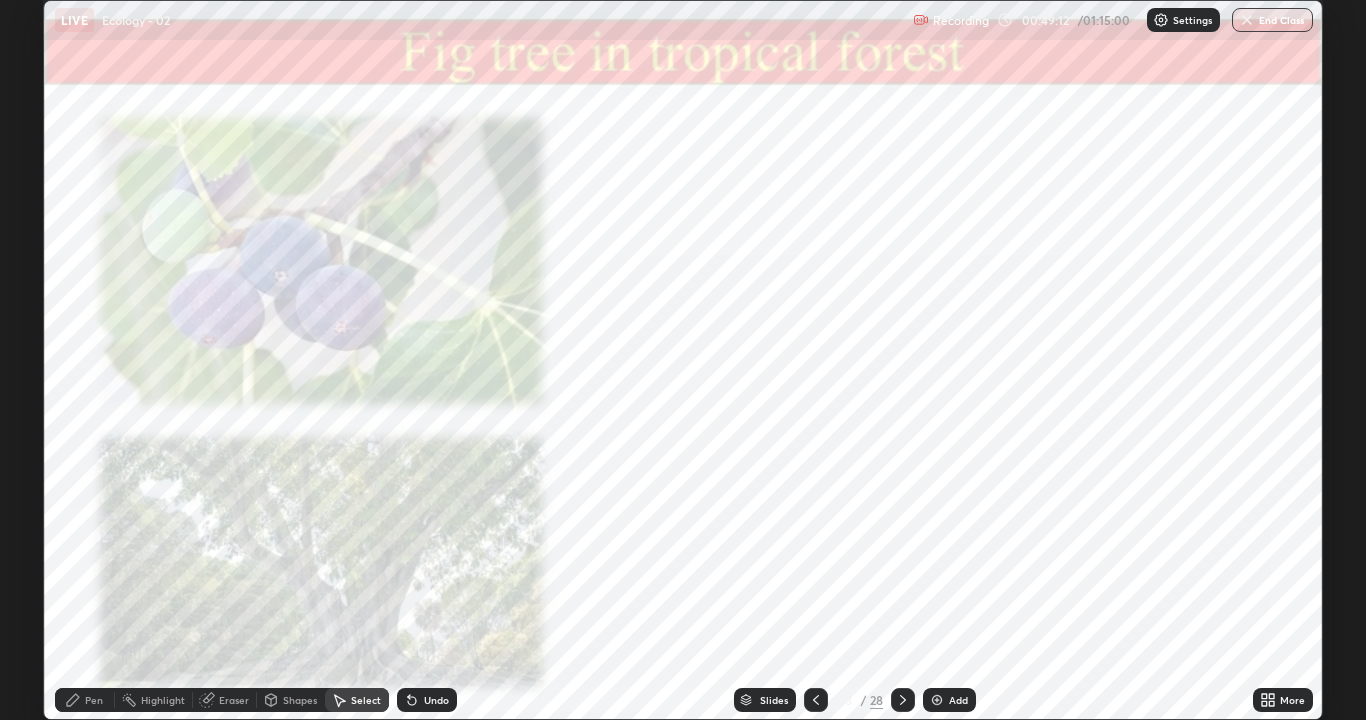 click on "Slides" at bounding box center (774, 700) 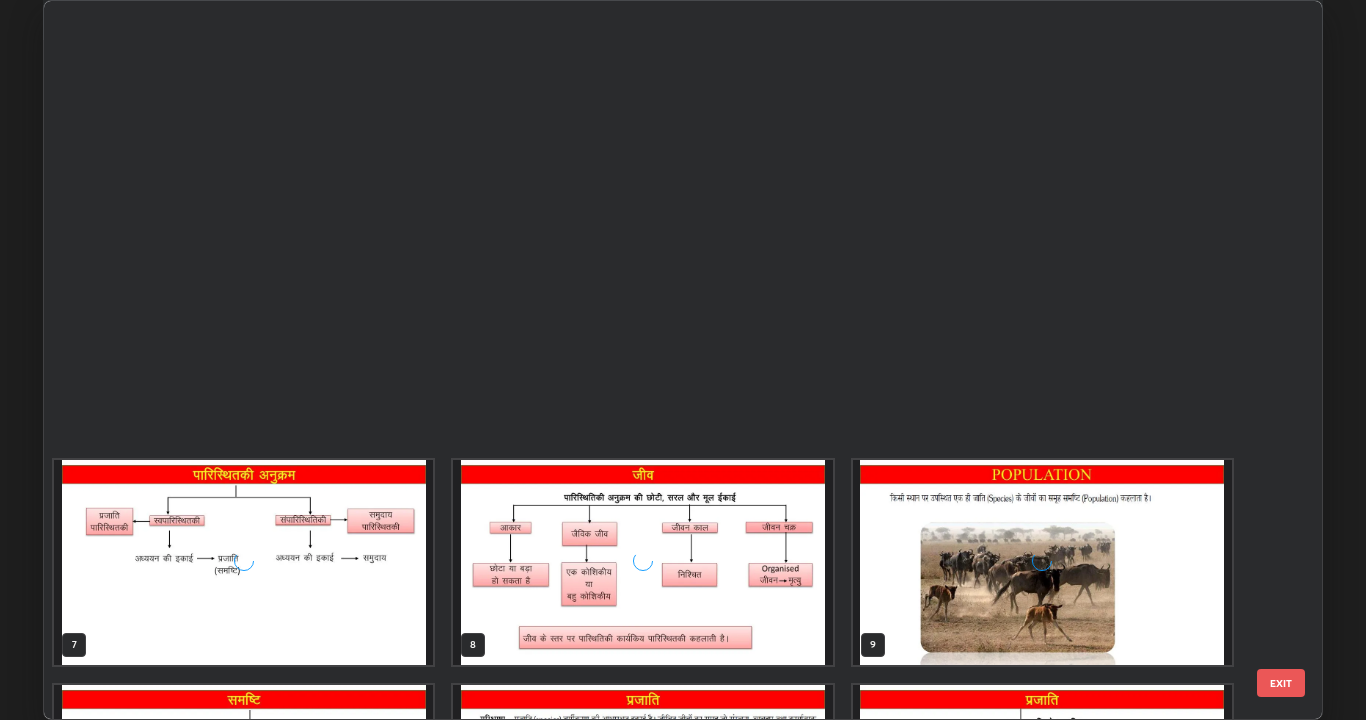 scroll, scrollTop: 712, scrollLeft: 1268, axis: both 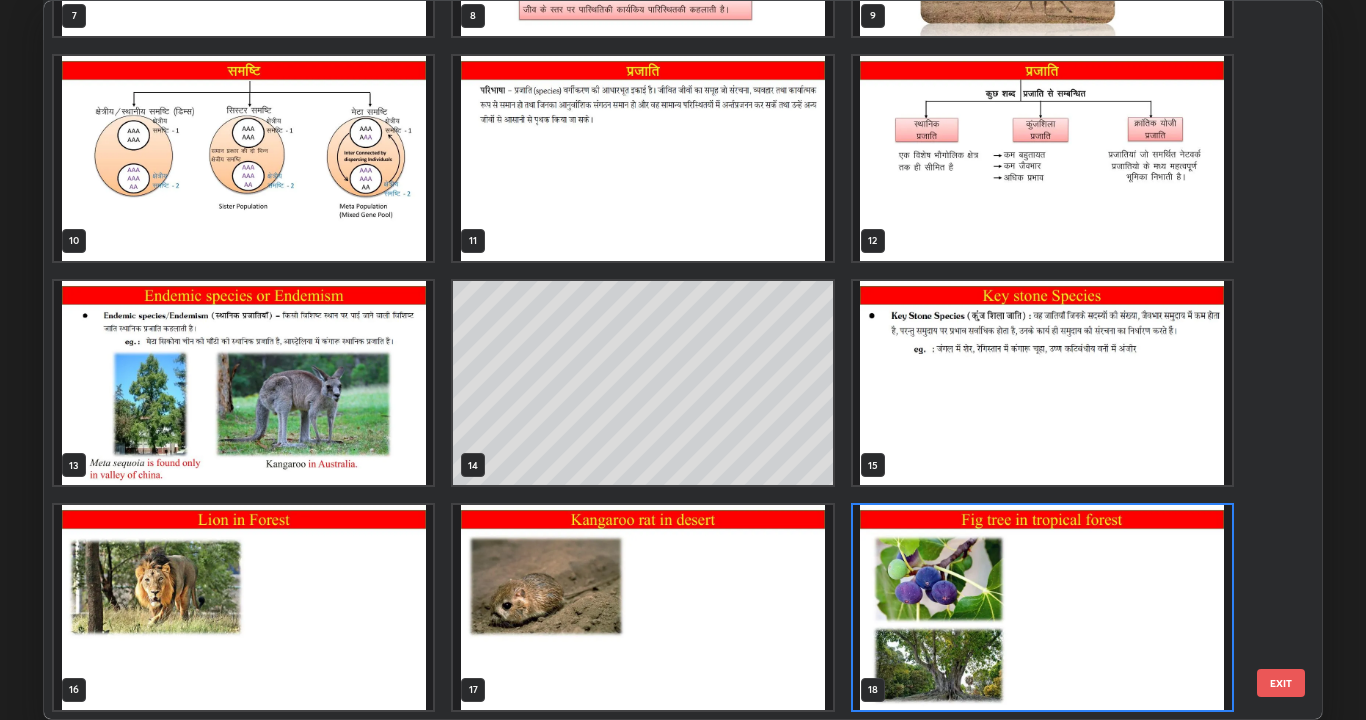 click at bounding box center [1042, 158] 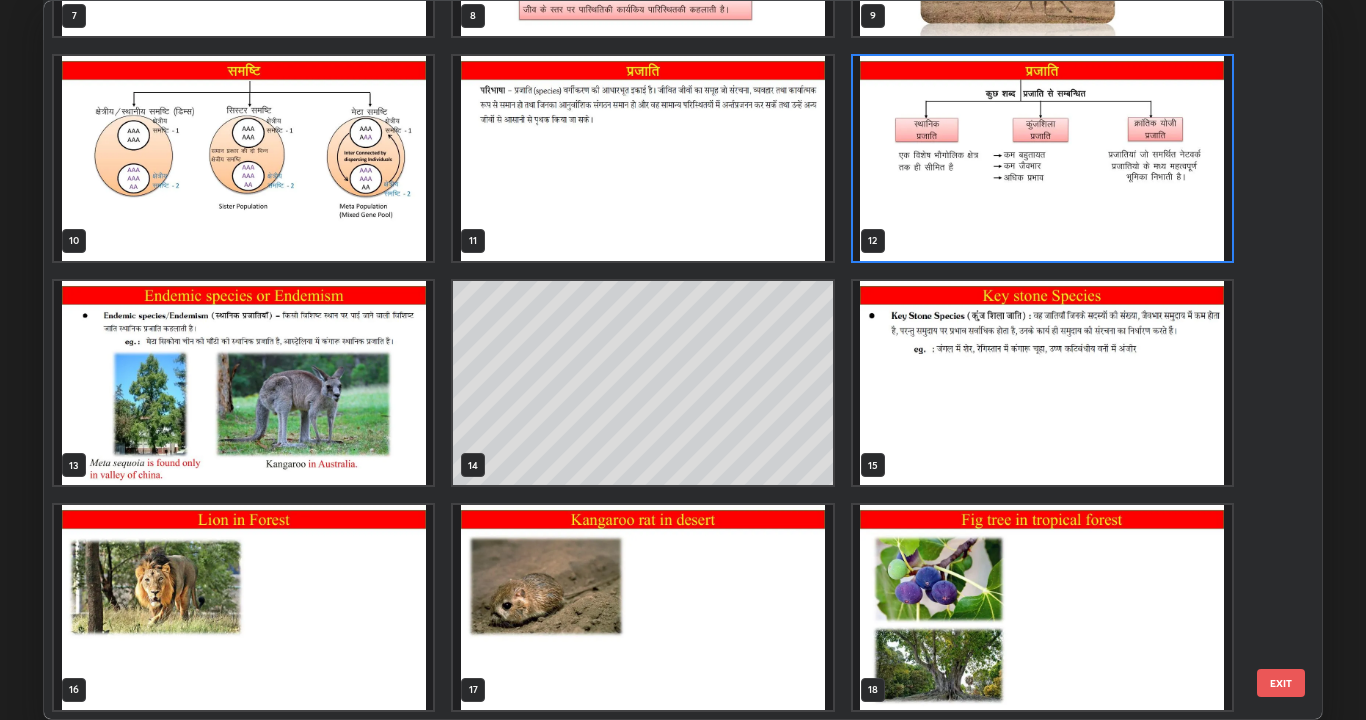 click at bounding box center (1042, 158) 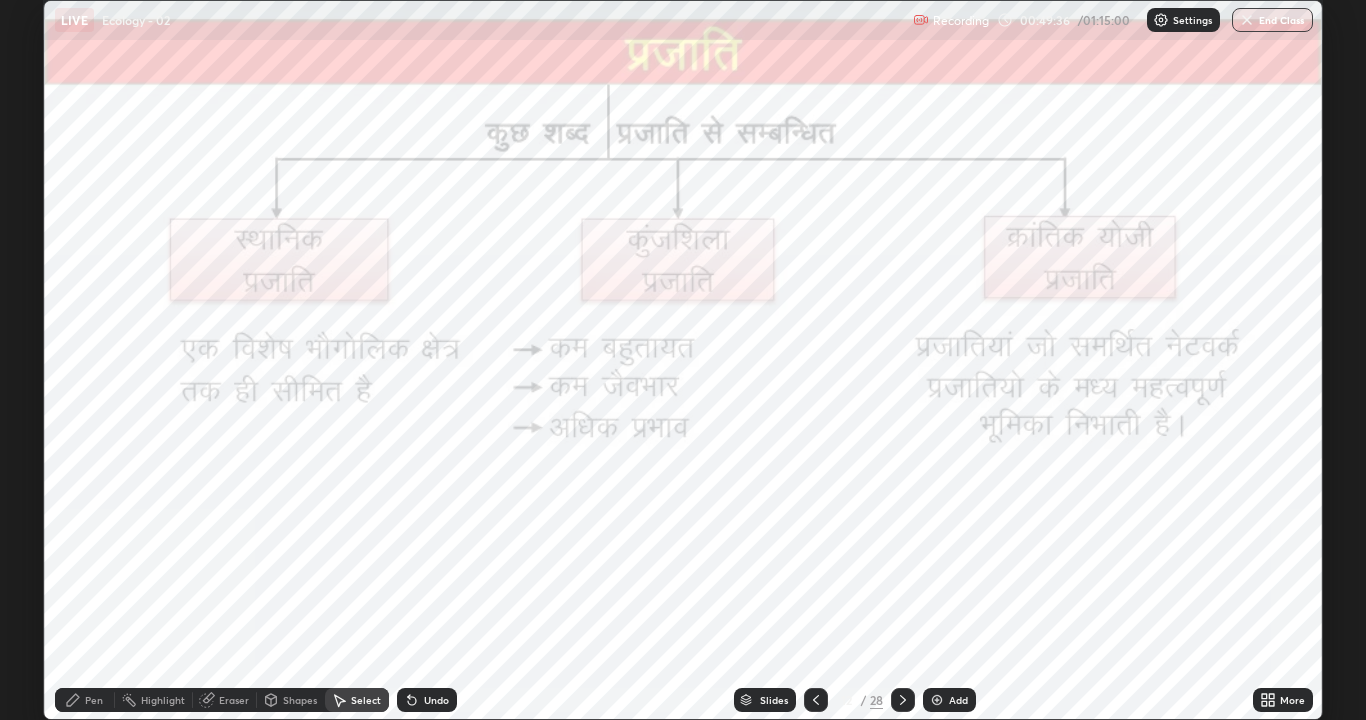 click on "Slides" at bounding box center (774, 700) 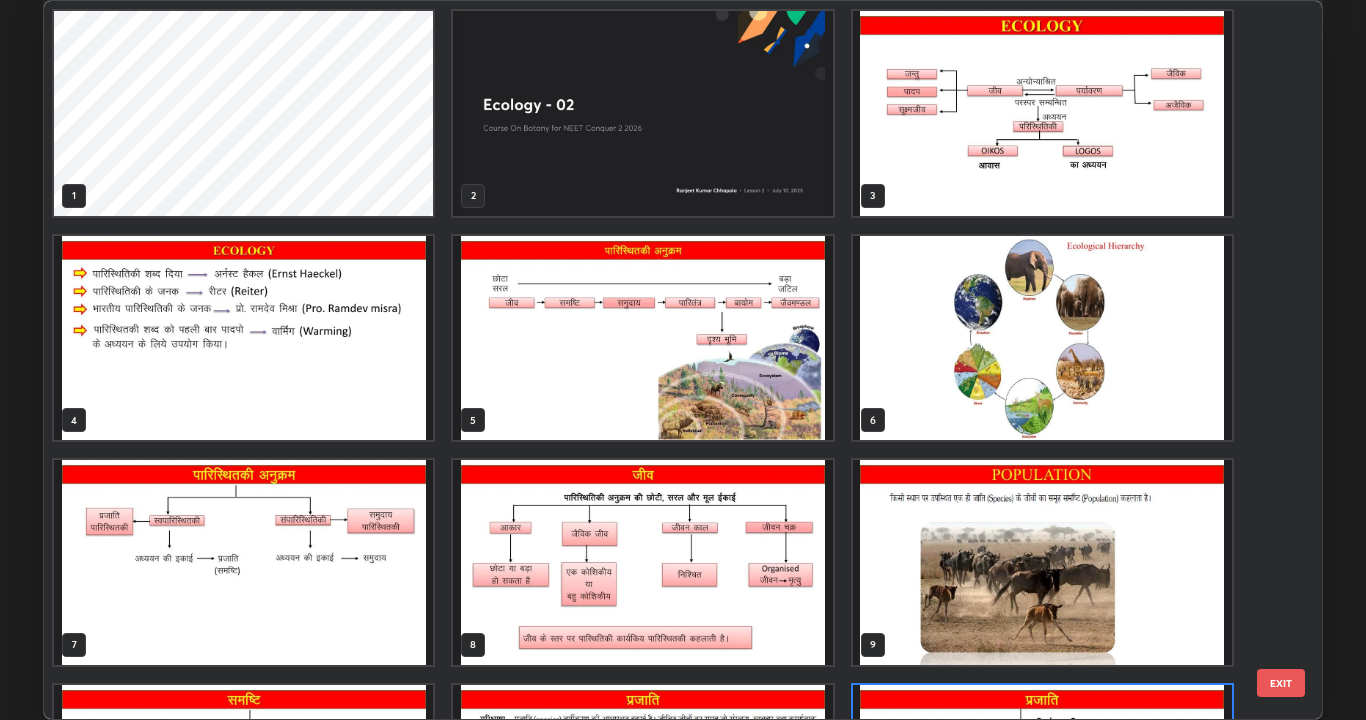 scroll, scrollTop: 180, scrollLeft: 0, axis: vertical 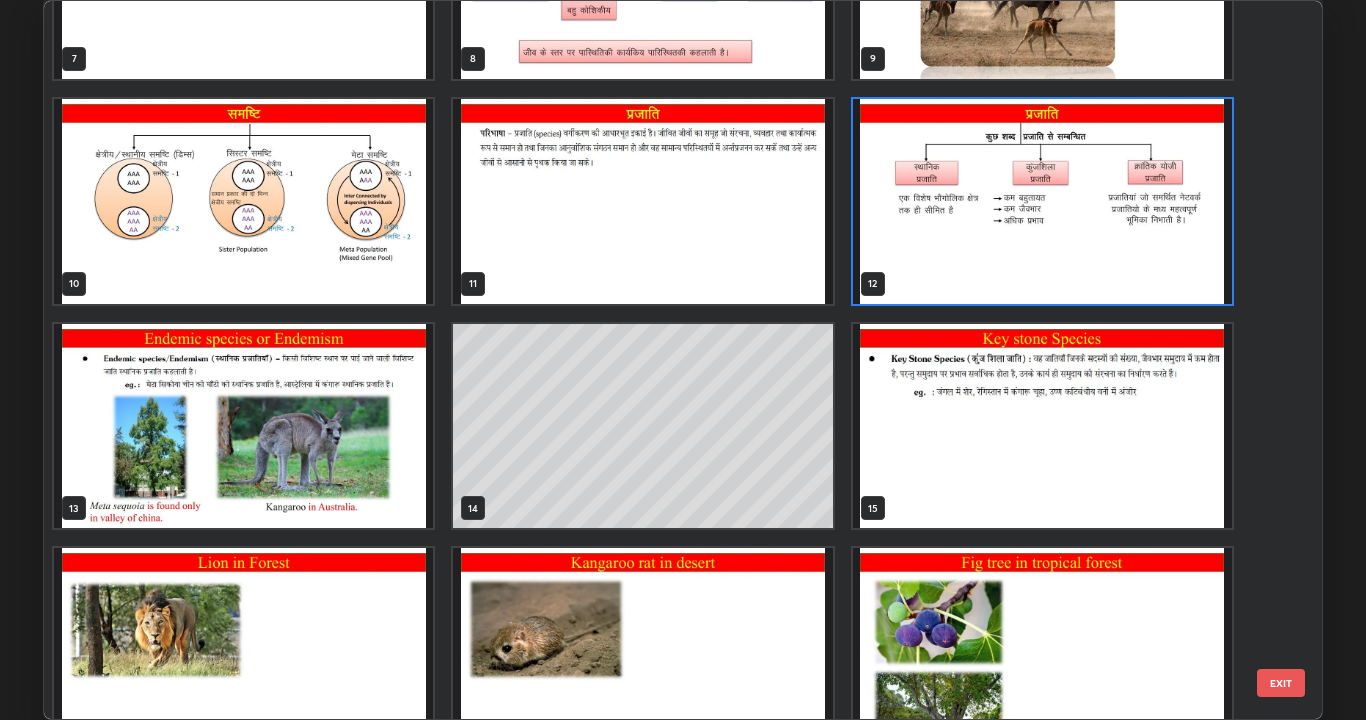 click at bounding box center (1042, 426) 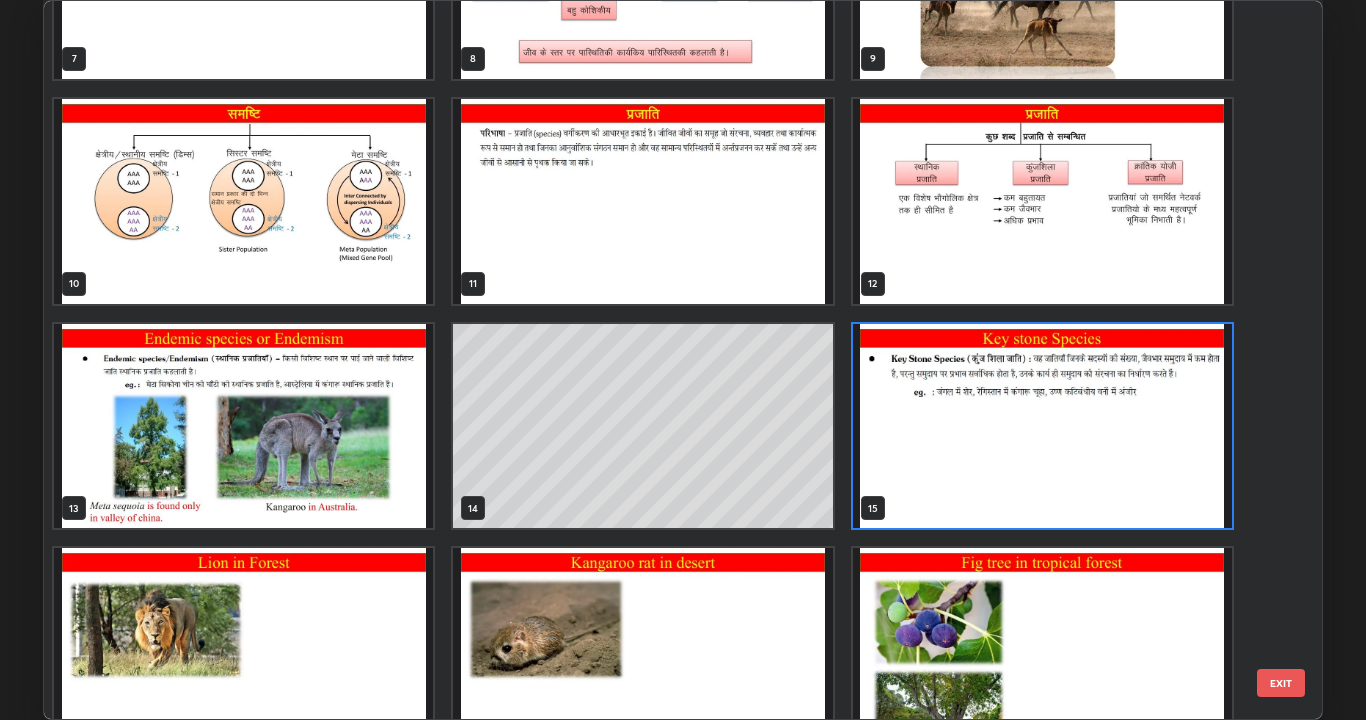 click at bounding box center [1042, 426] 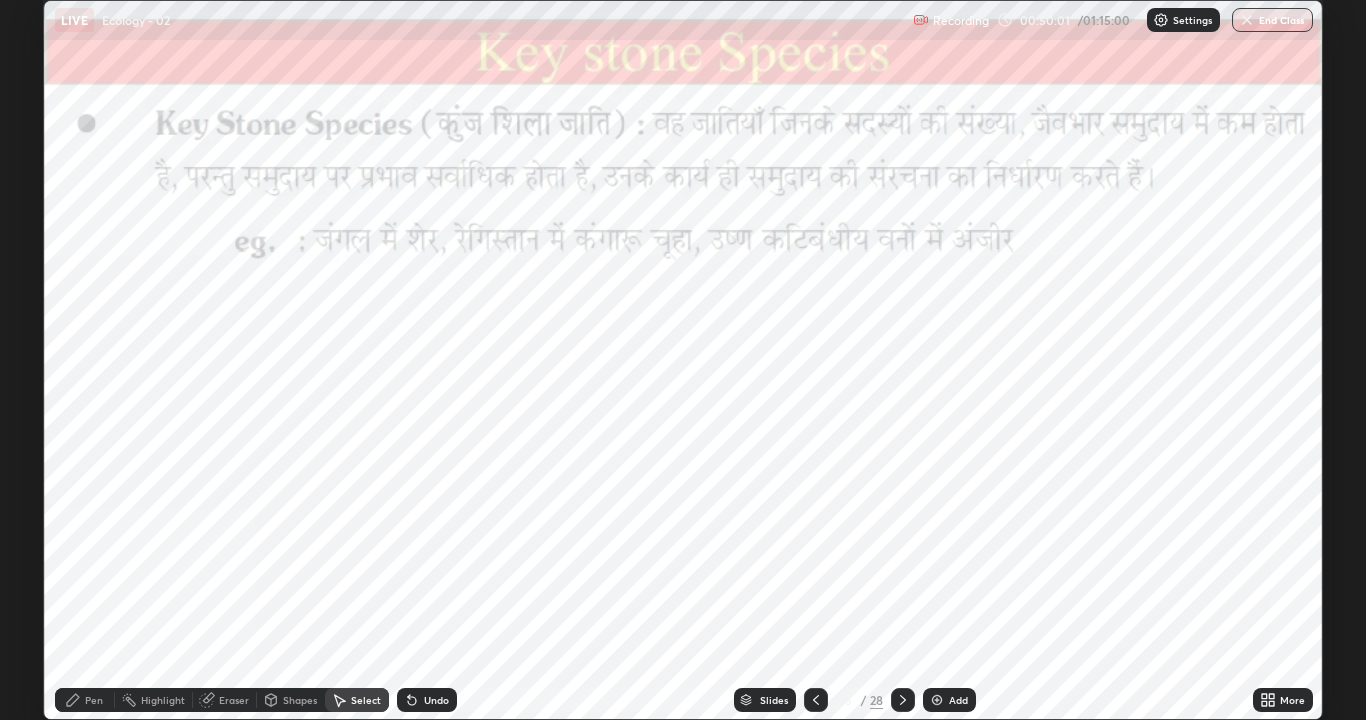 click on "Slides" at bounding box center [765, 700] 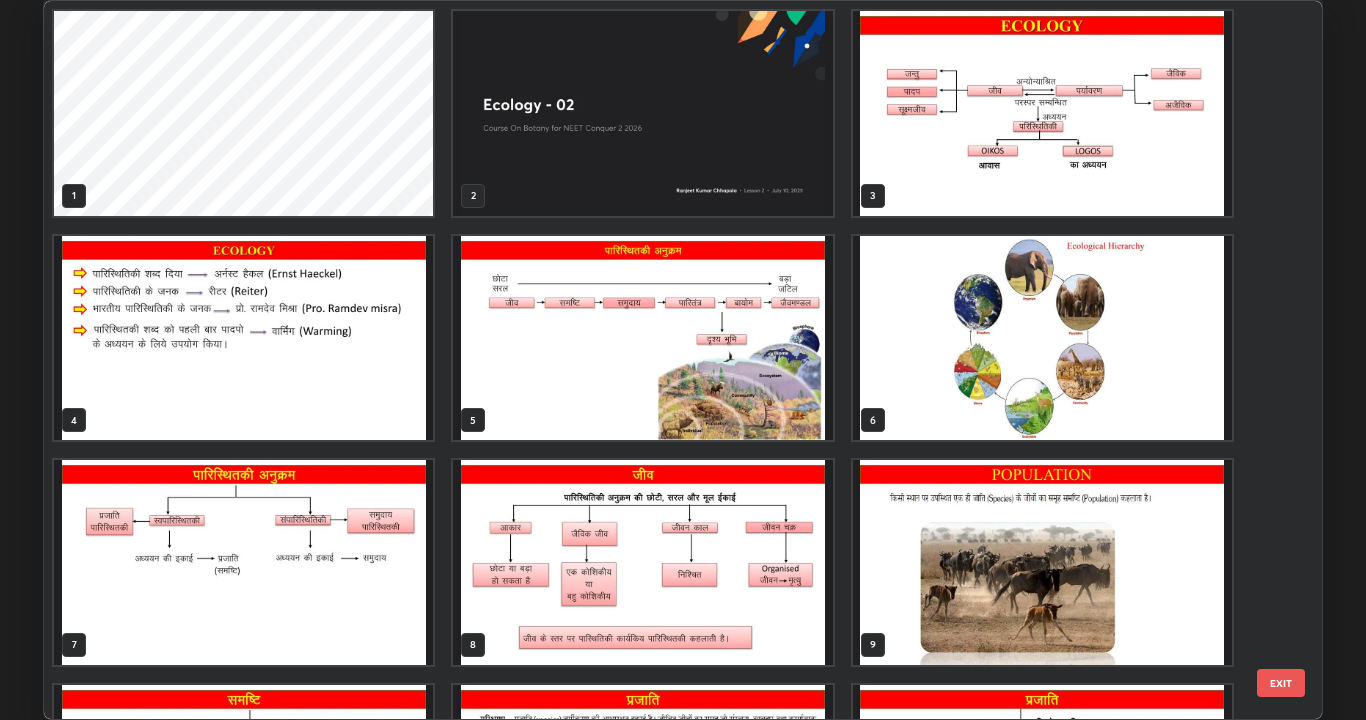 scroll, scrollTop: 405, scrollLeft: 0, axis: vertical 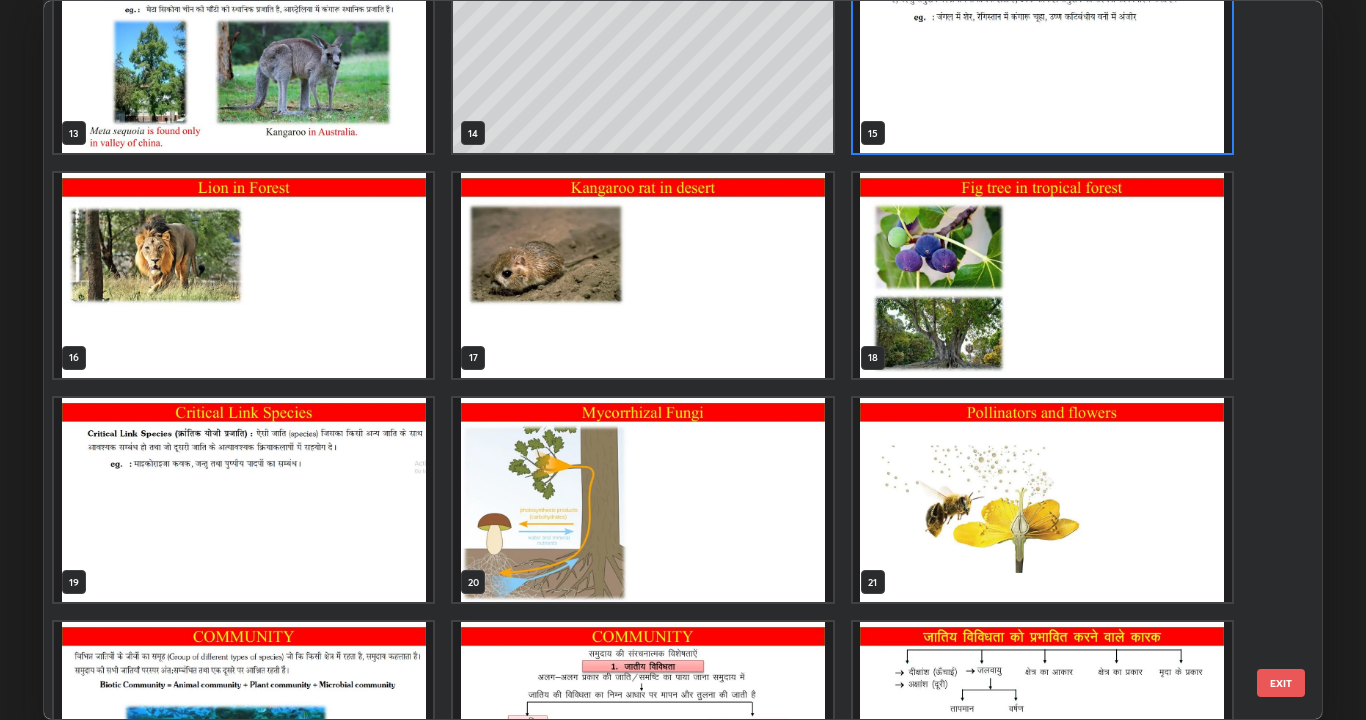 click at bounding box center [243, 500] 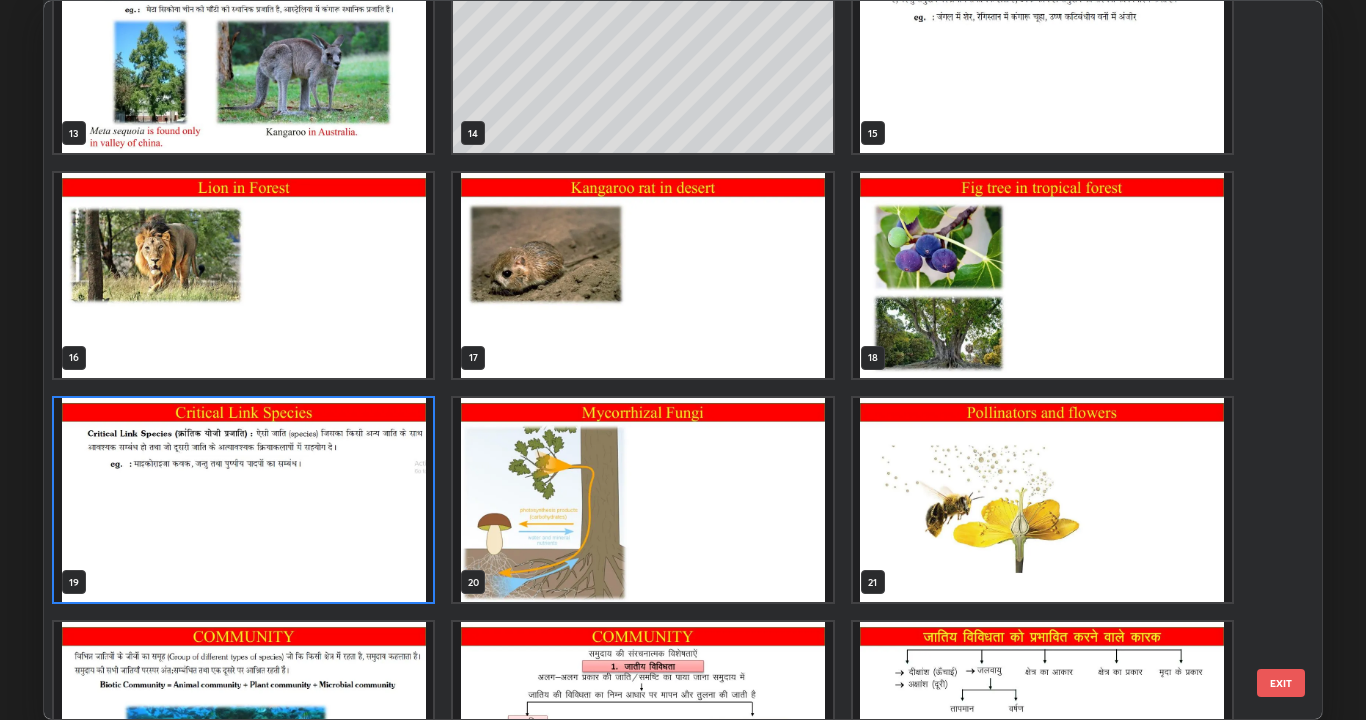 click at bounding box center (243, 500) 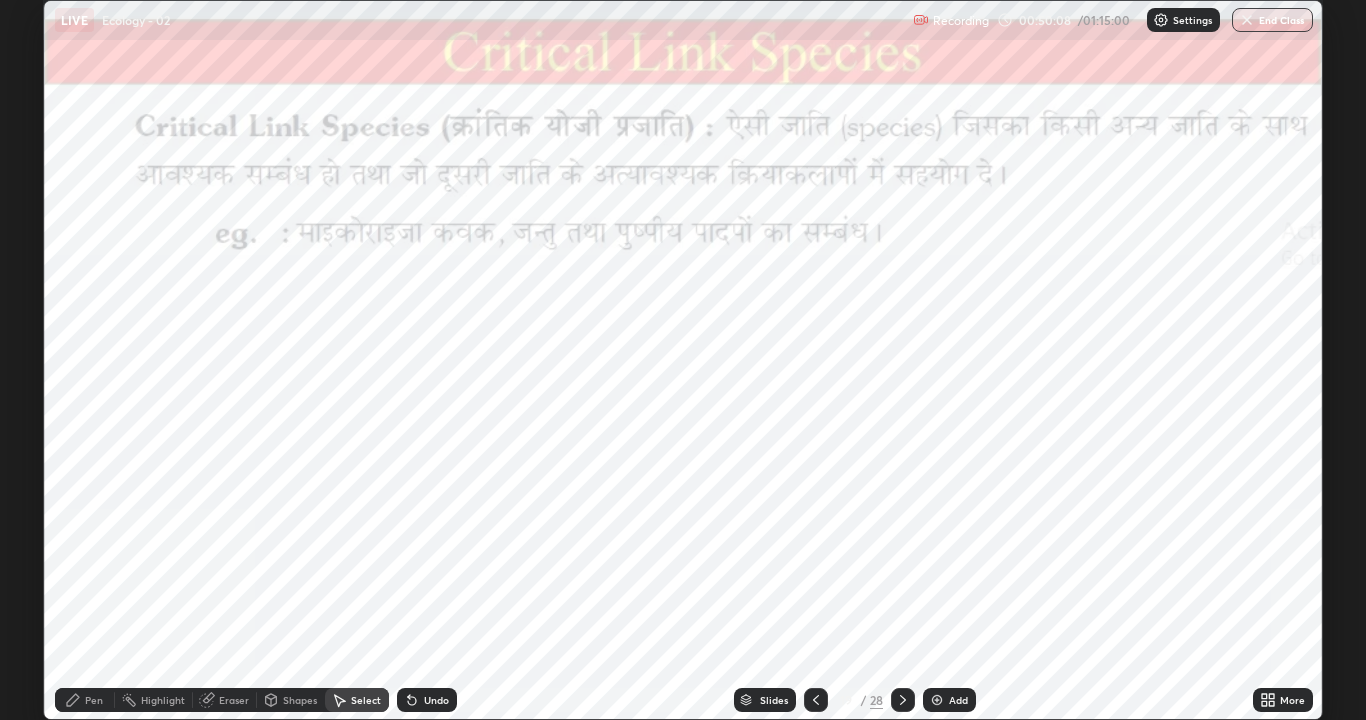 click at bounding box center (243, 500) 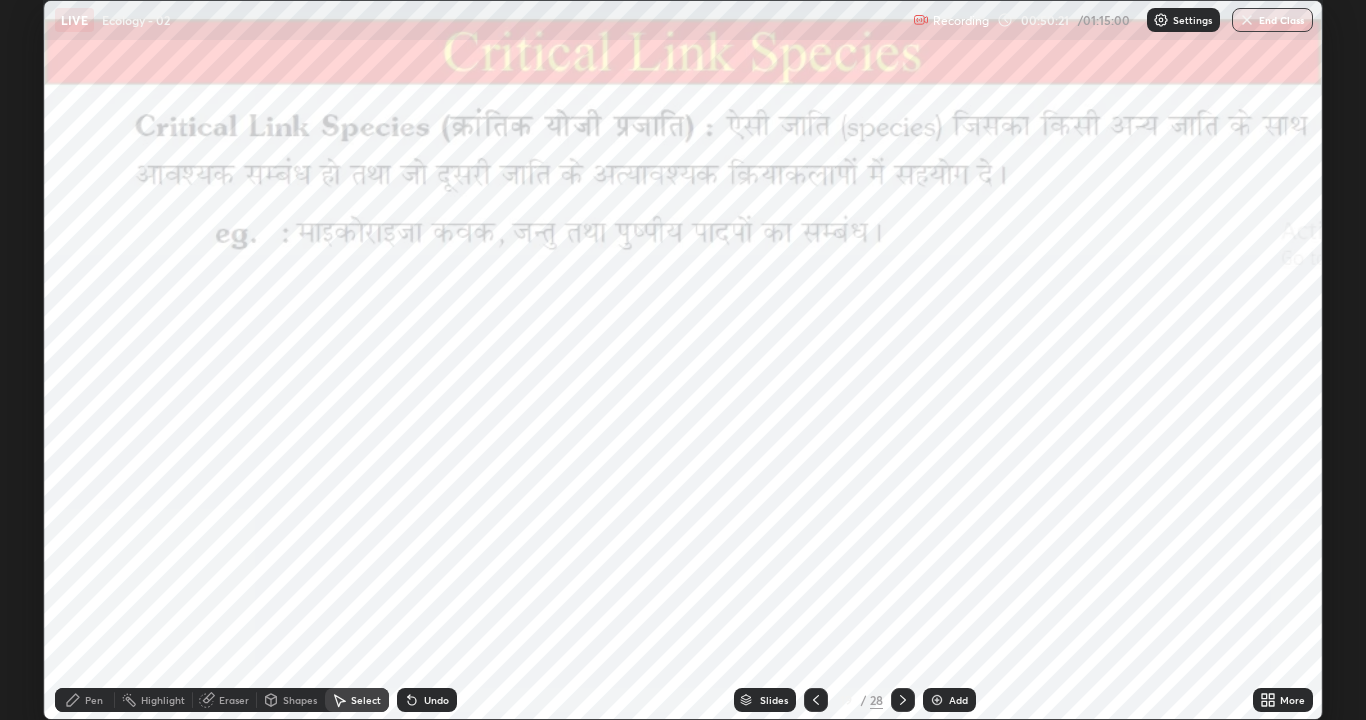 click at bounding box center [903, 700] 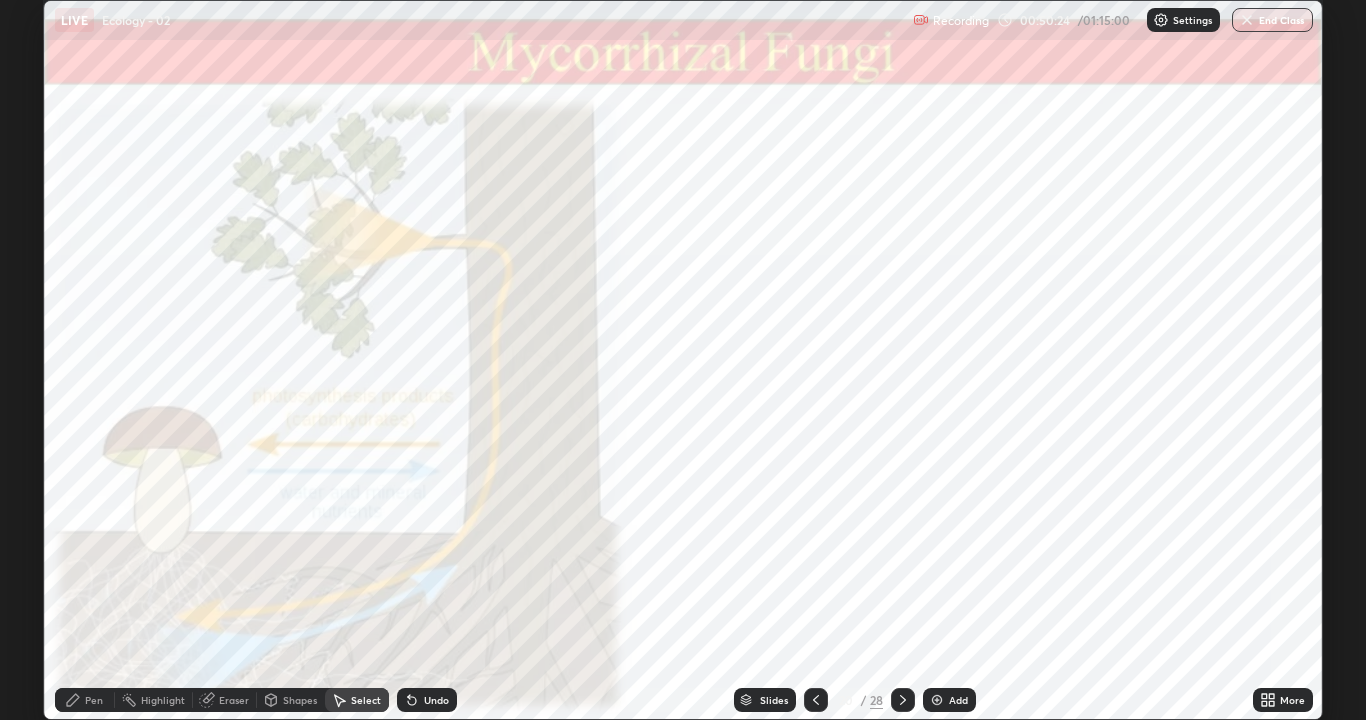 click on "Highlight" at bounding box center (163, 700) 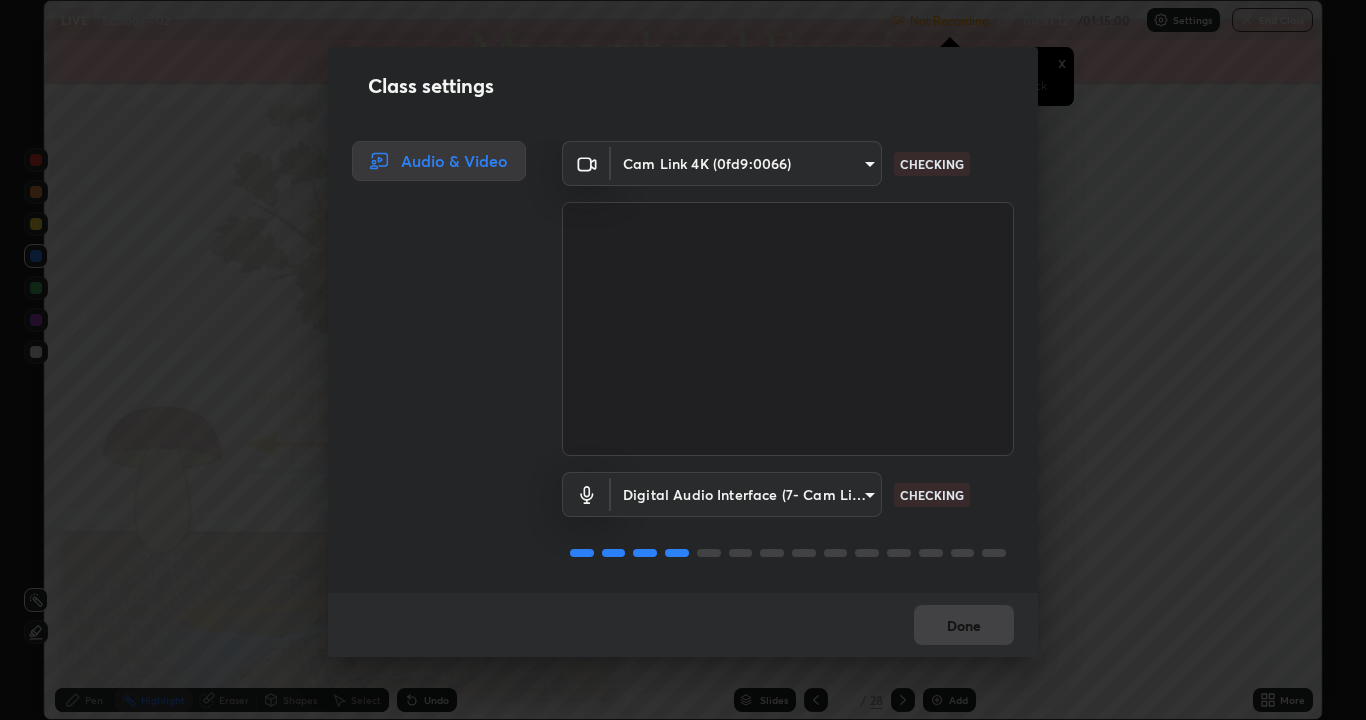 click on "Done" at bounding box center (964, 625) 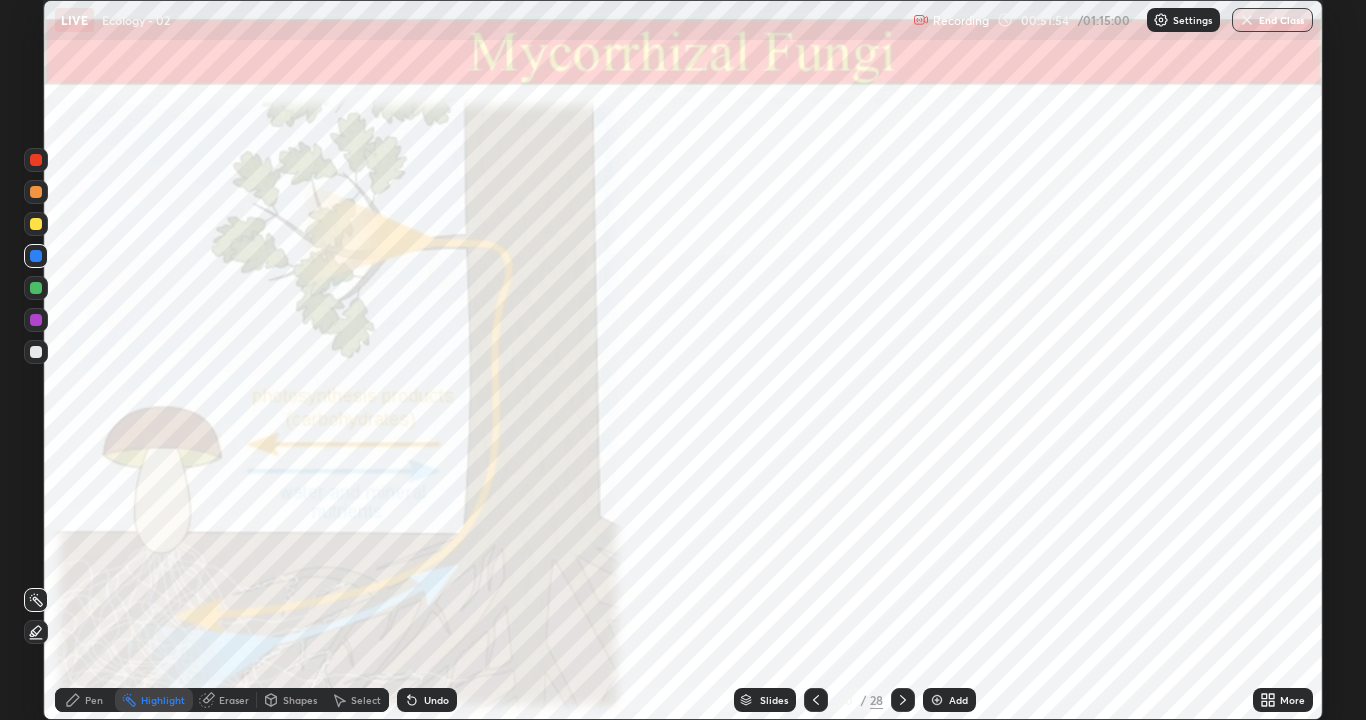 click at bounding box center (36, 224) 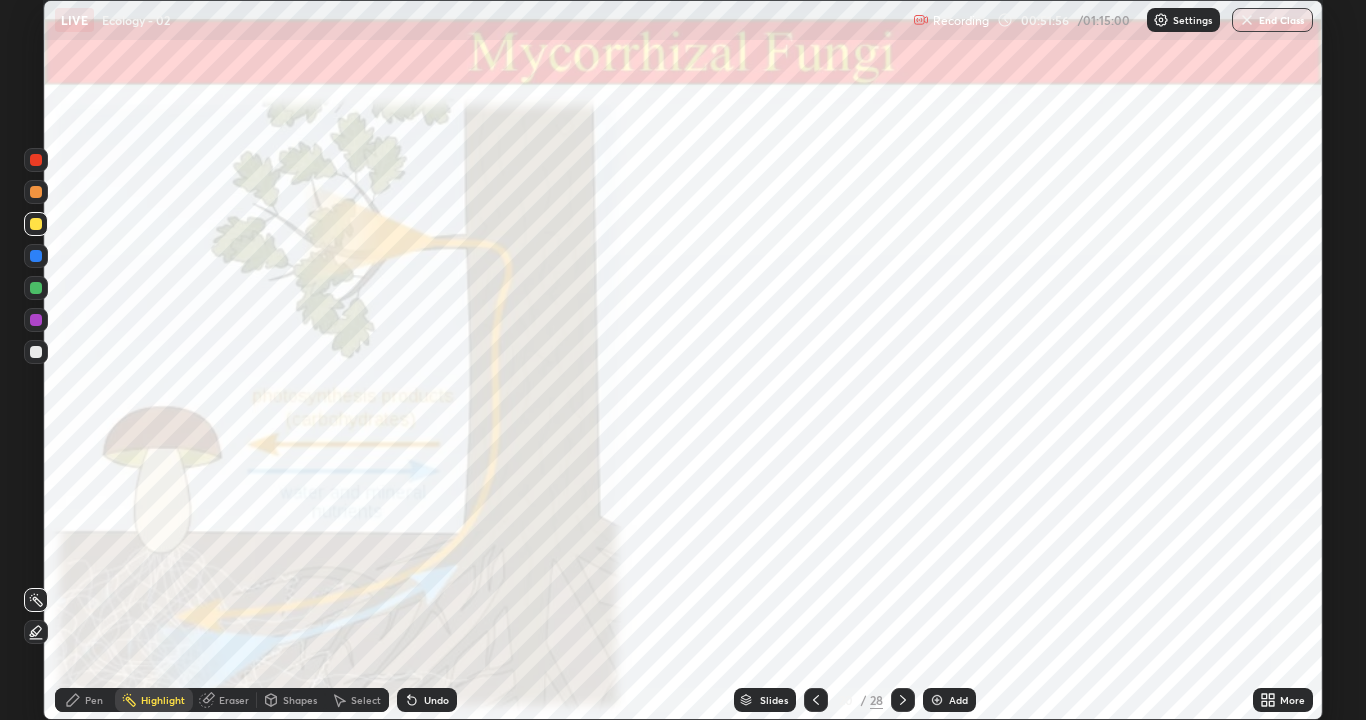 click 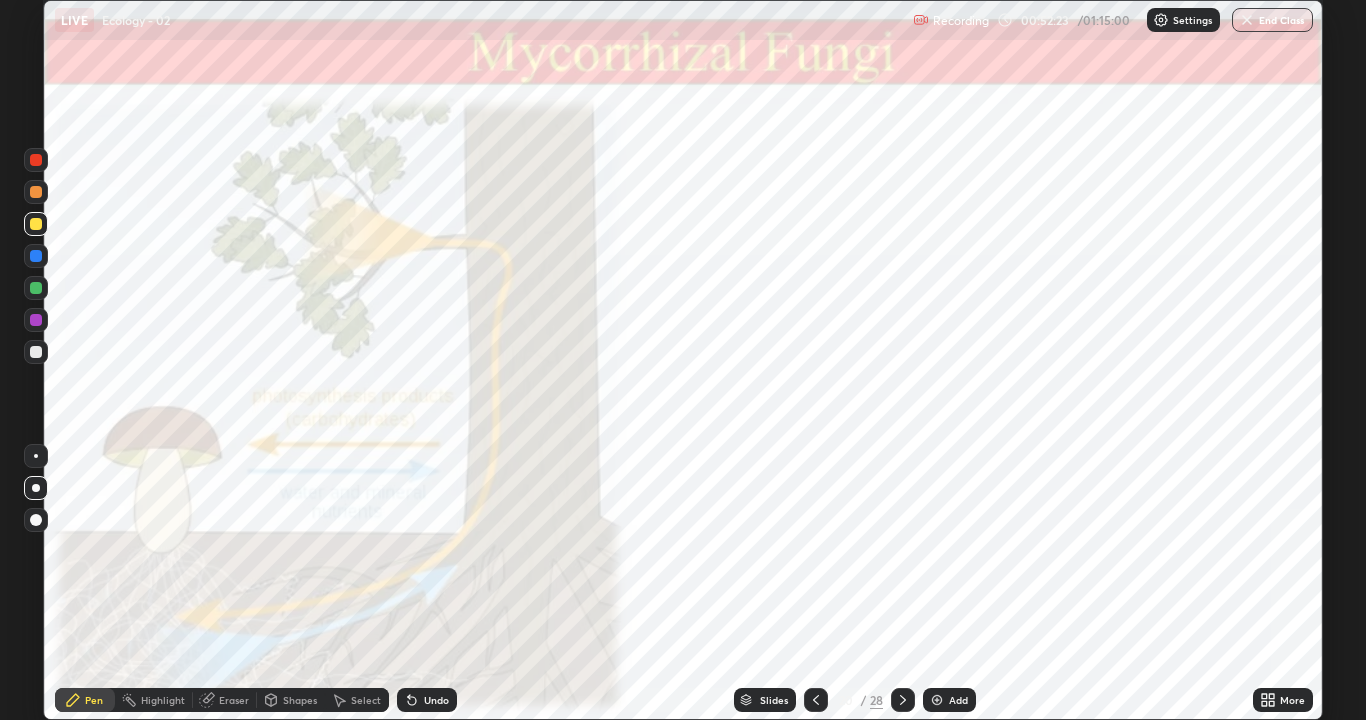 click 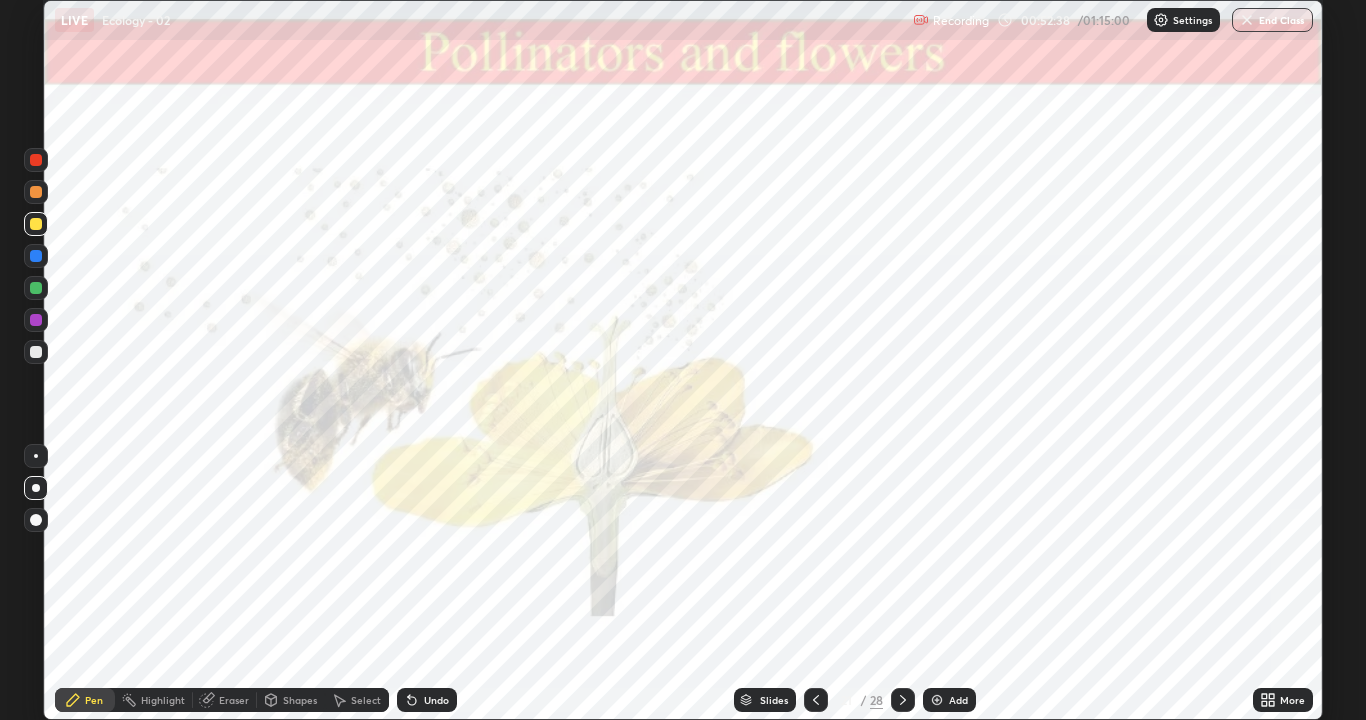 click at bounding box center (36, 288) 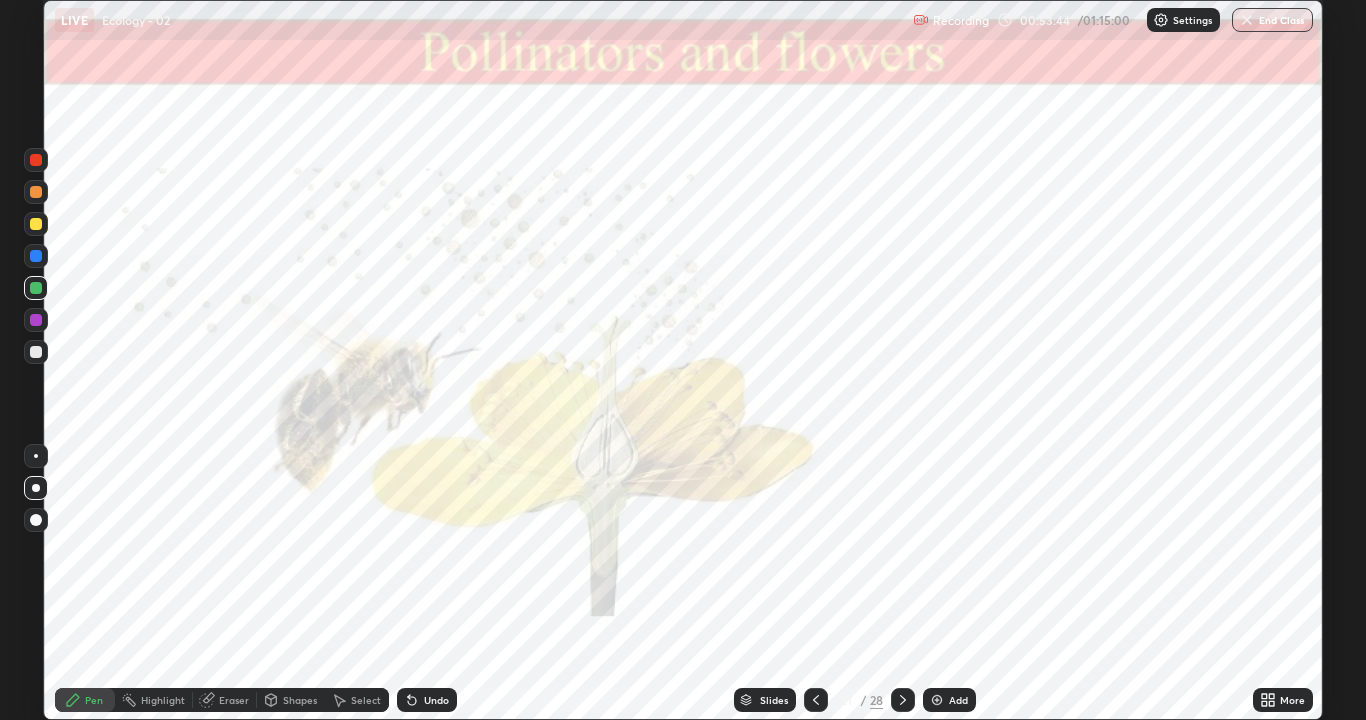 click 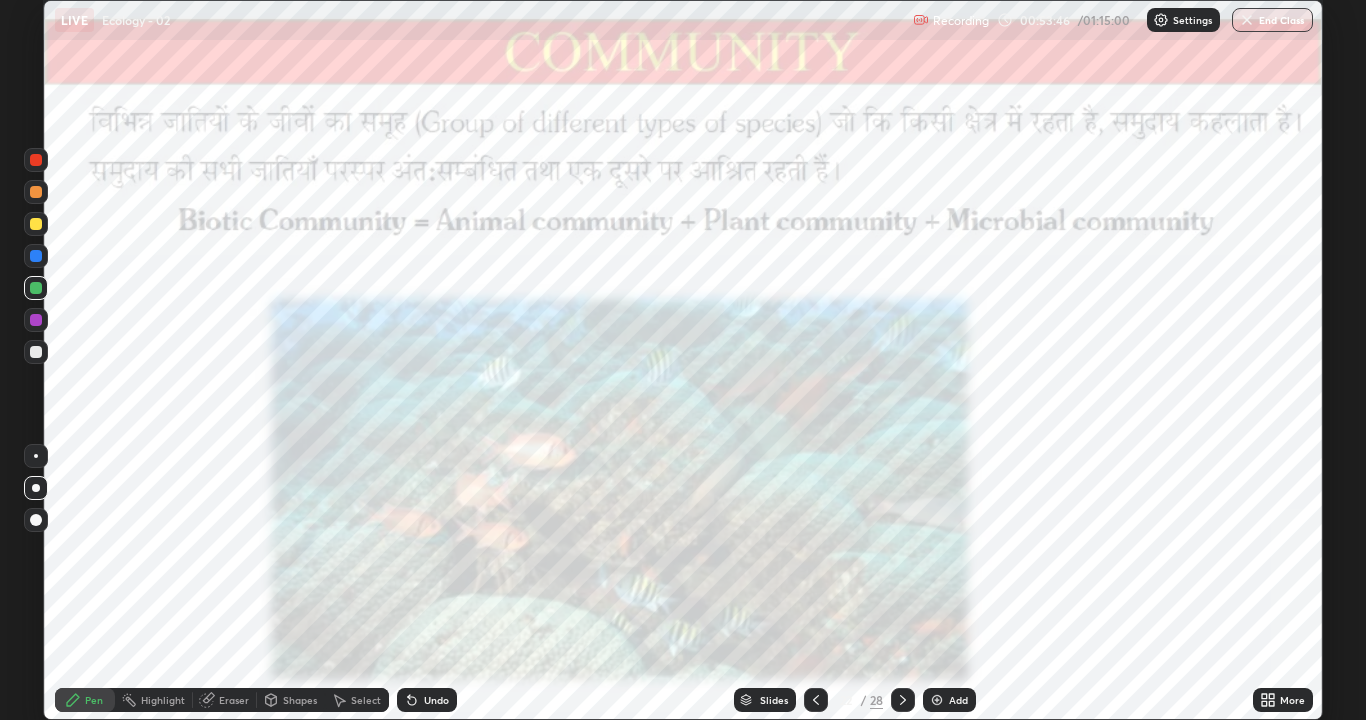 click on "Slides" at bounding box center [765, 700] 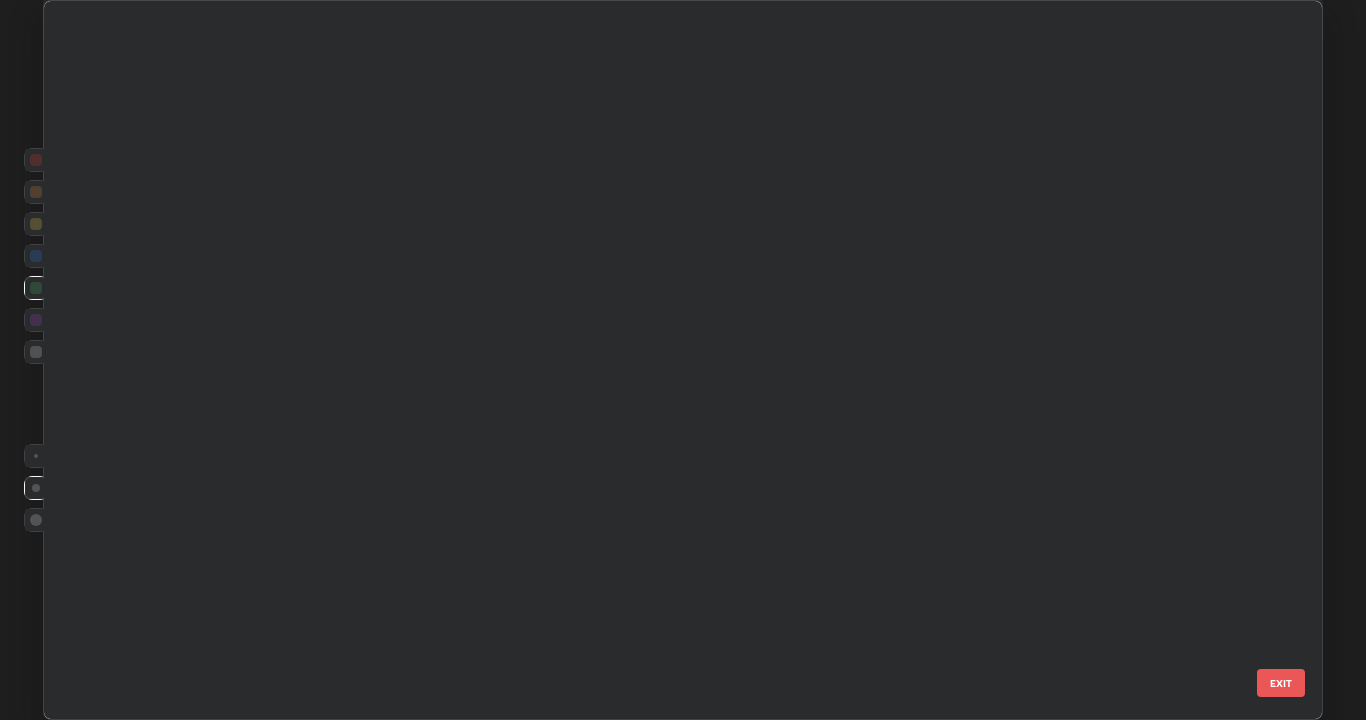 scroll, scrollTop: 1079, scrollLeft: 0, axis: vertical 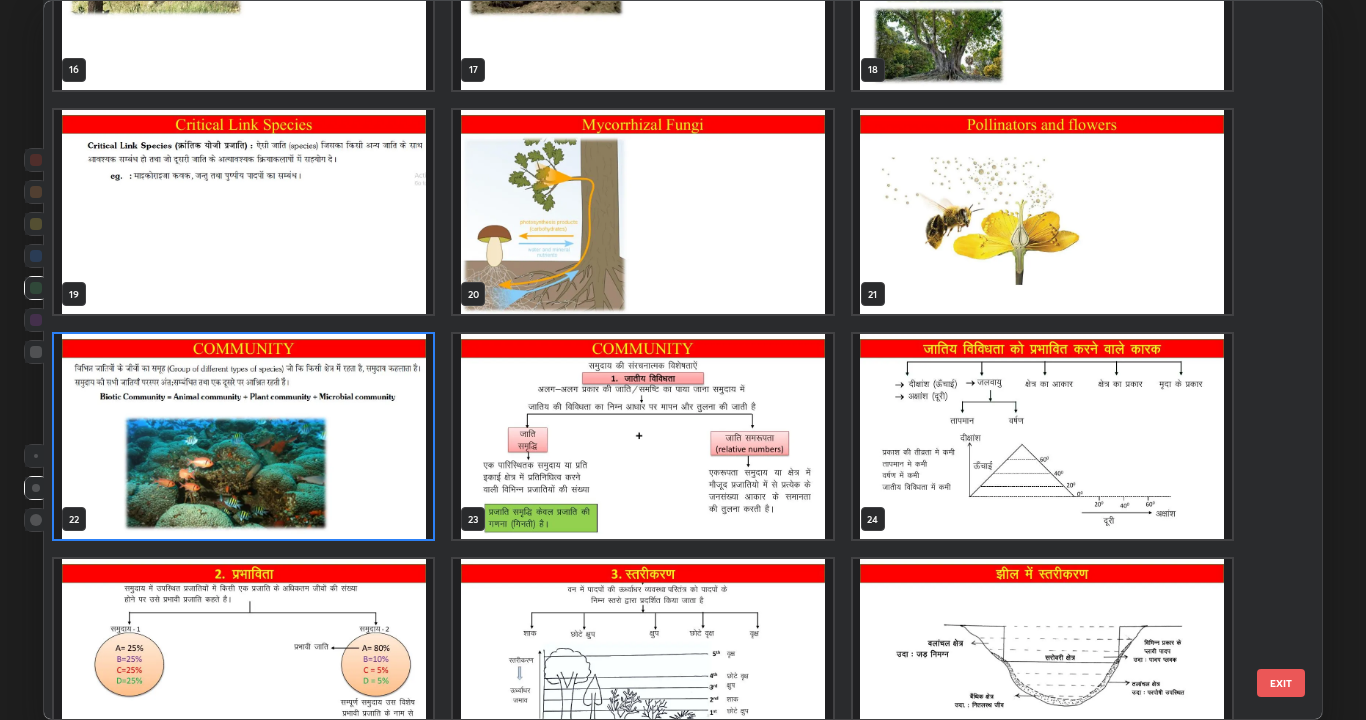click at bounding box center (243, 436) 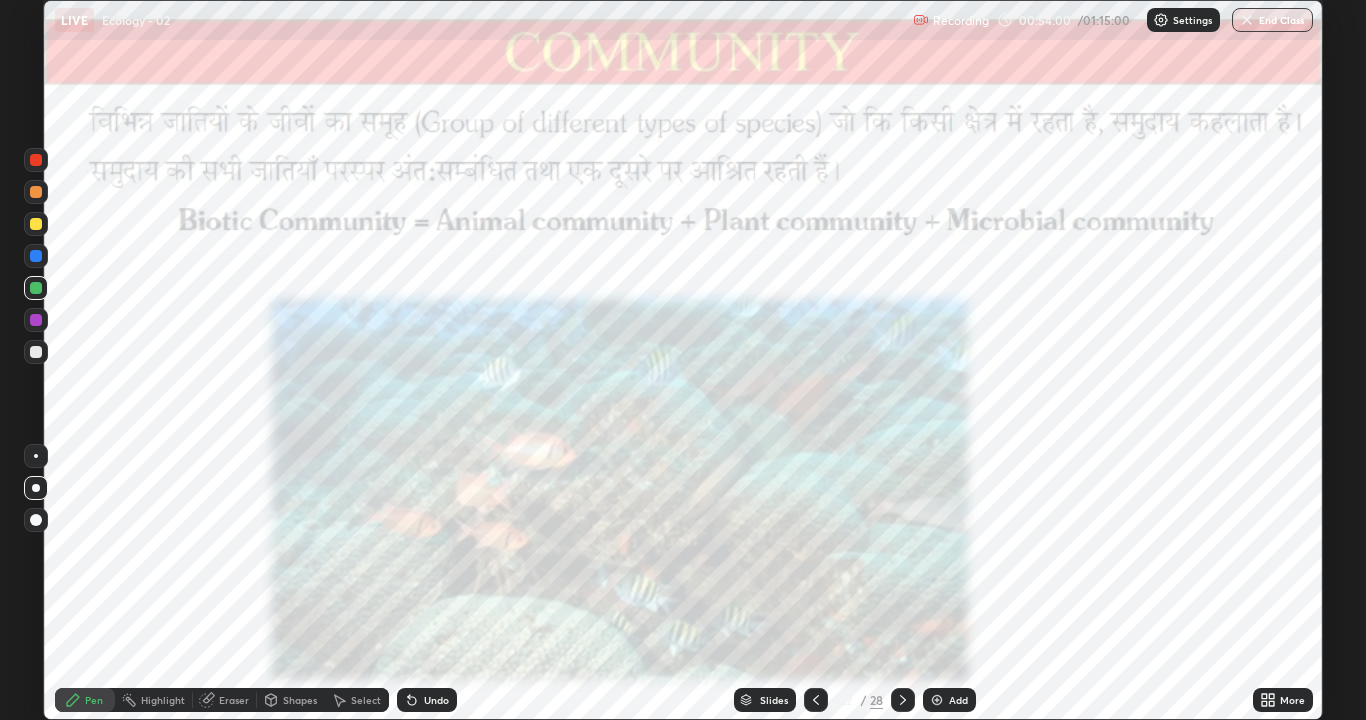 click at bounding box center (243, 436) 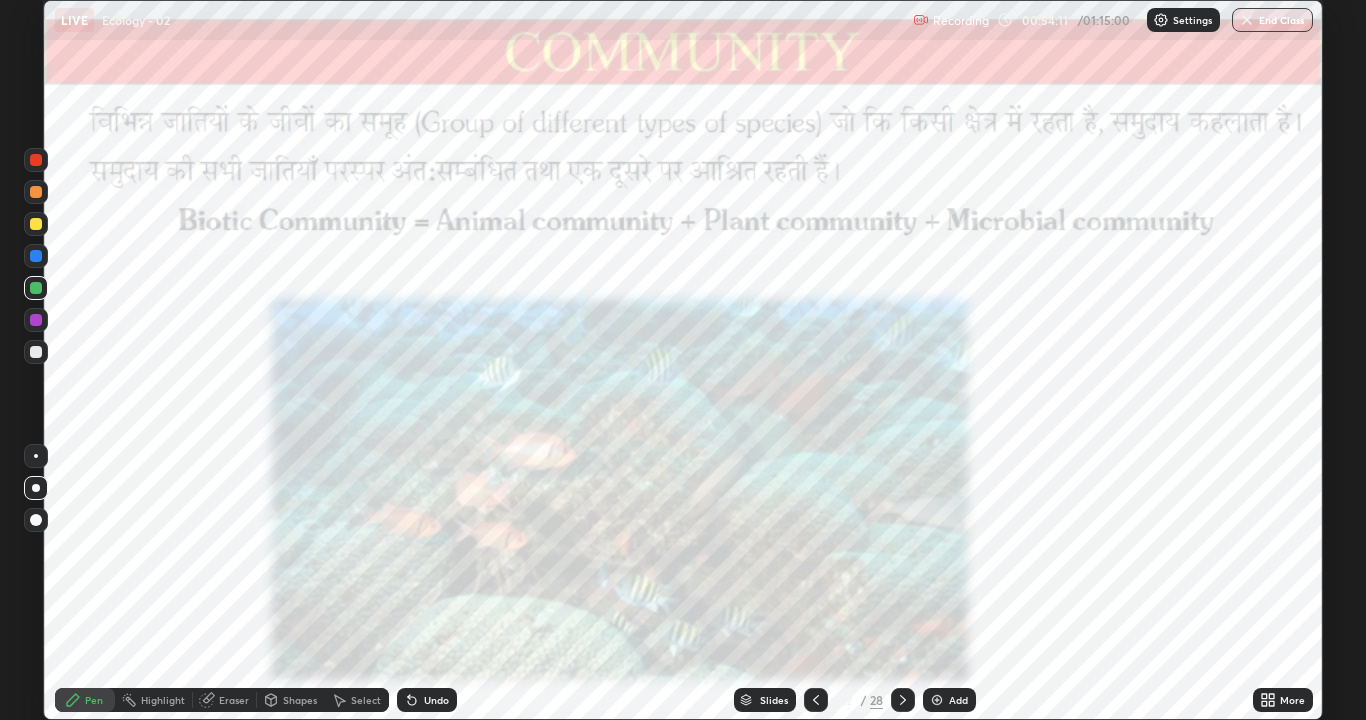 click on "Slides" at bounding box center [774, 700] 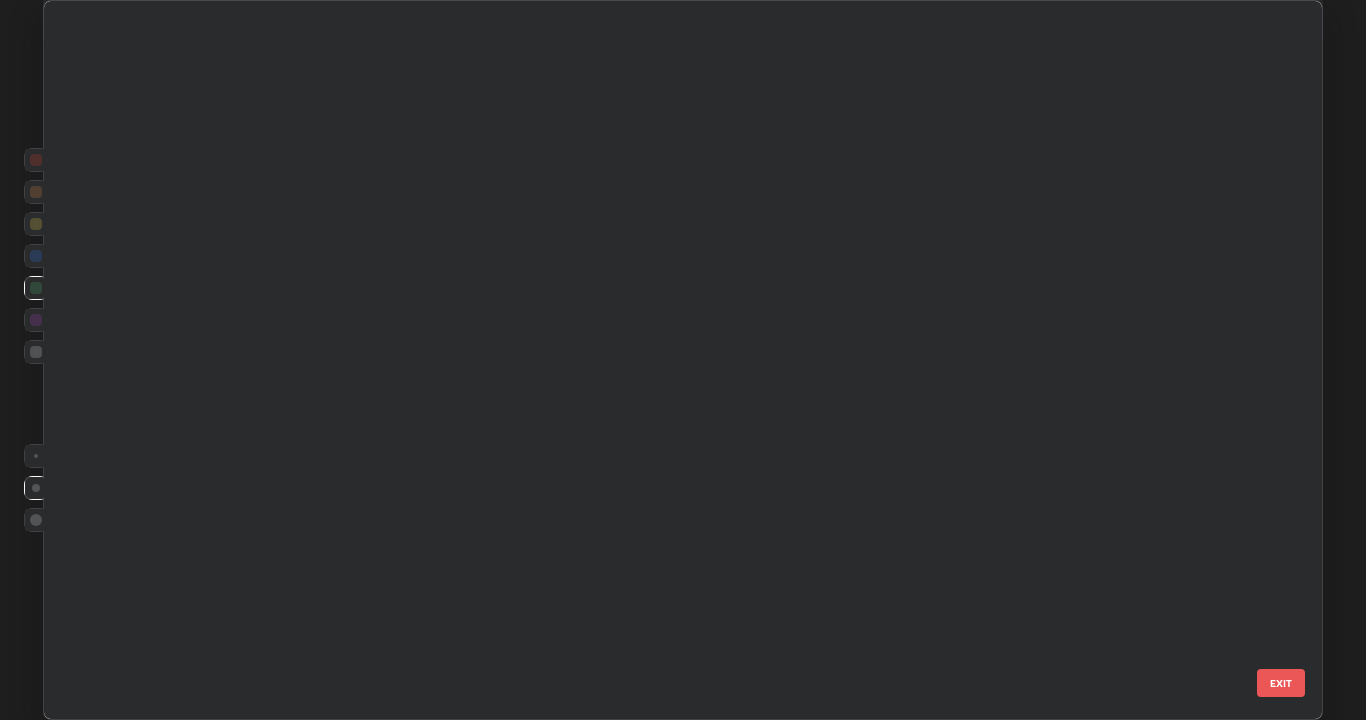 scroll, scrollTop: 1079, scrollLeft: 0, axis: vertical 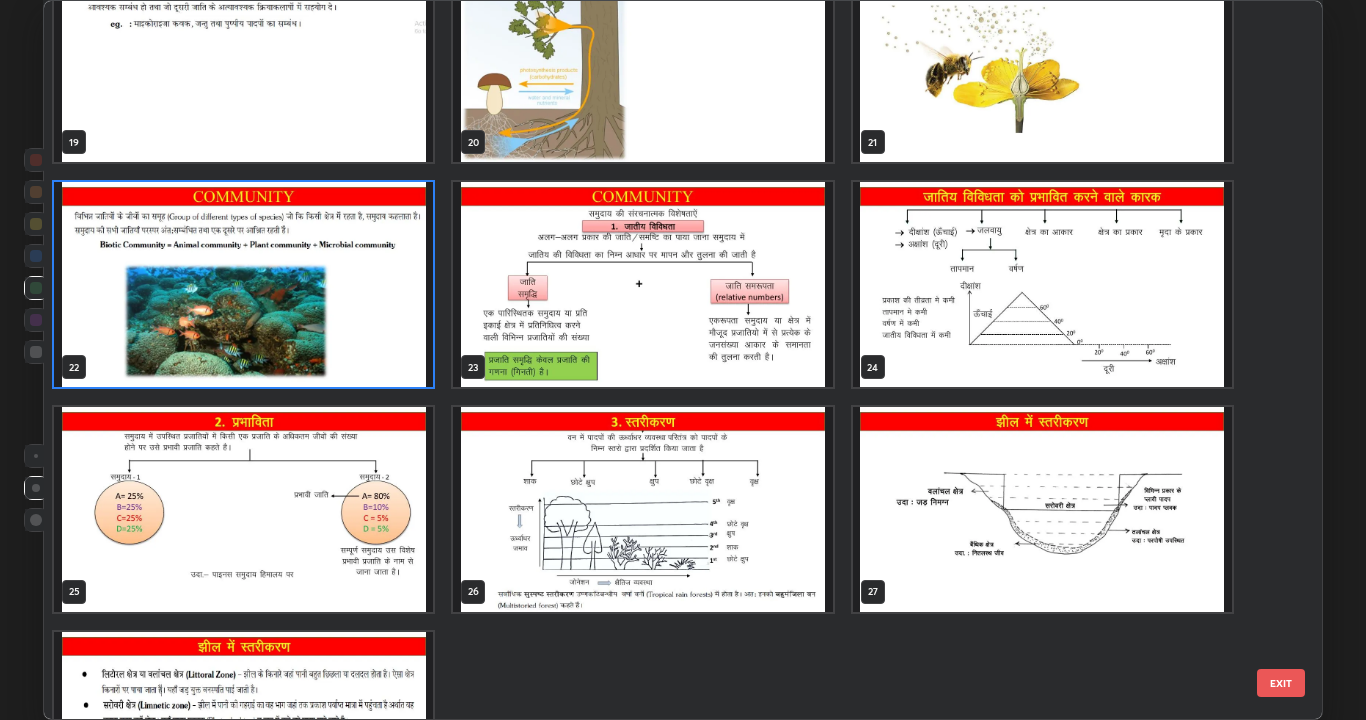 click at bounding box center [243, 284] 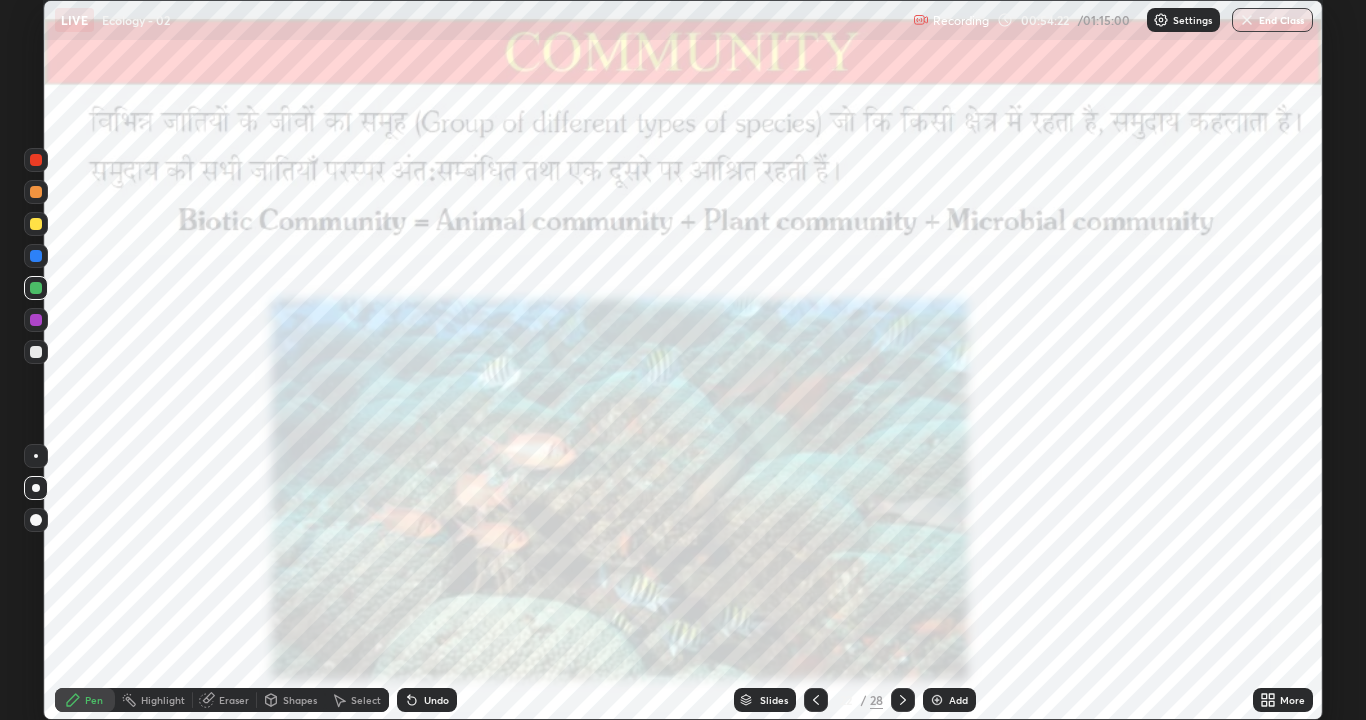 click at bounding box center [243, 284] 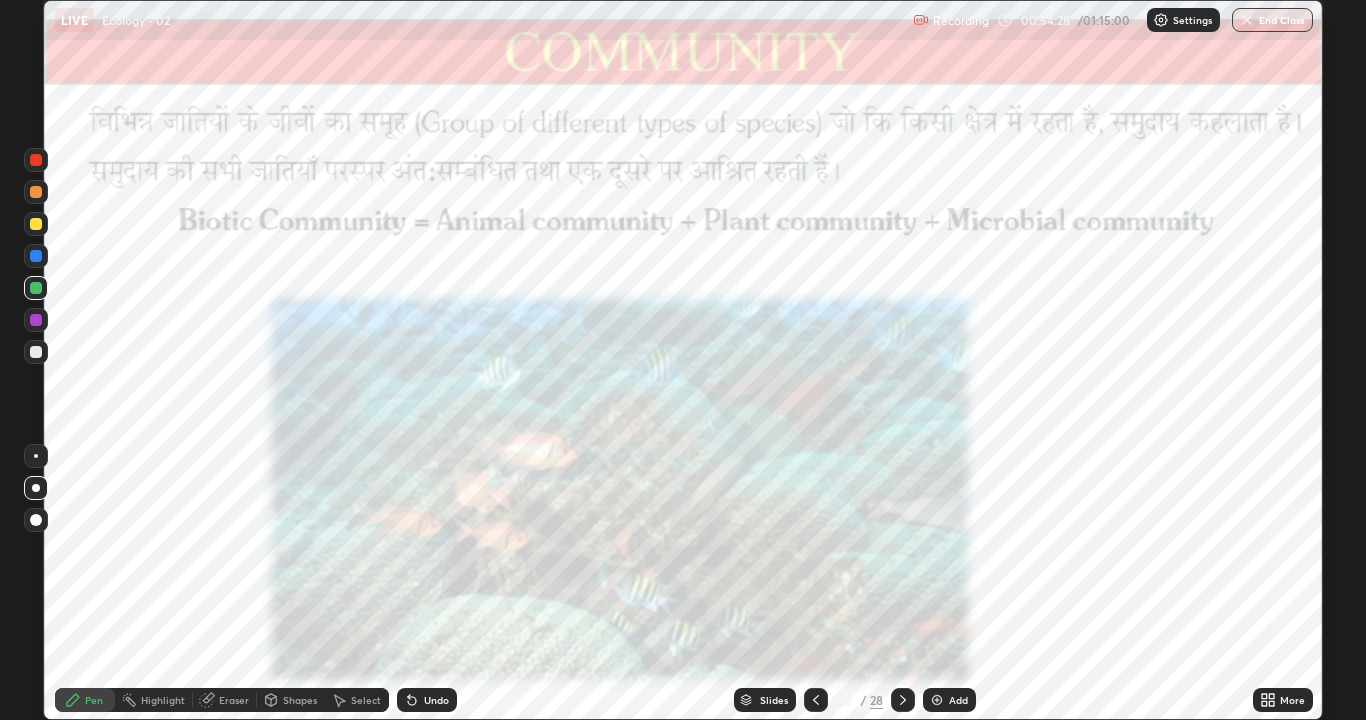 click on "Pen" at bounding box center [85, 700] 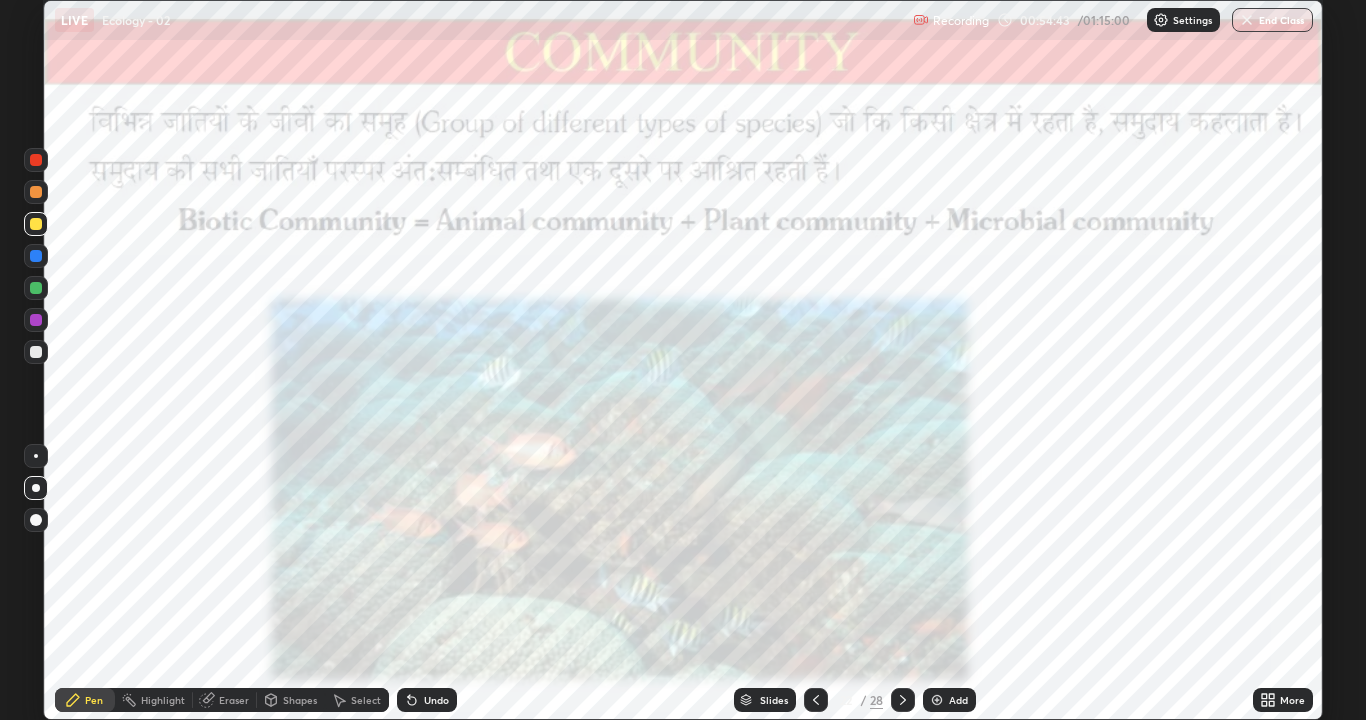 click on "Highlight" at bounding box center (163, 700) 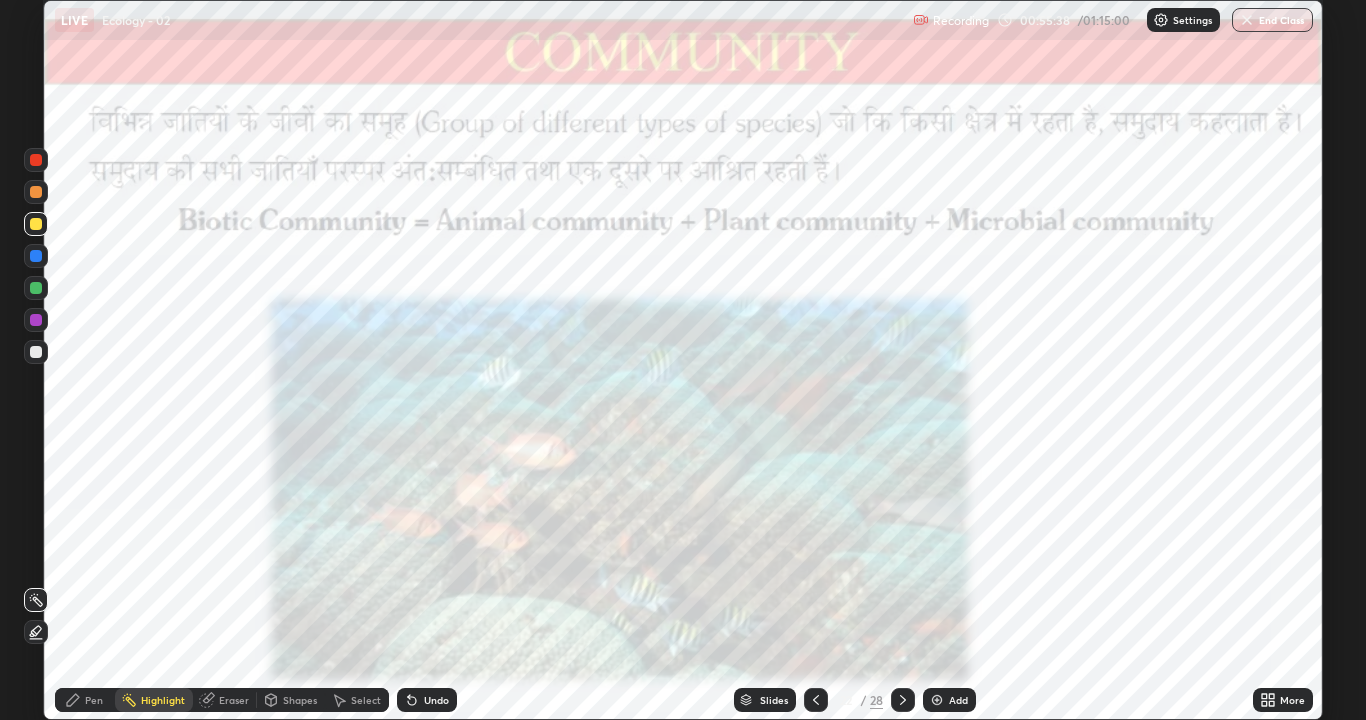 click at bounding box center [903, 700] 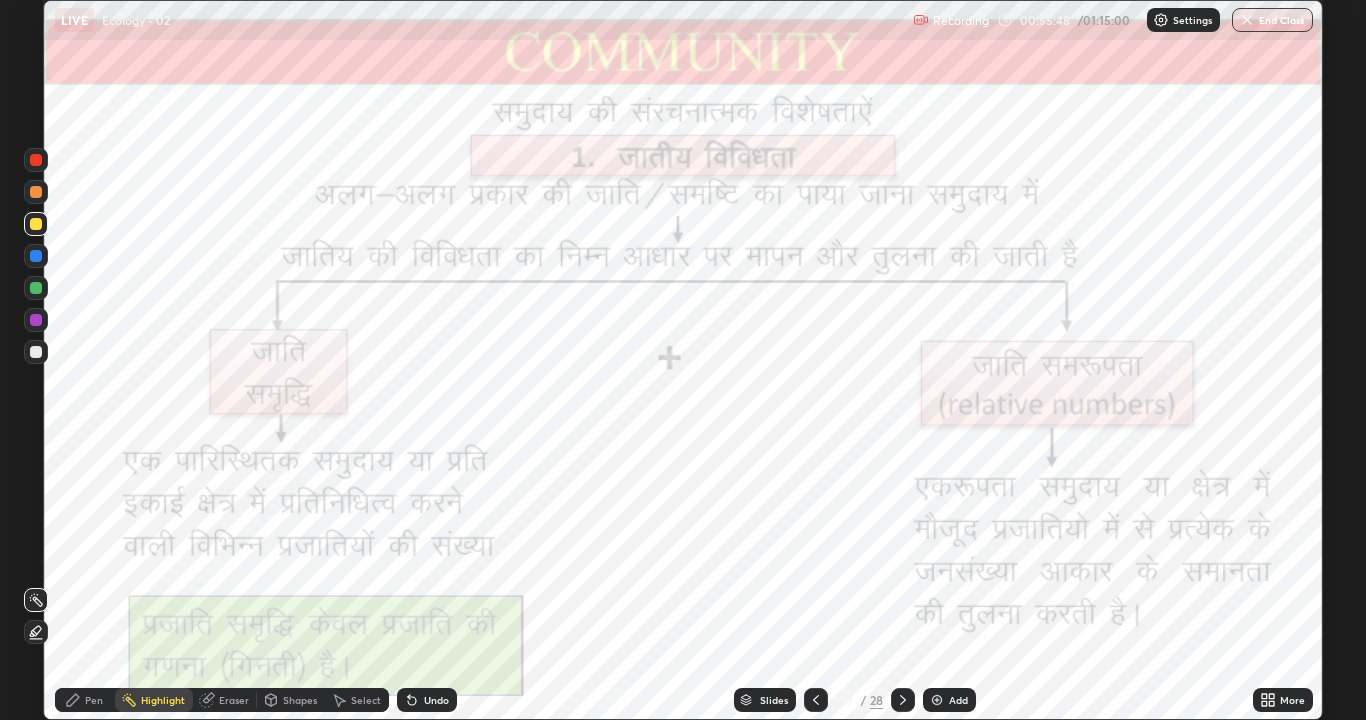 click on "Pen" at bounding box center [94, 700] 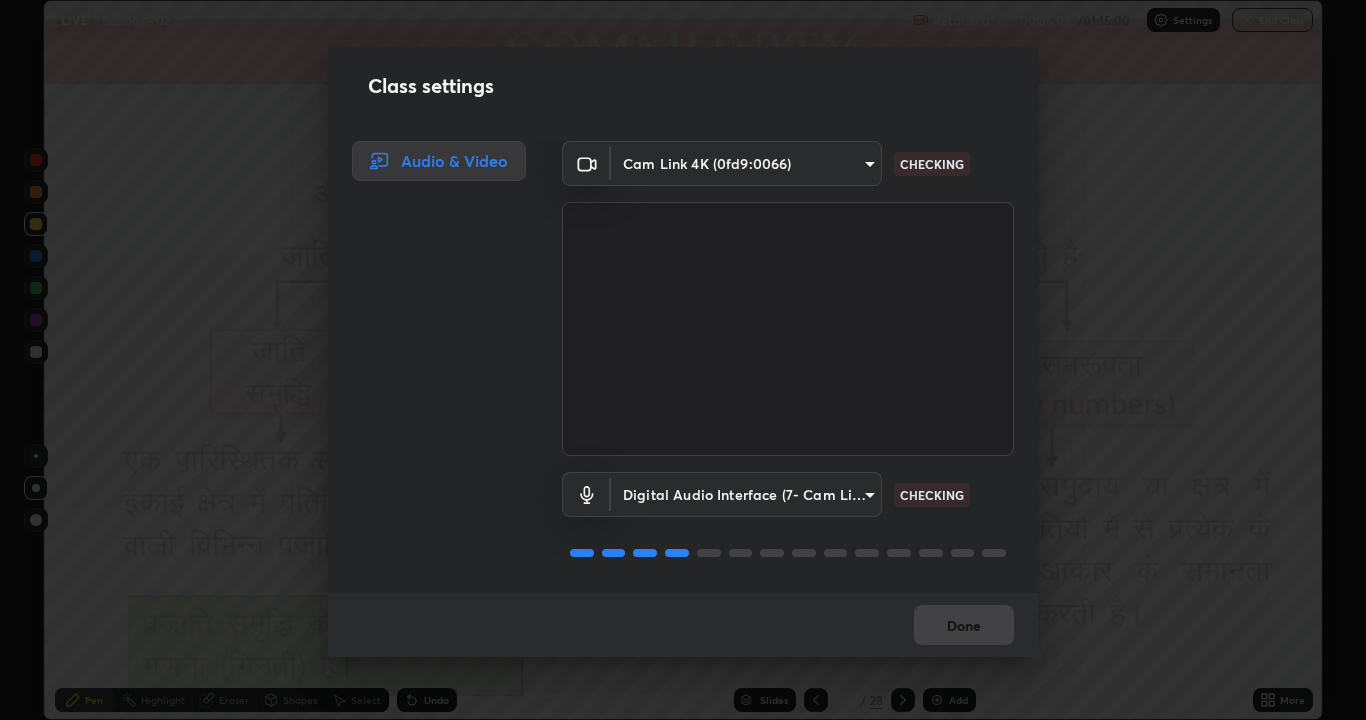 click on "Done" at bounding box center (683, 625) 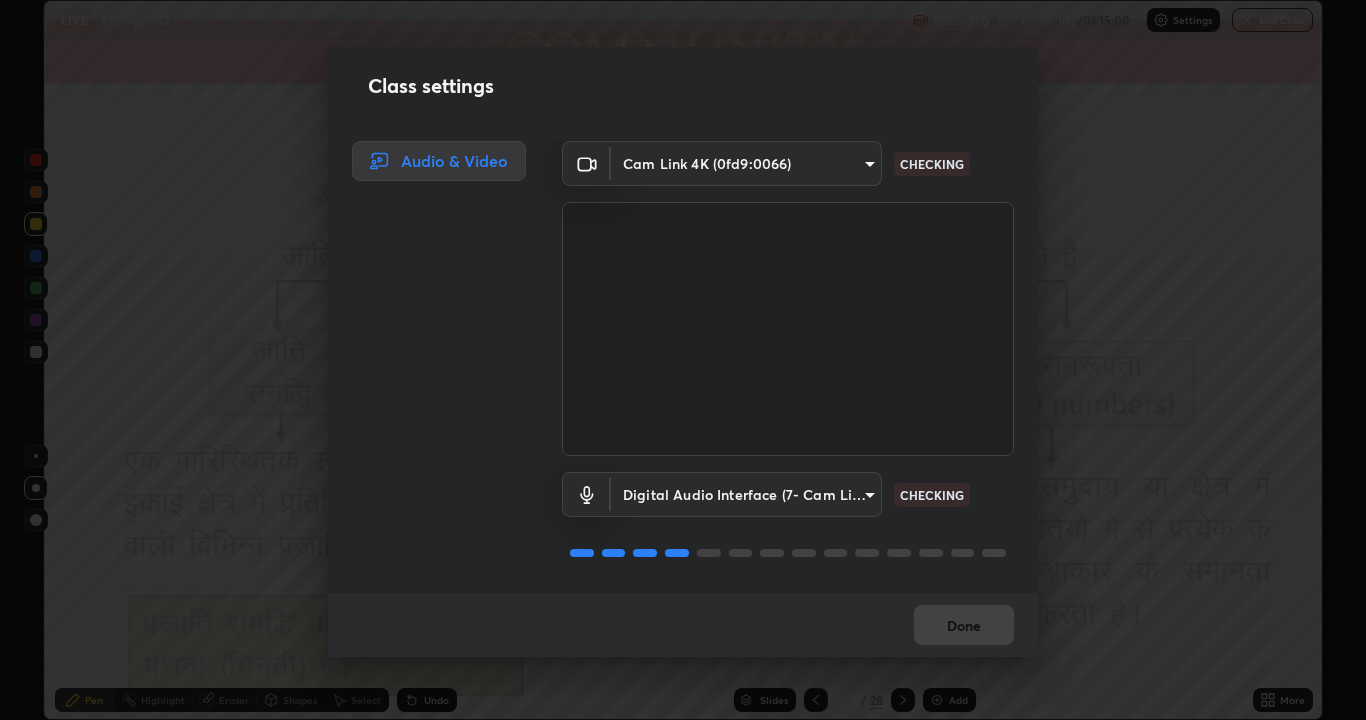 click on "Done" at bounding box center (964, 625) 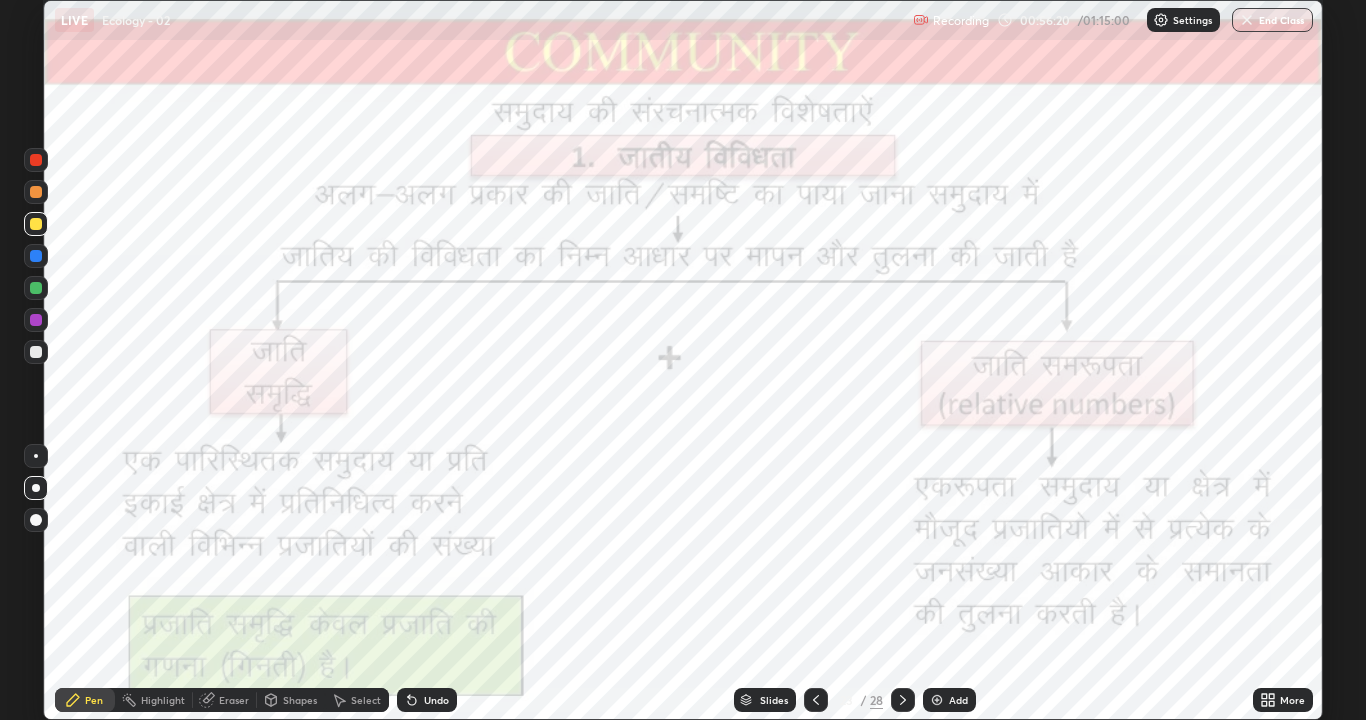 click at bounding box center (937, 700) 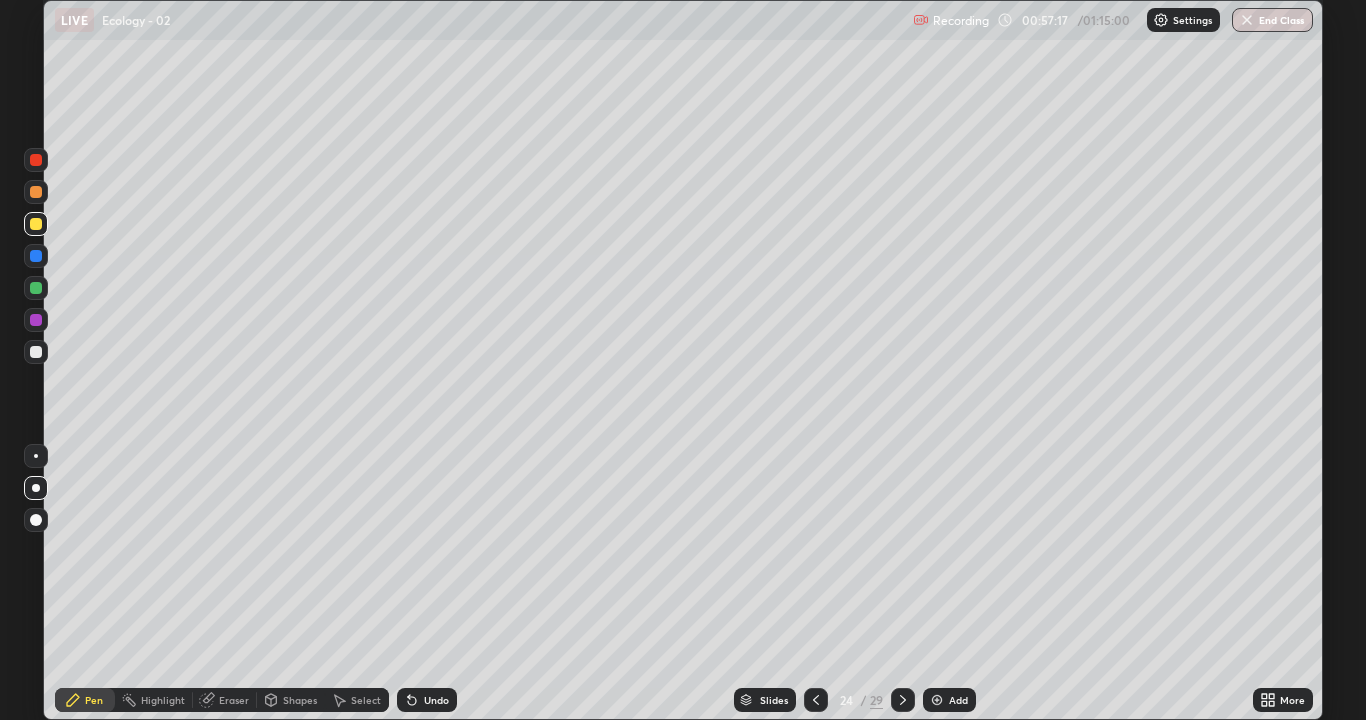 click at bounding box center (36, 320) 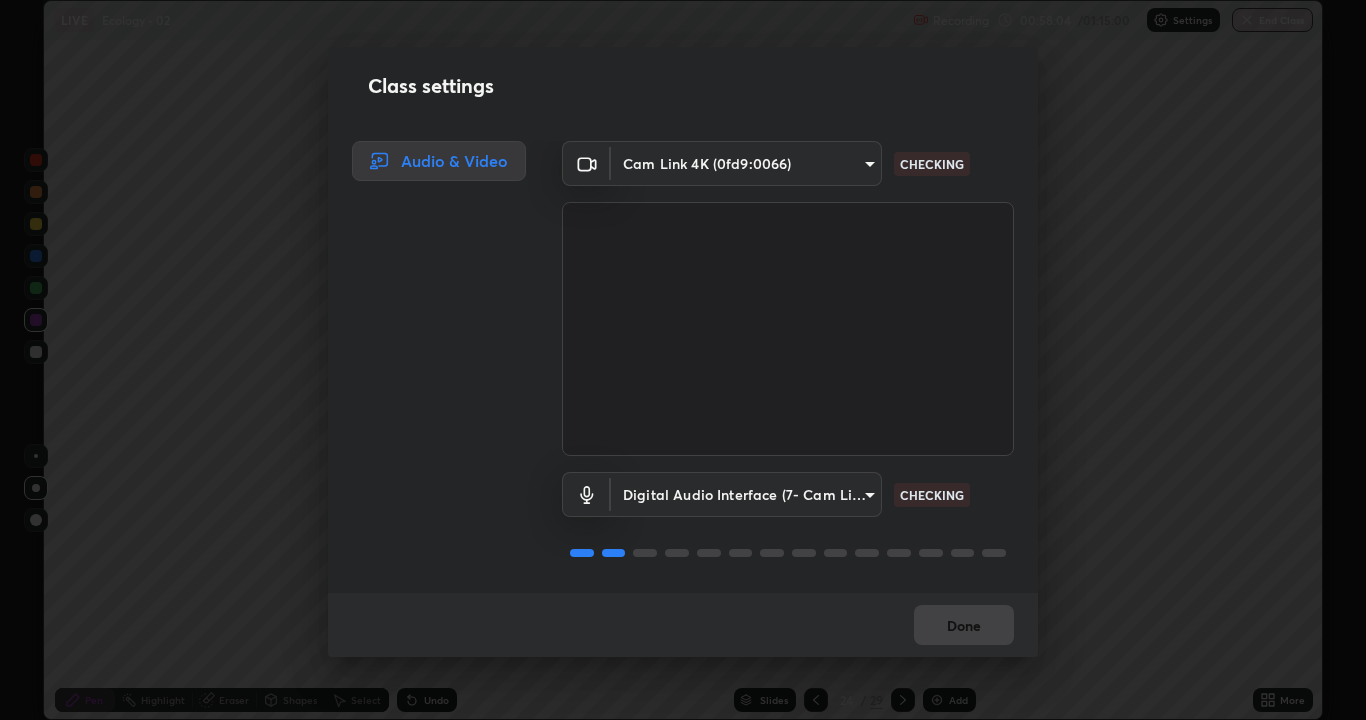 click on "Done" at bounding box center (683, 625) 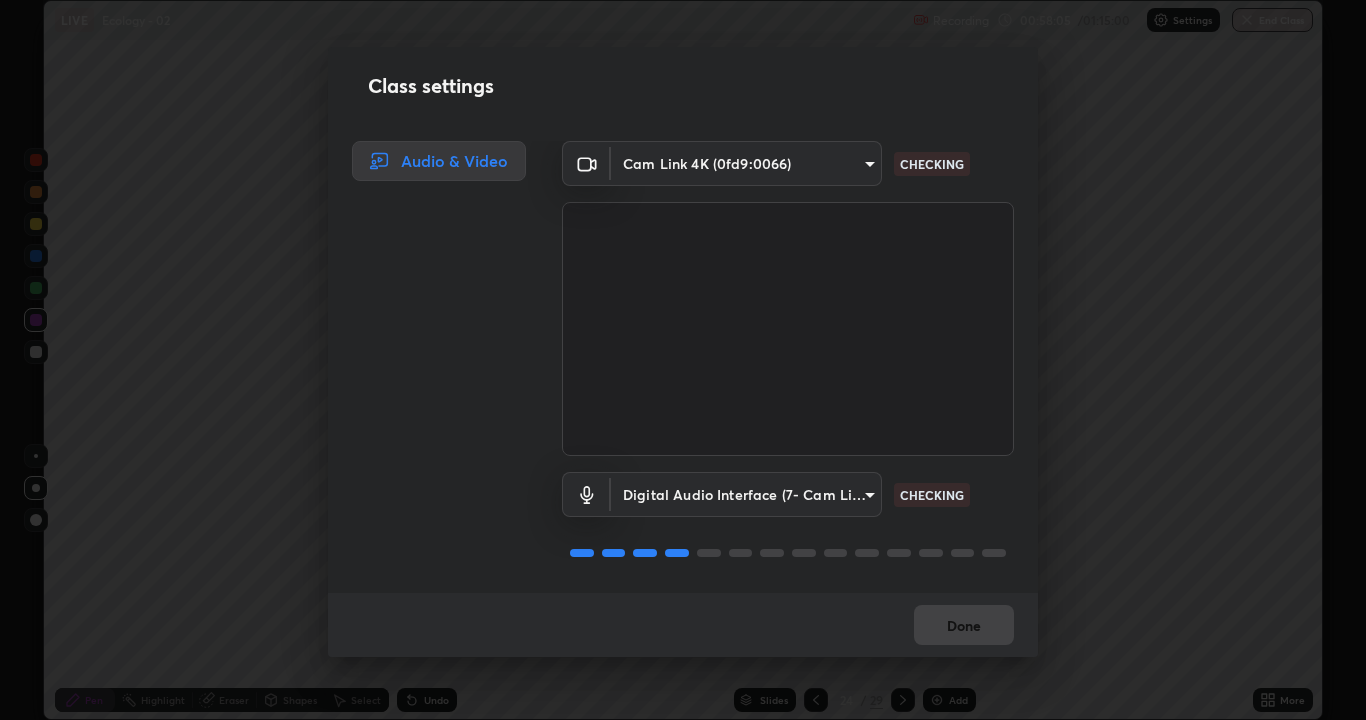 click on "Done" at bounding box center [683, 625] 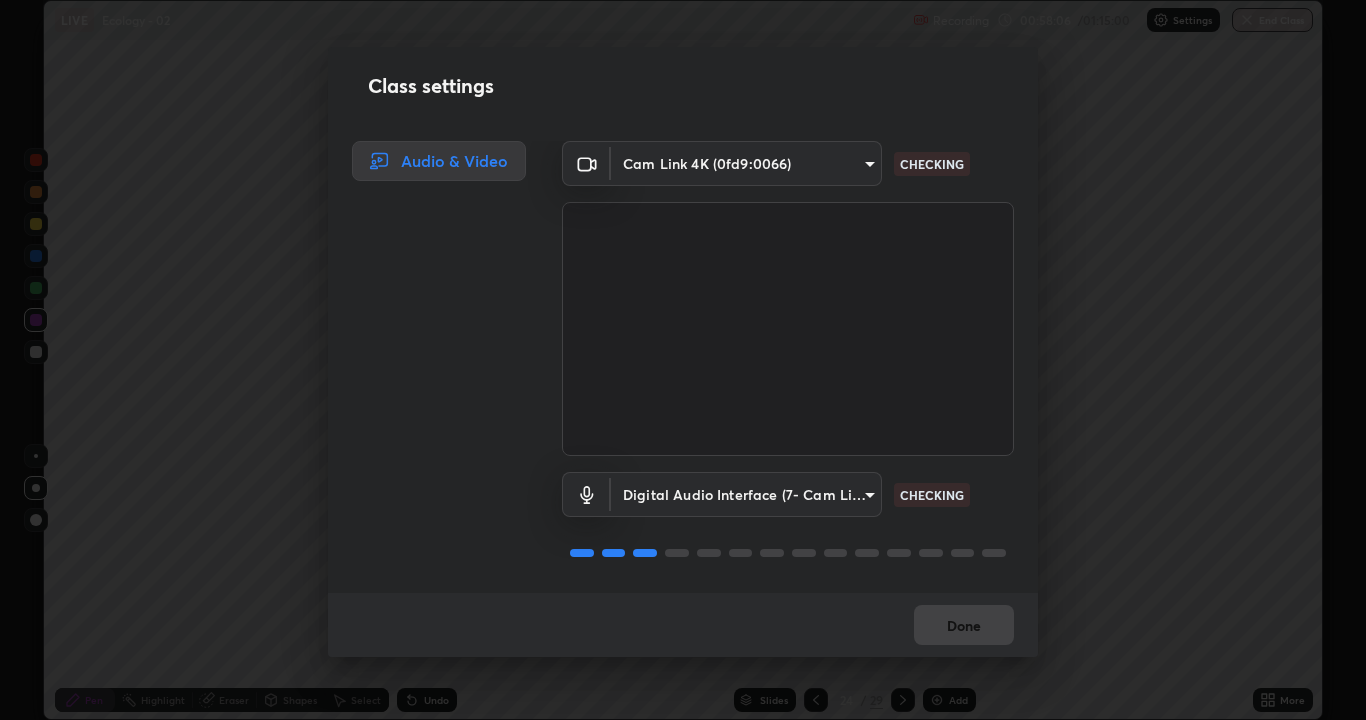 click on "Done" at bounding box center [683, 625] 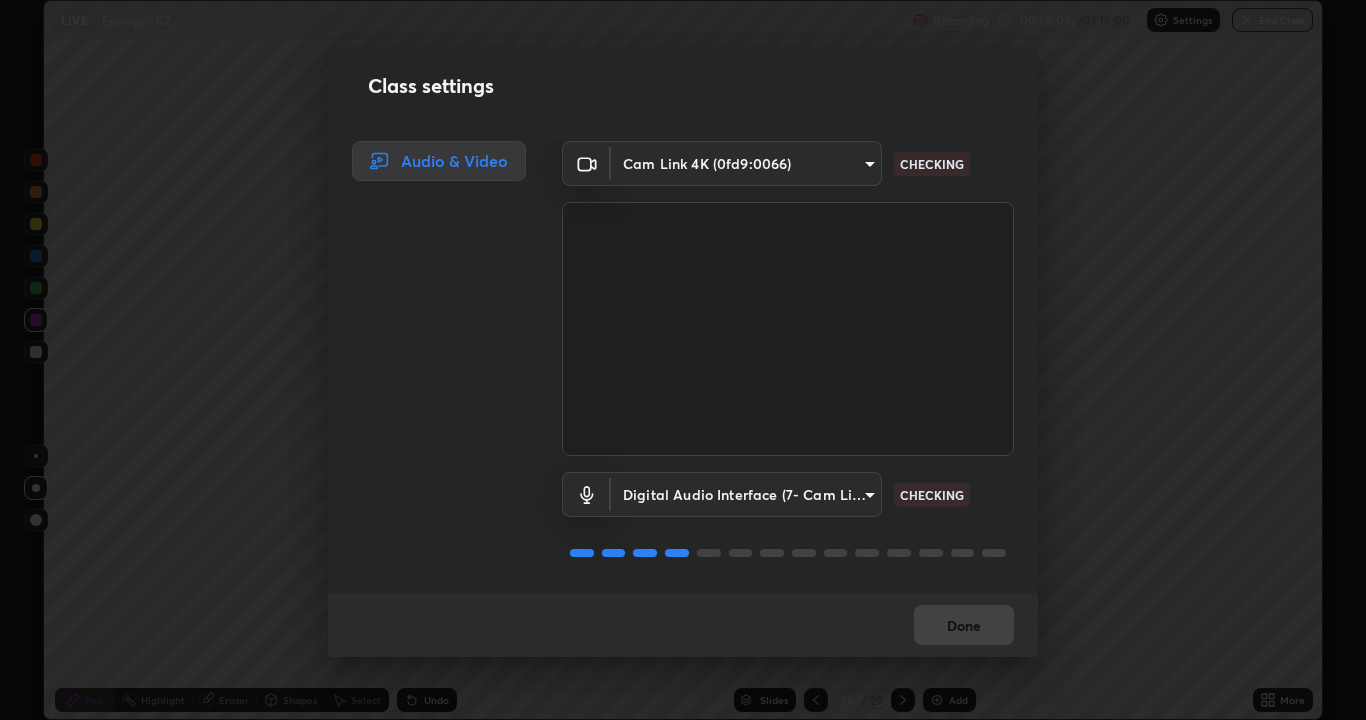 click on "Done" at bounding box center [683, 625] 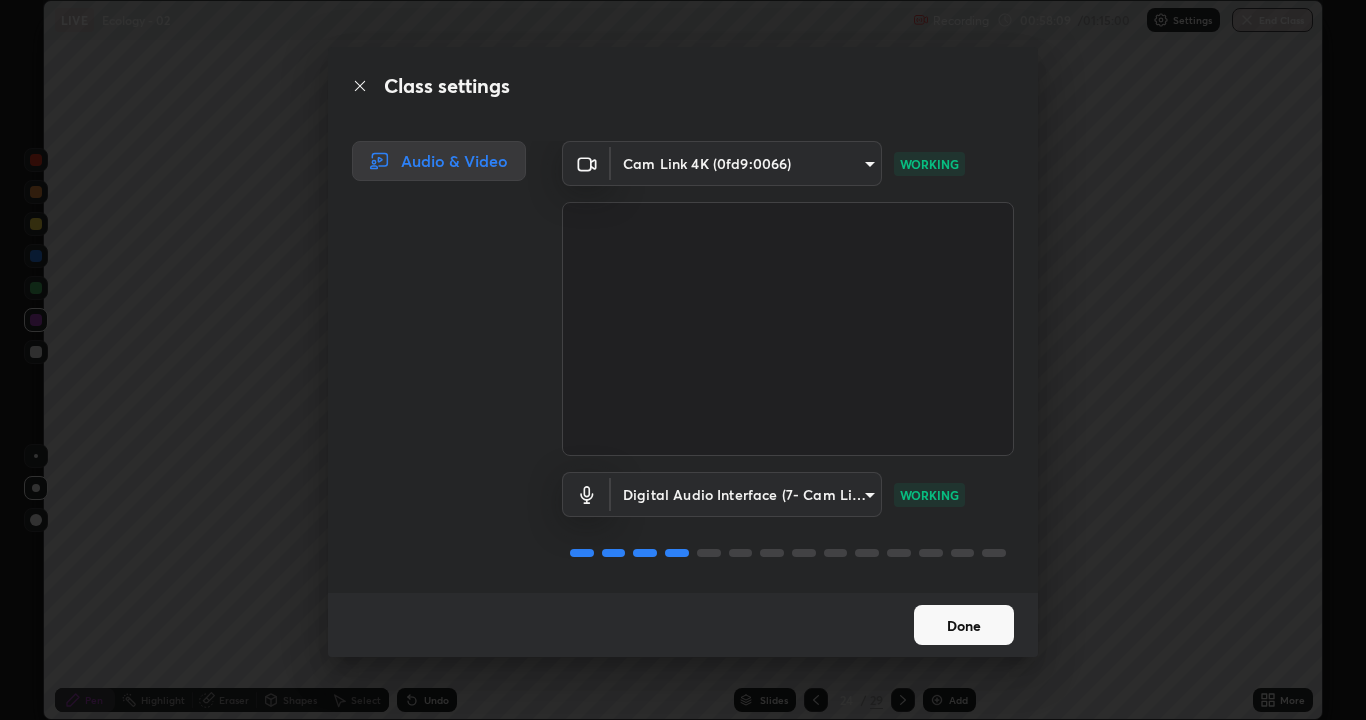 click on "Done" at bounding box center (964, 625) 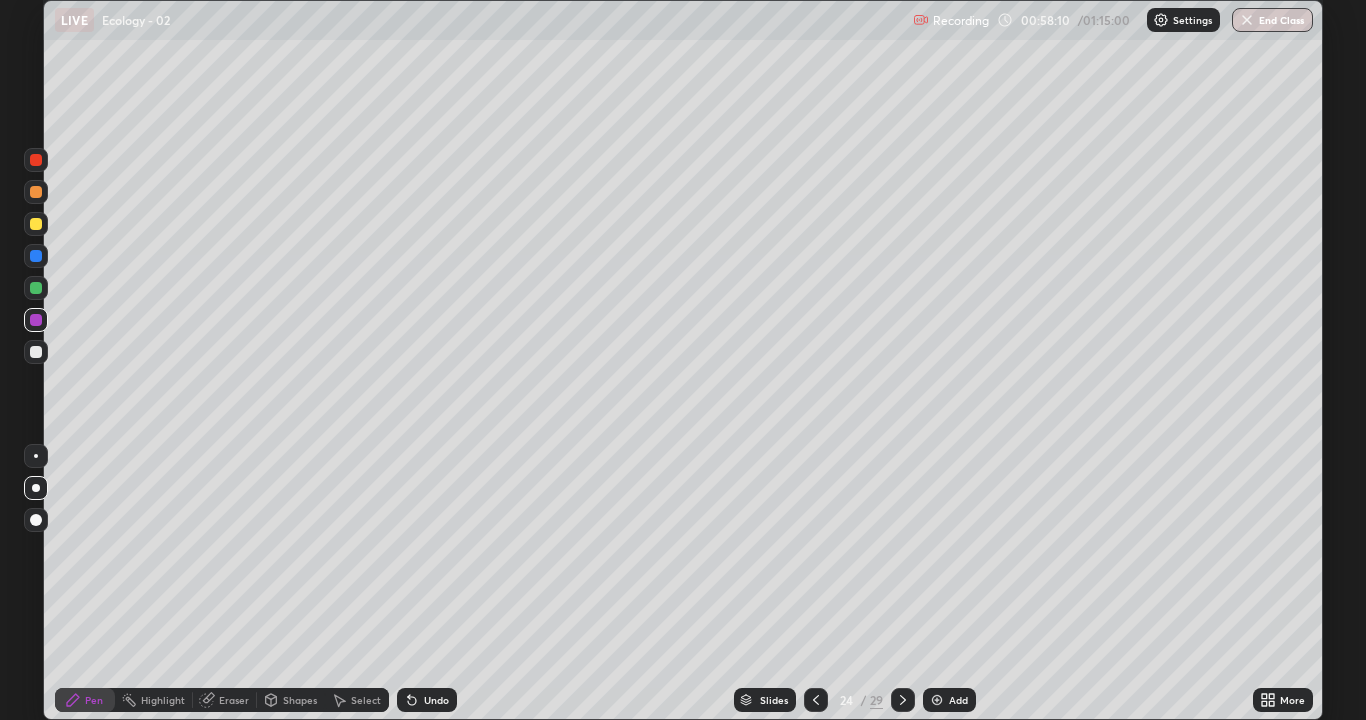 click 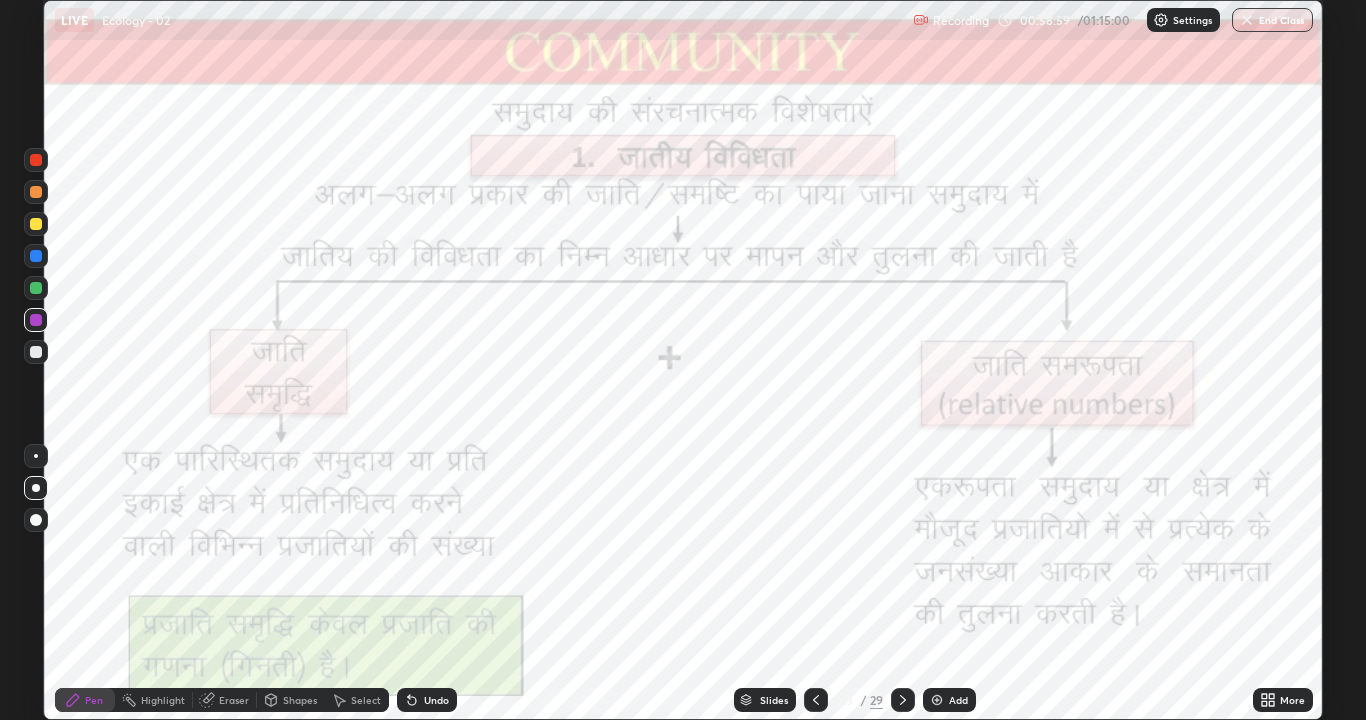 click on "Eraser" at bounding box center [234, 700] 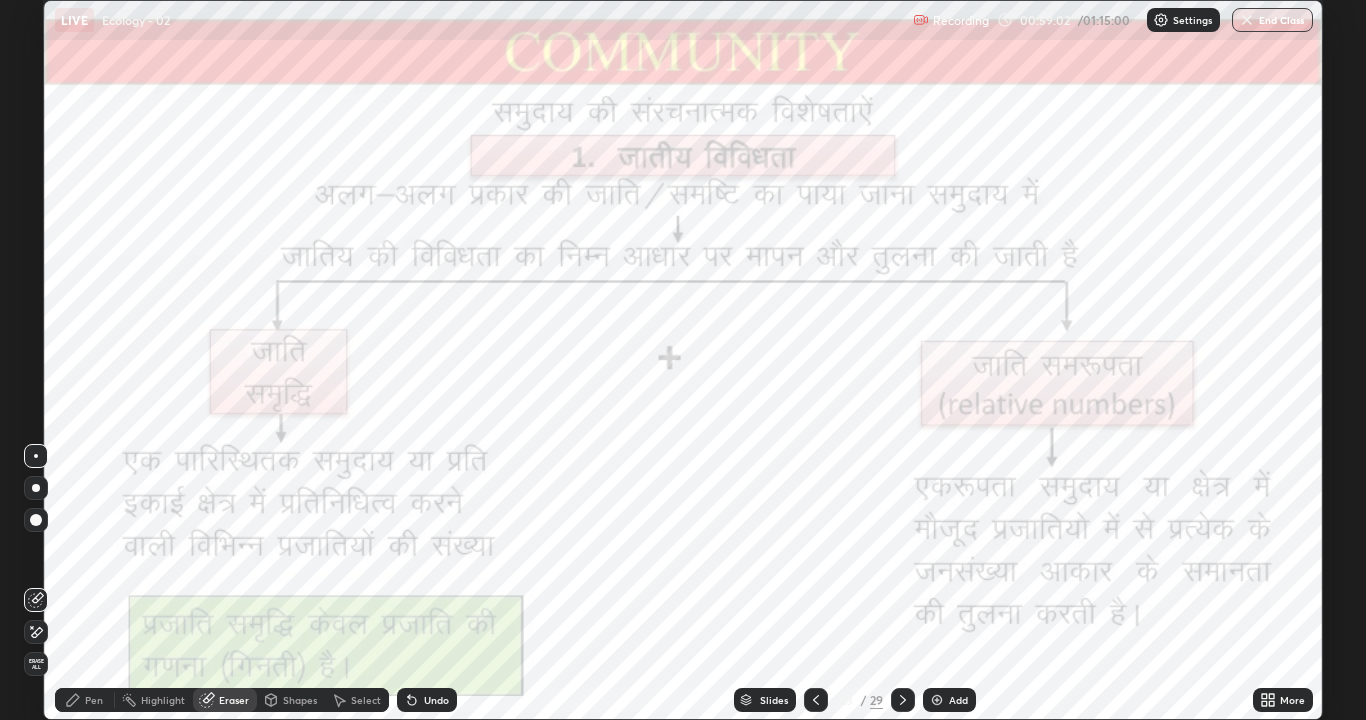 click on "Pen" at bounding box center (94, 700) 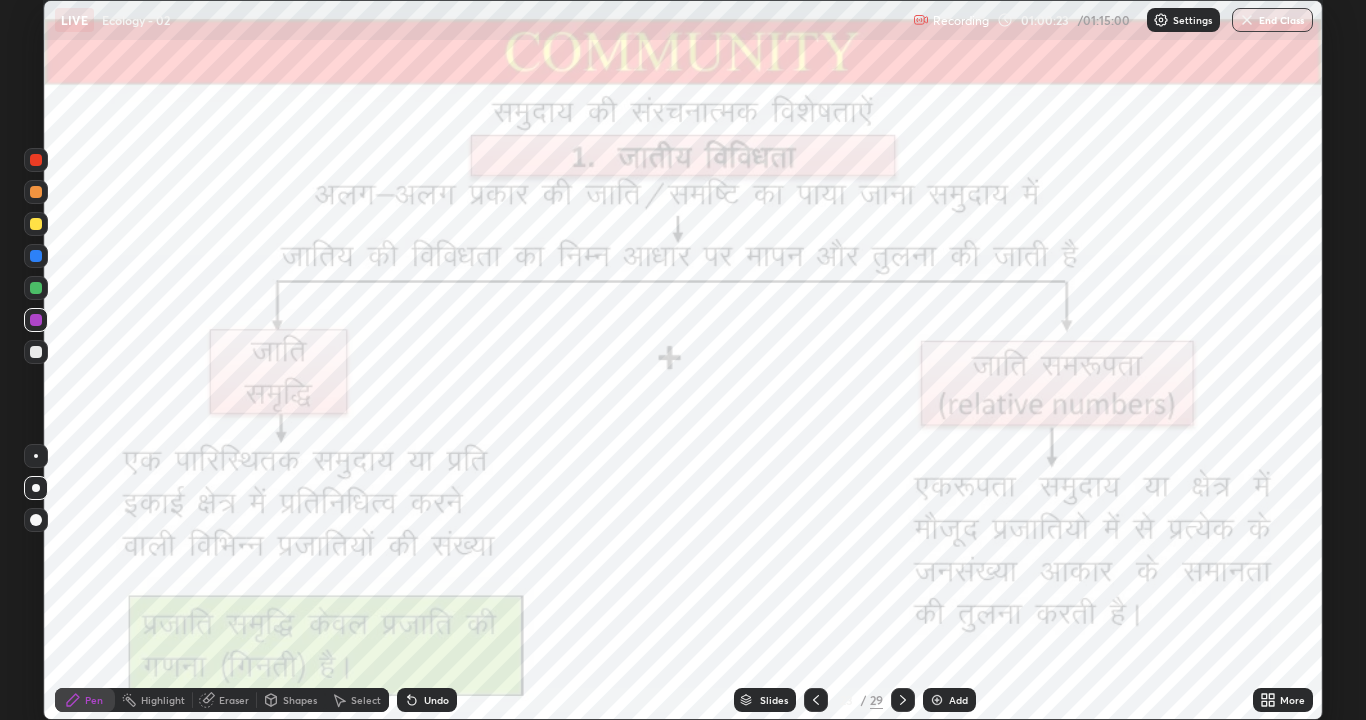 click at bounding box center (903, 700) 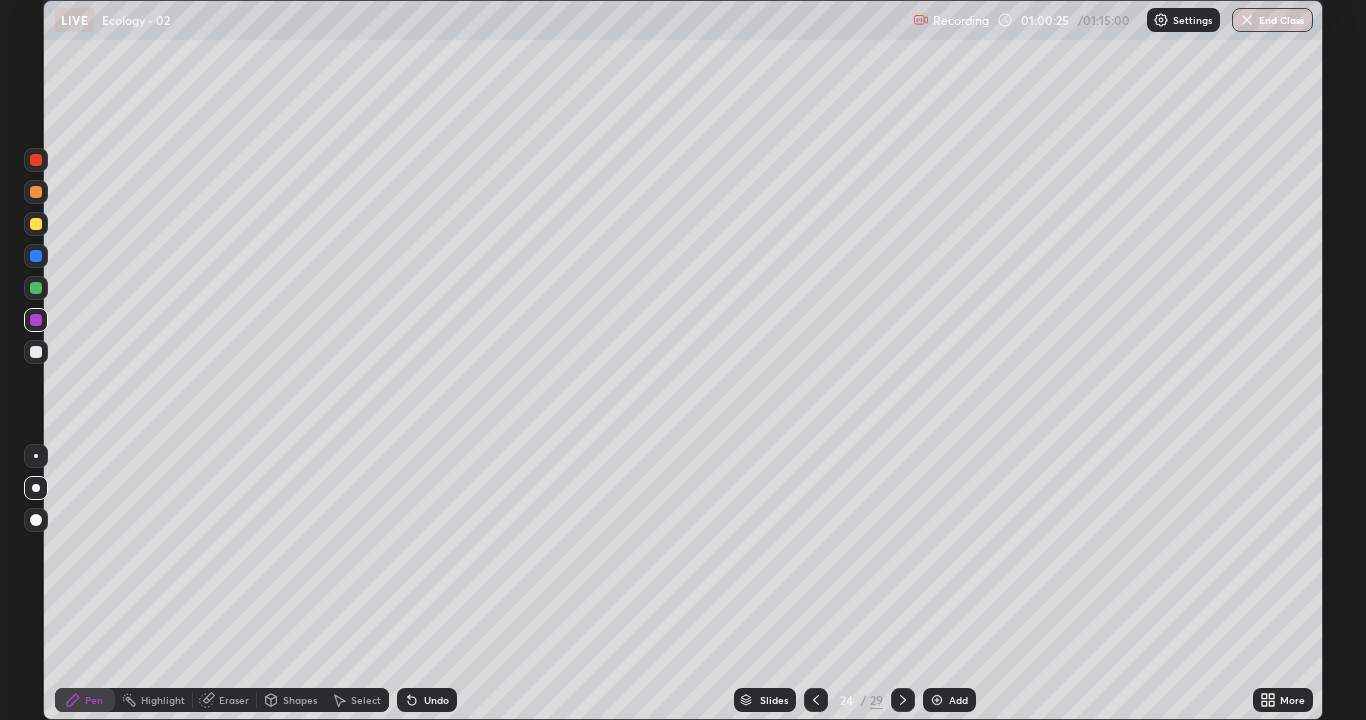 click 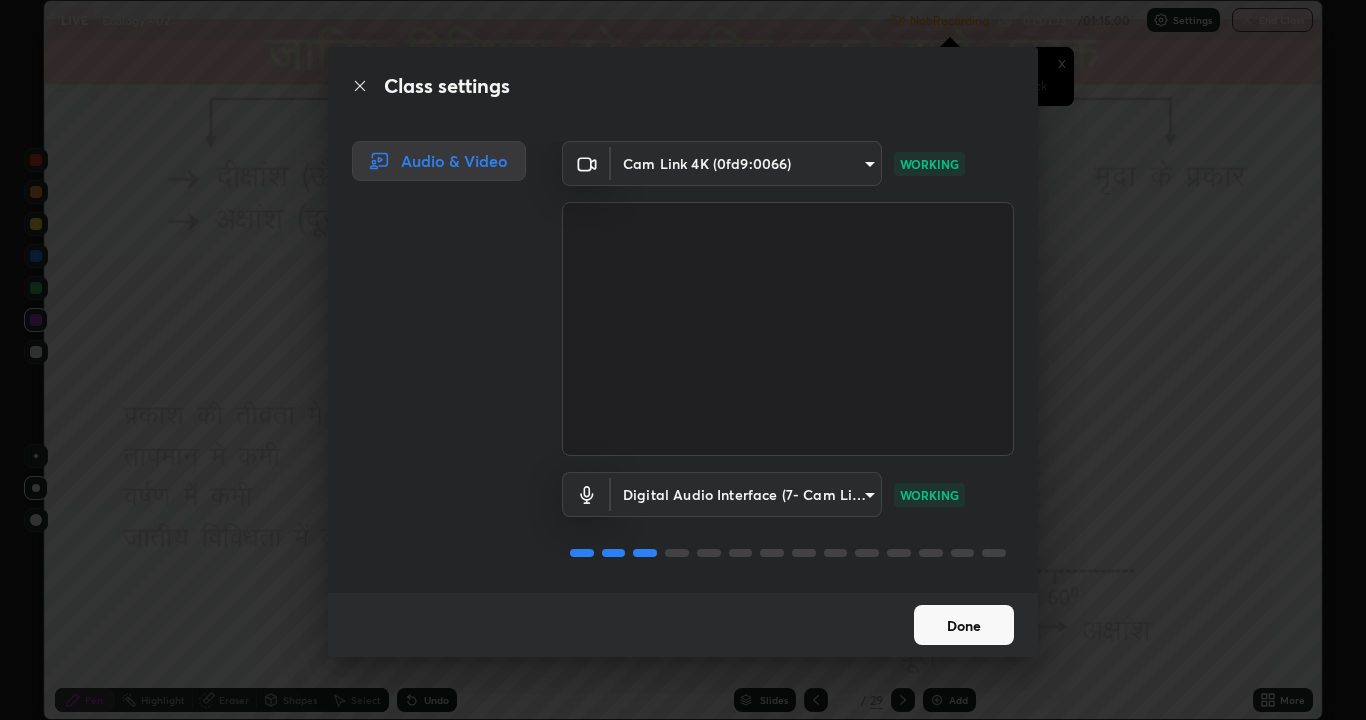 click on "Done" at bounding box center [964, 625] 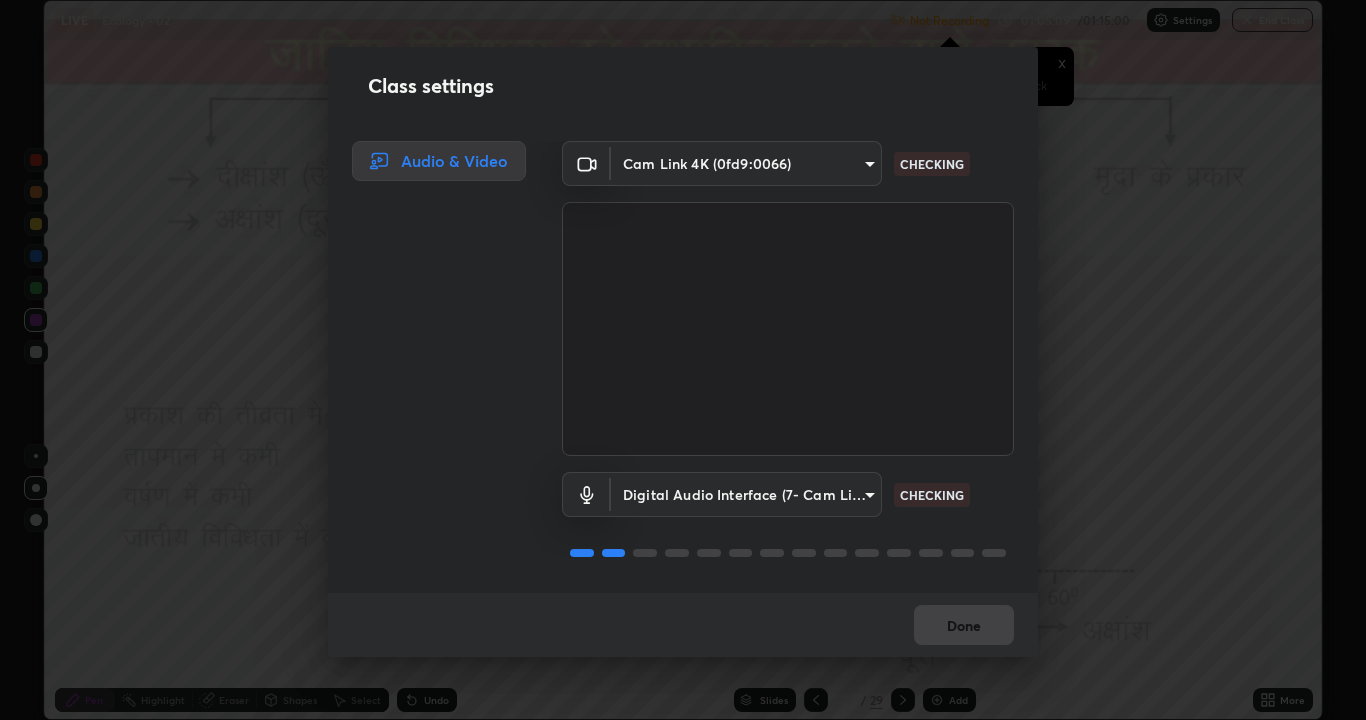 click on "Done" at bounding box center [683, 625] 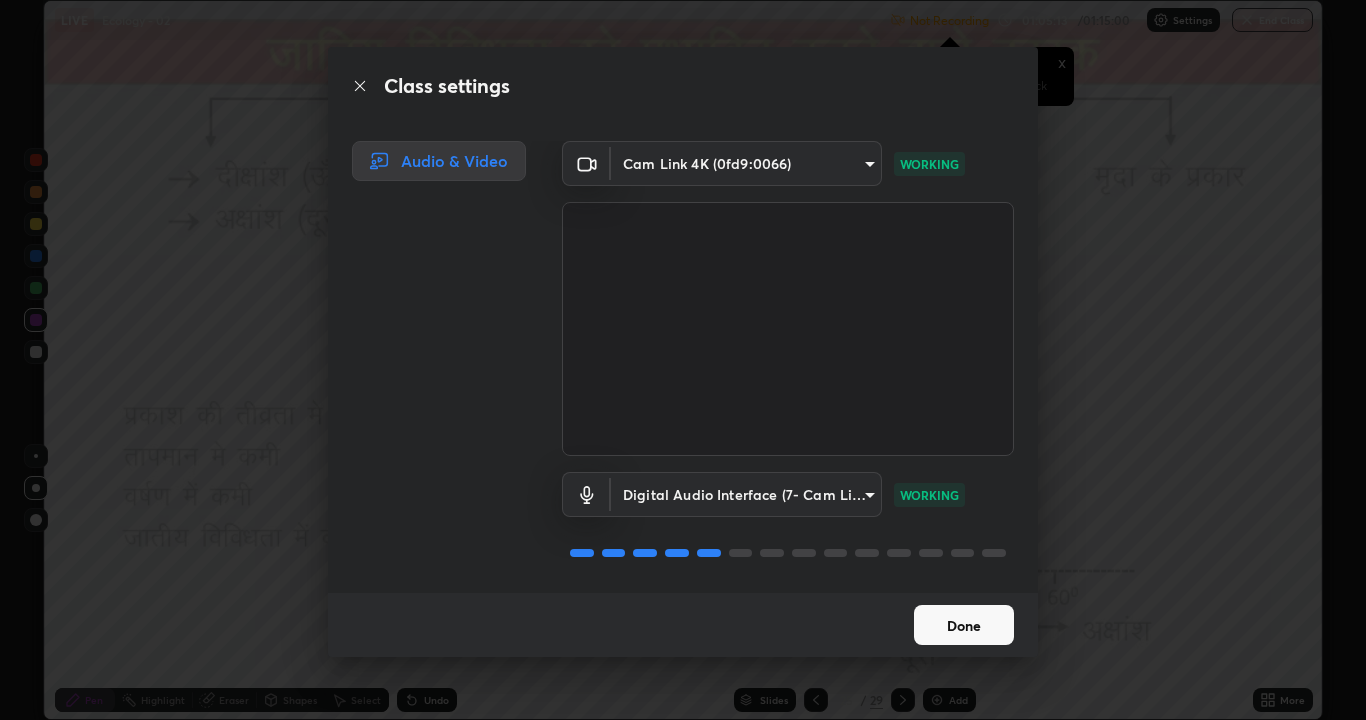 click on "Done" at bounding box center (964, 625) 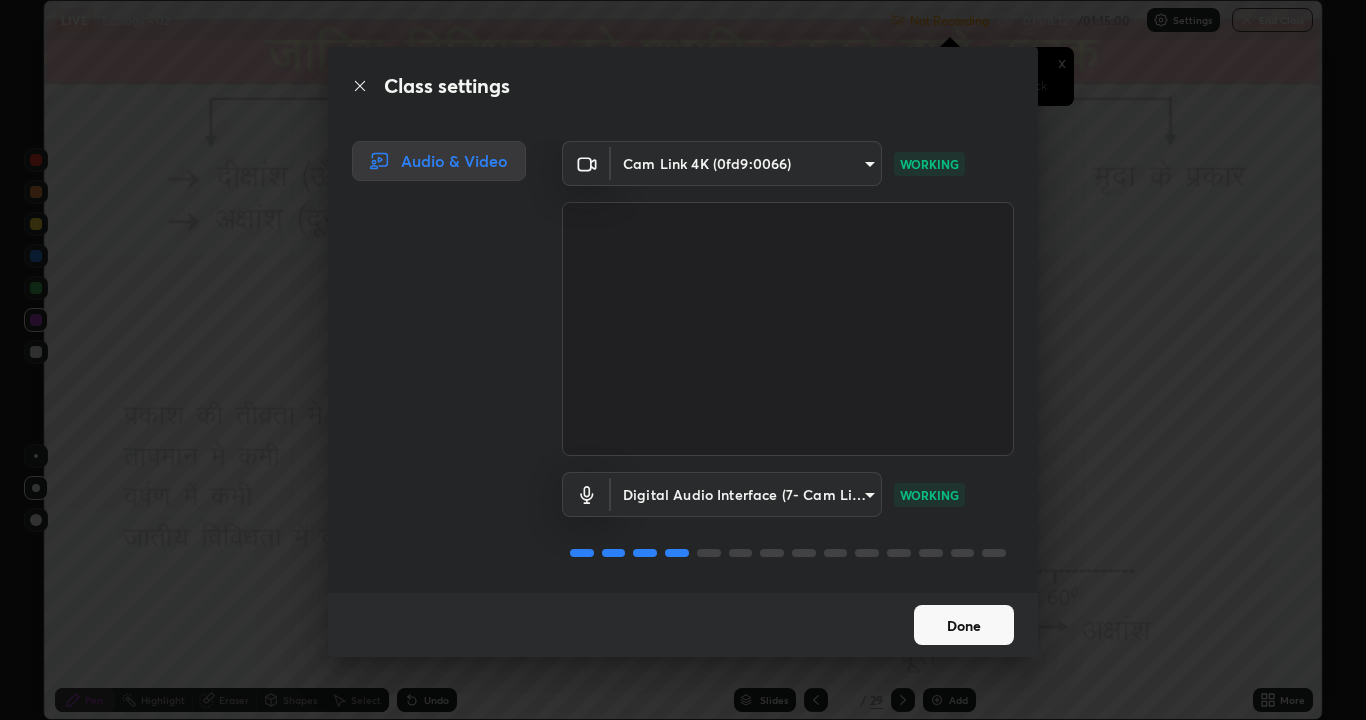 click on "Done" at bounding box center [964, 625] 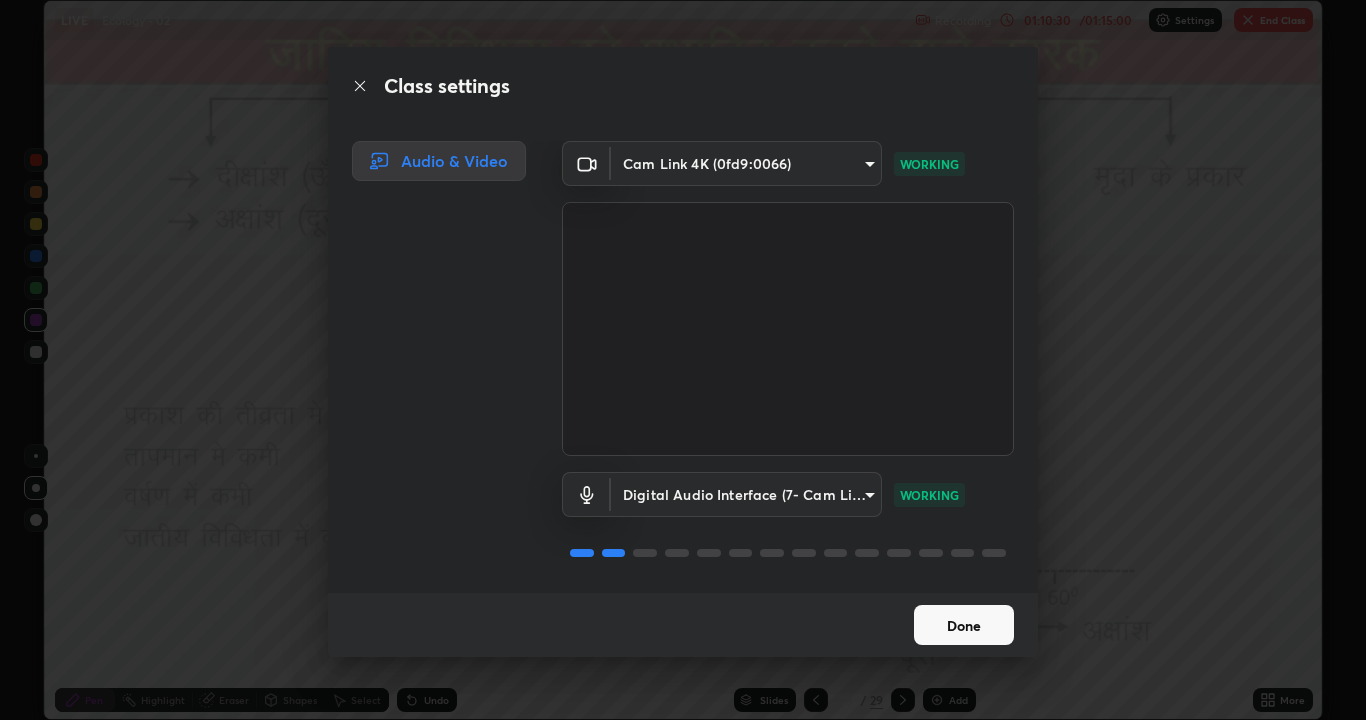 click on "Done" at bounding box center [964, 625] 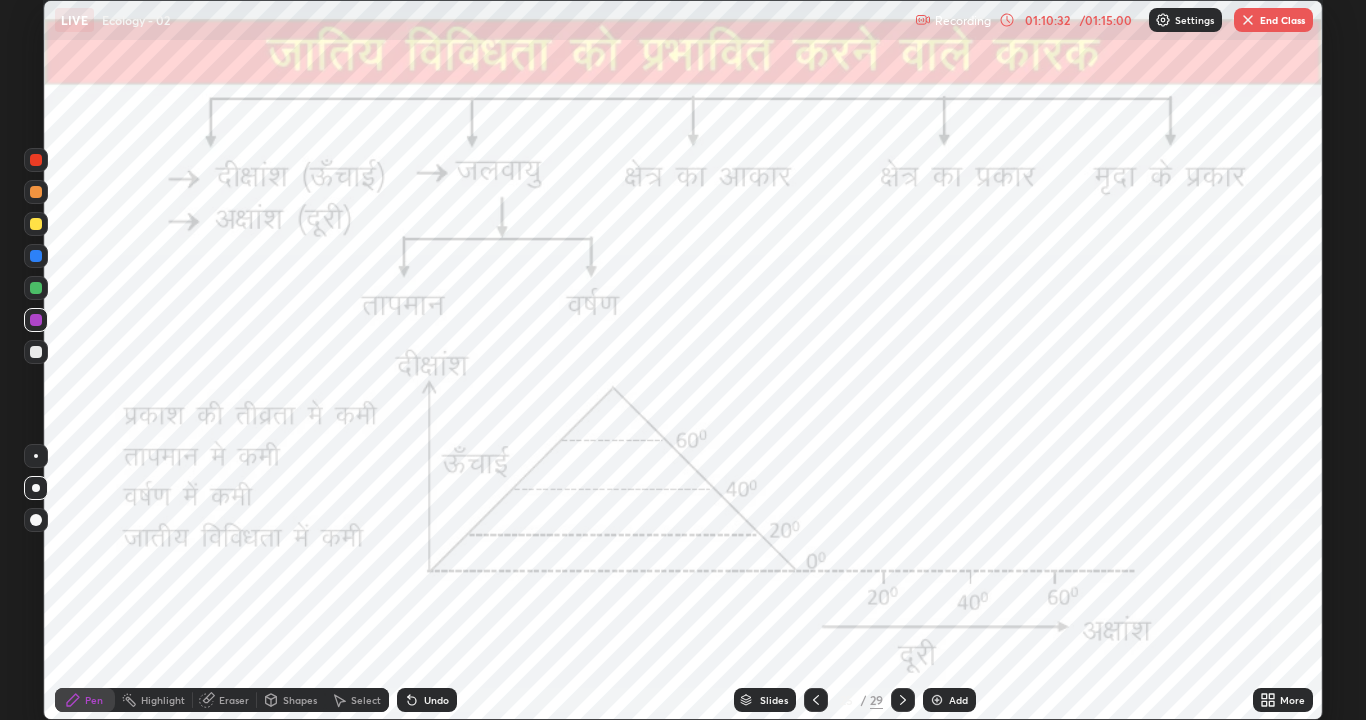 click on "Add" at bounding box center (949, 700) 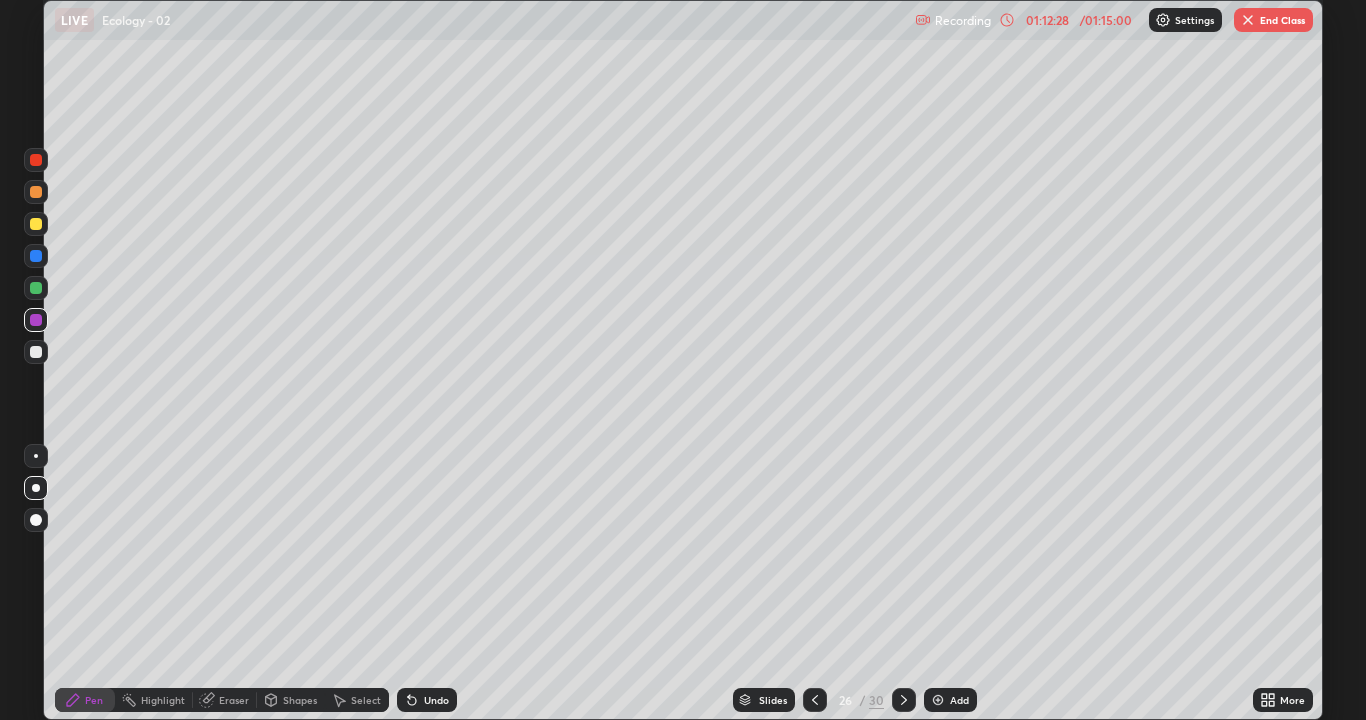 click 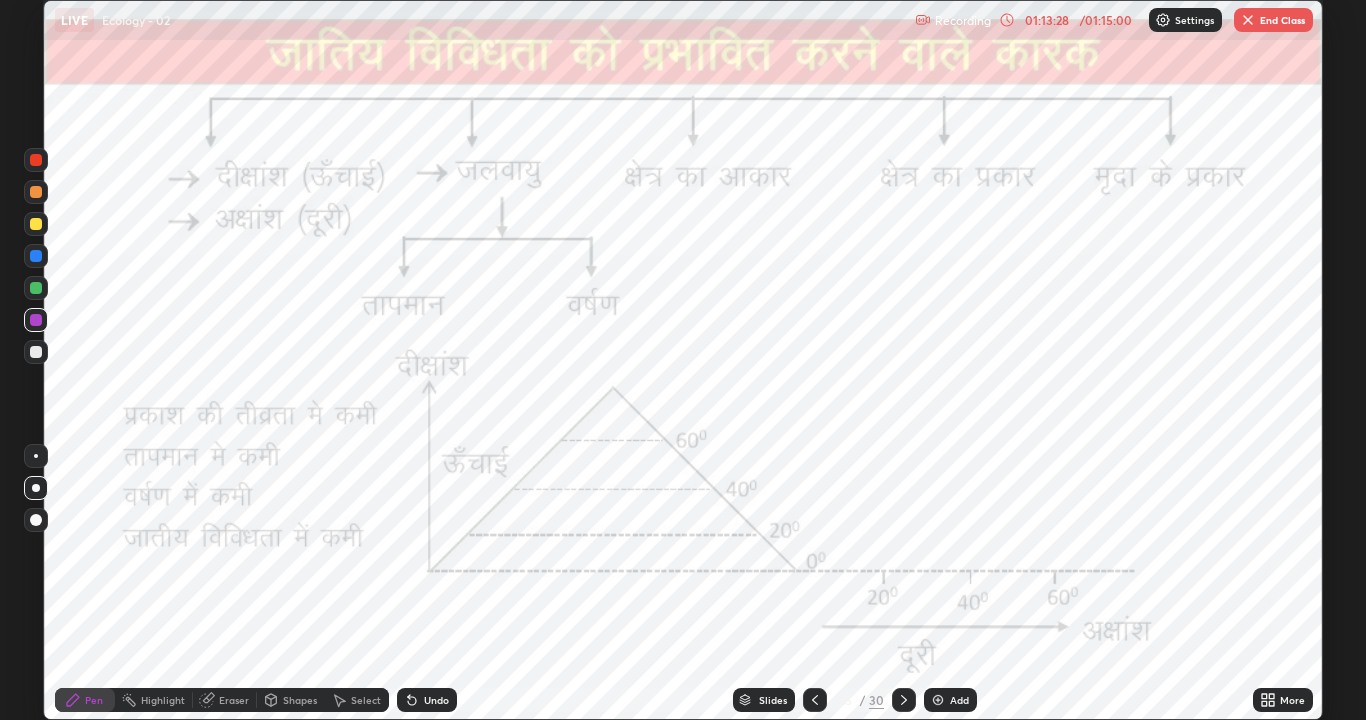 click 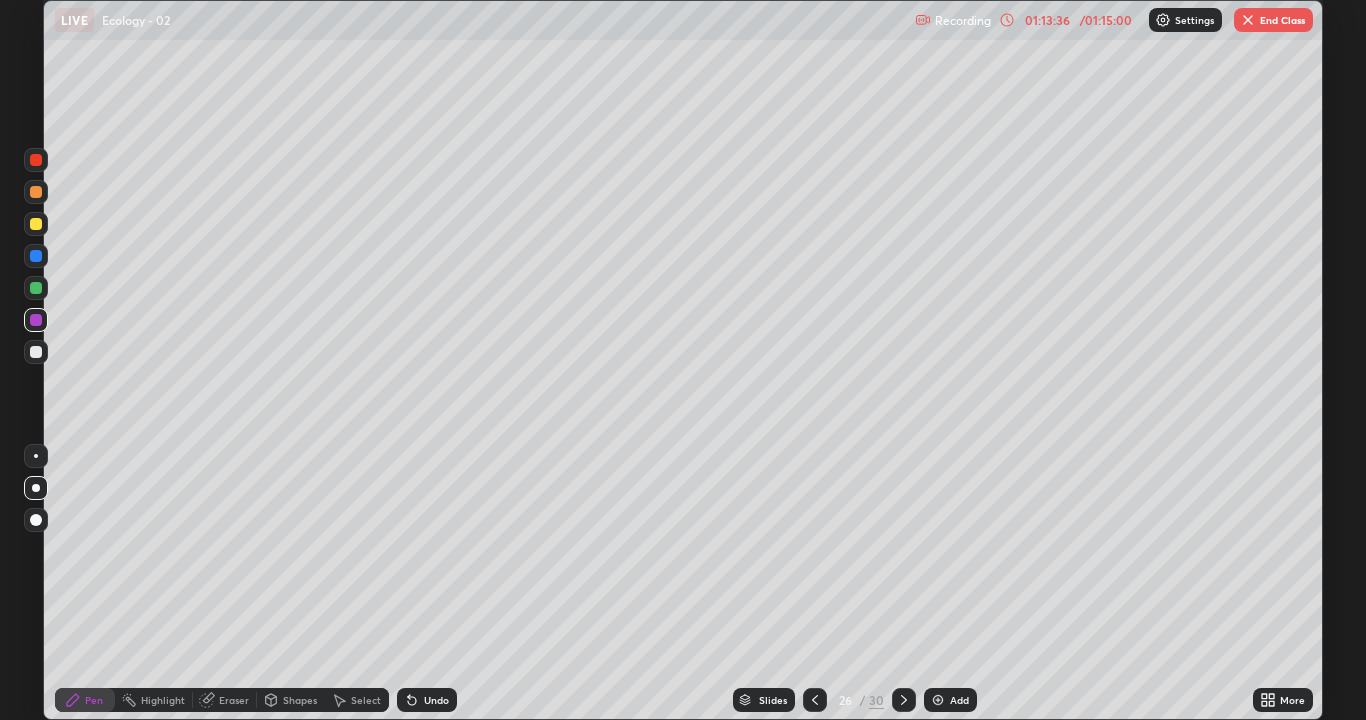 click on "Eraser" at bounding box center (234, 700) 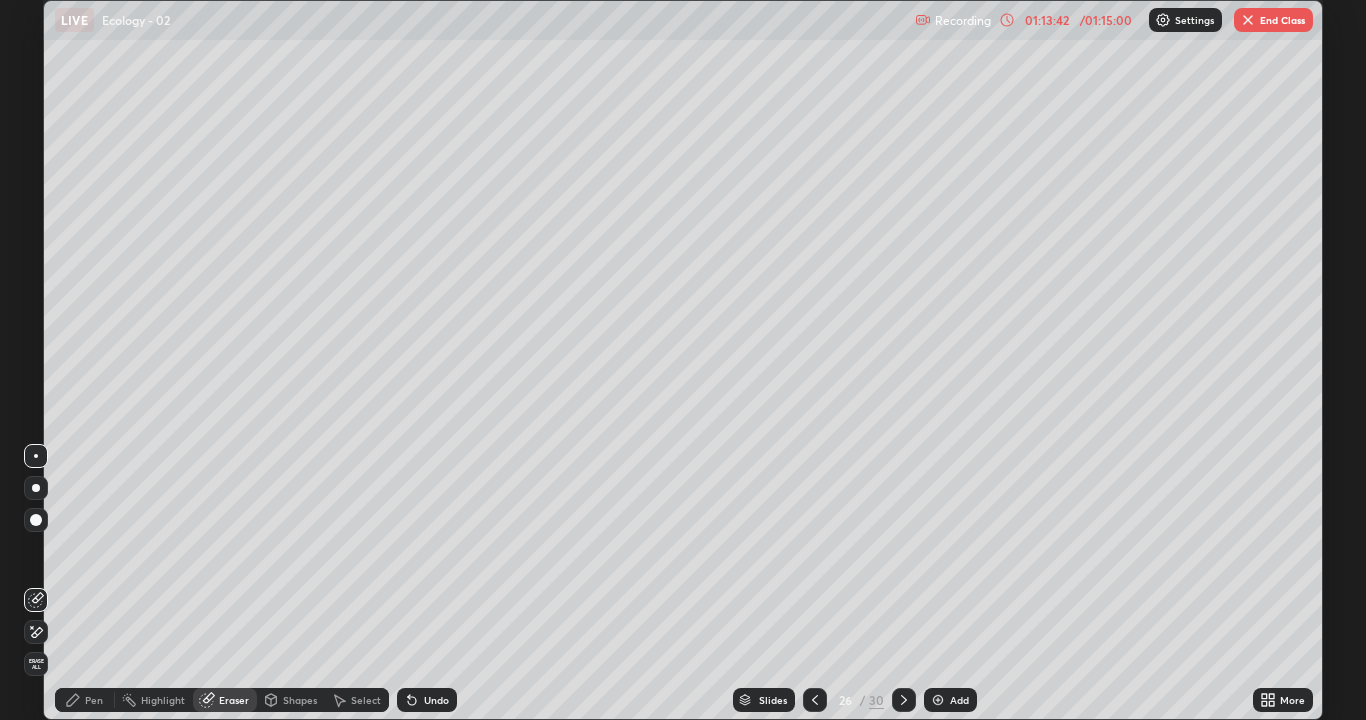 click on "Pen" at bounding box center (94, 700) 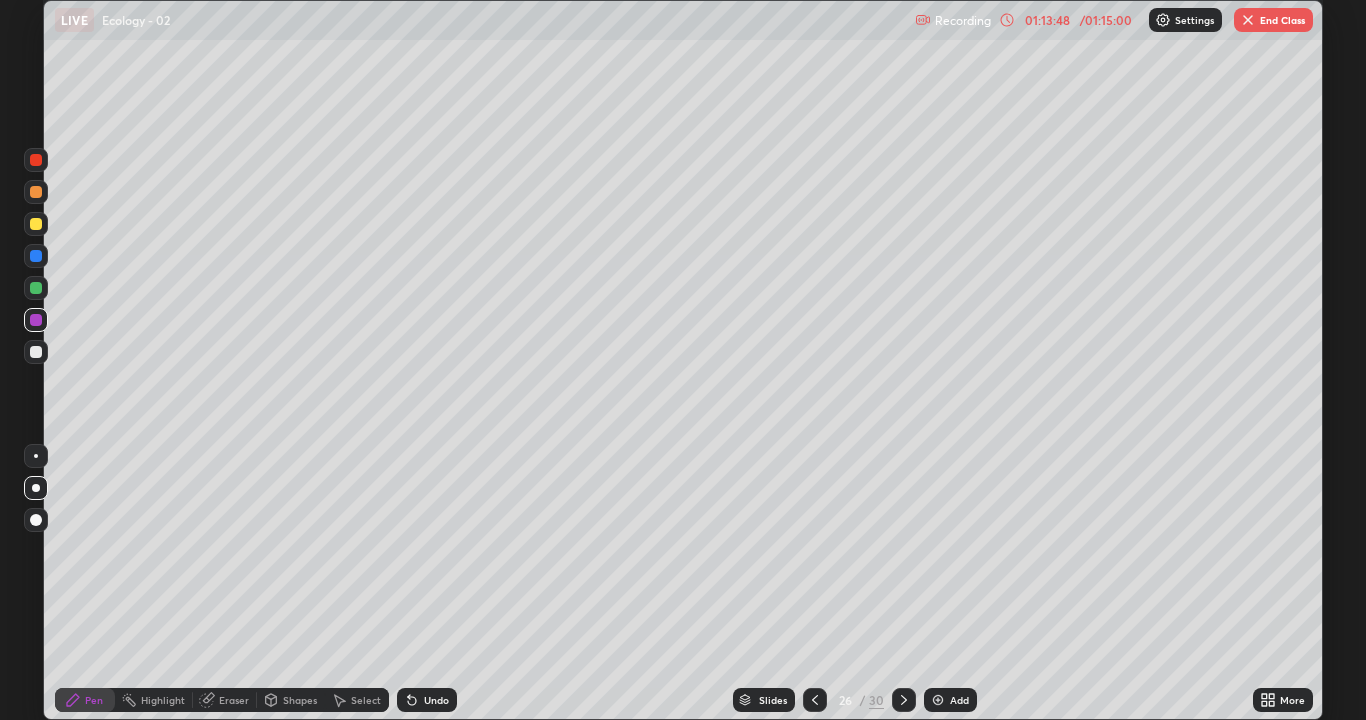 click on "Select" at bounding box center [366, 700] 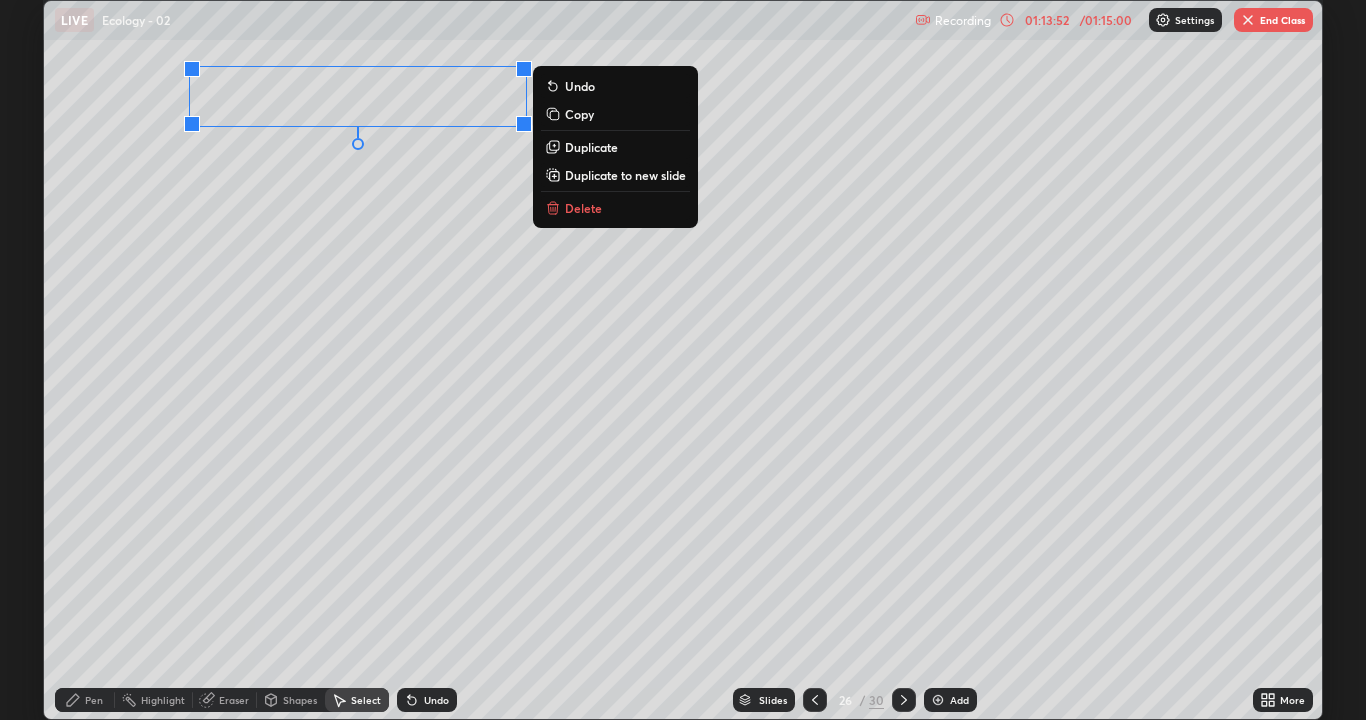 click on "Delete" at bounding box center [583, 208] 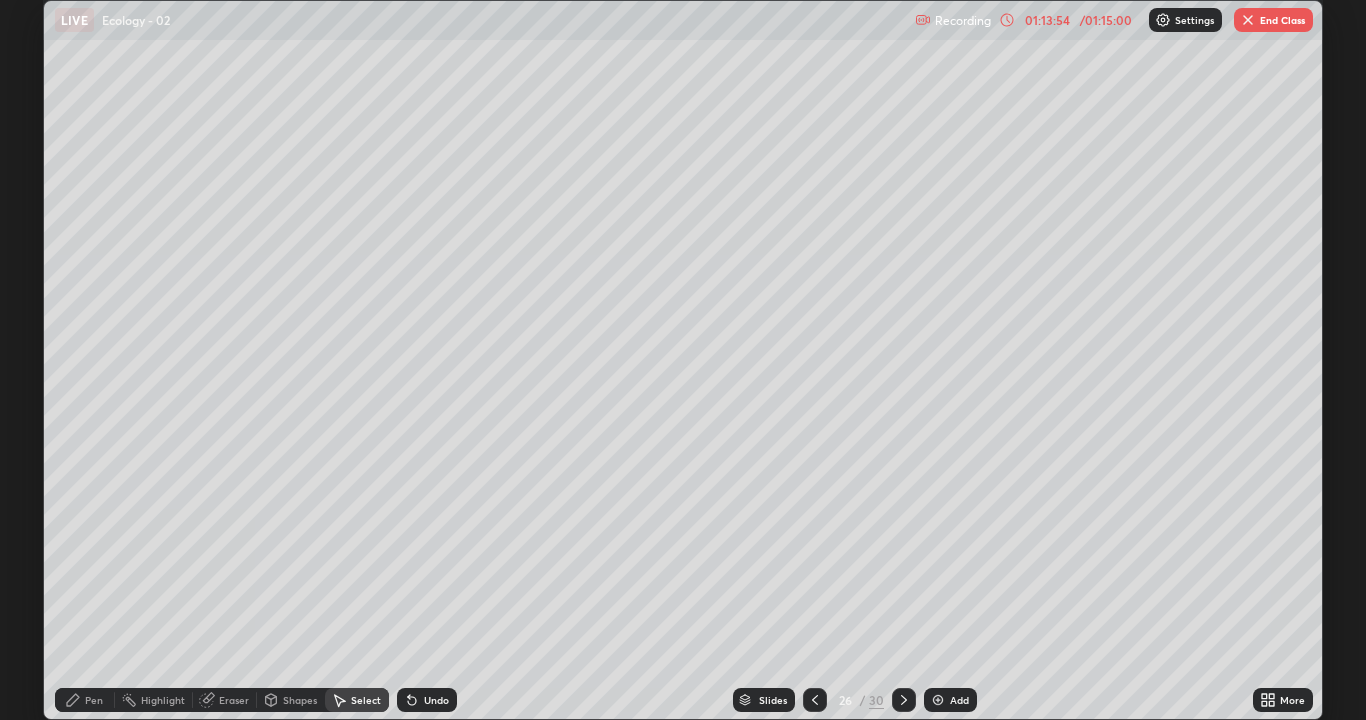 click 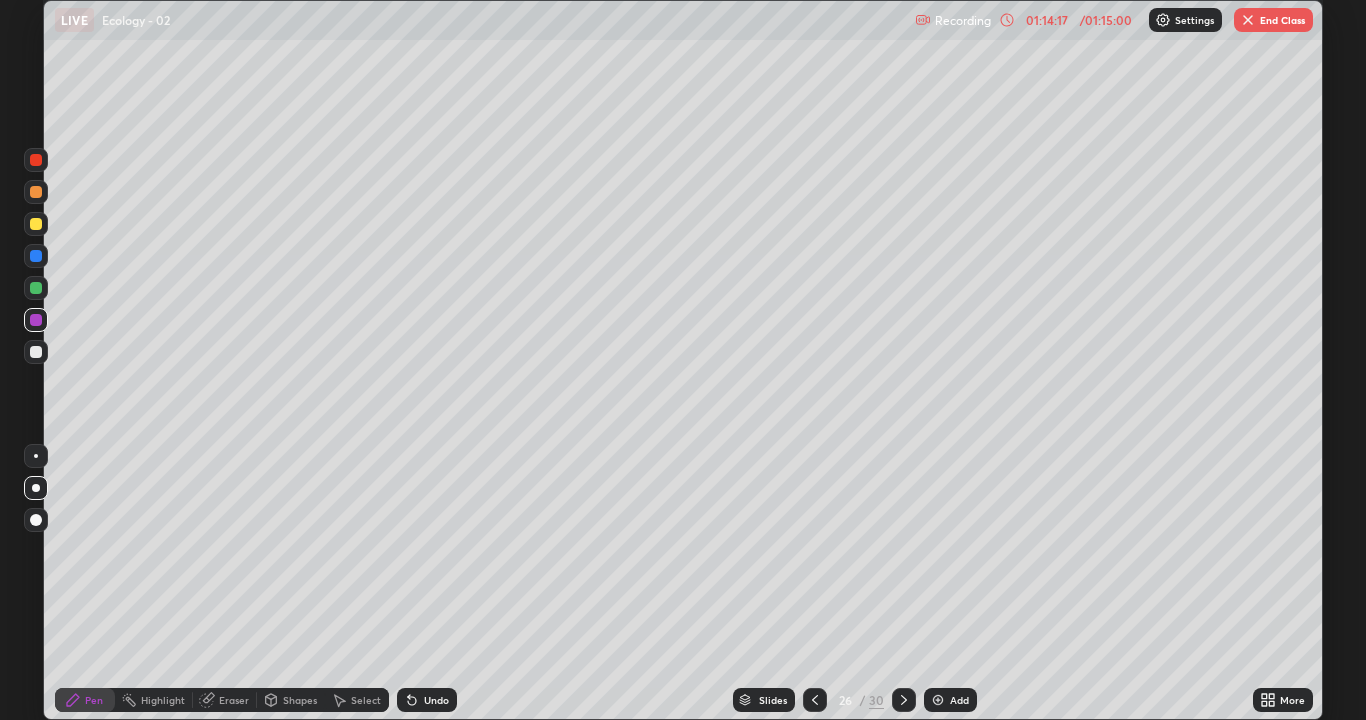 click at bounding box center (36, 288) 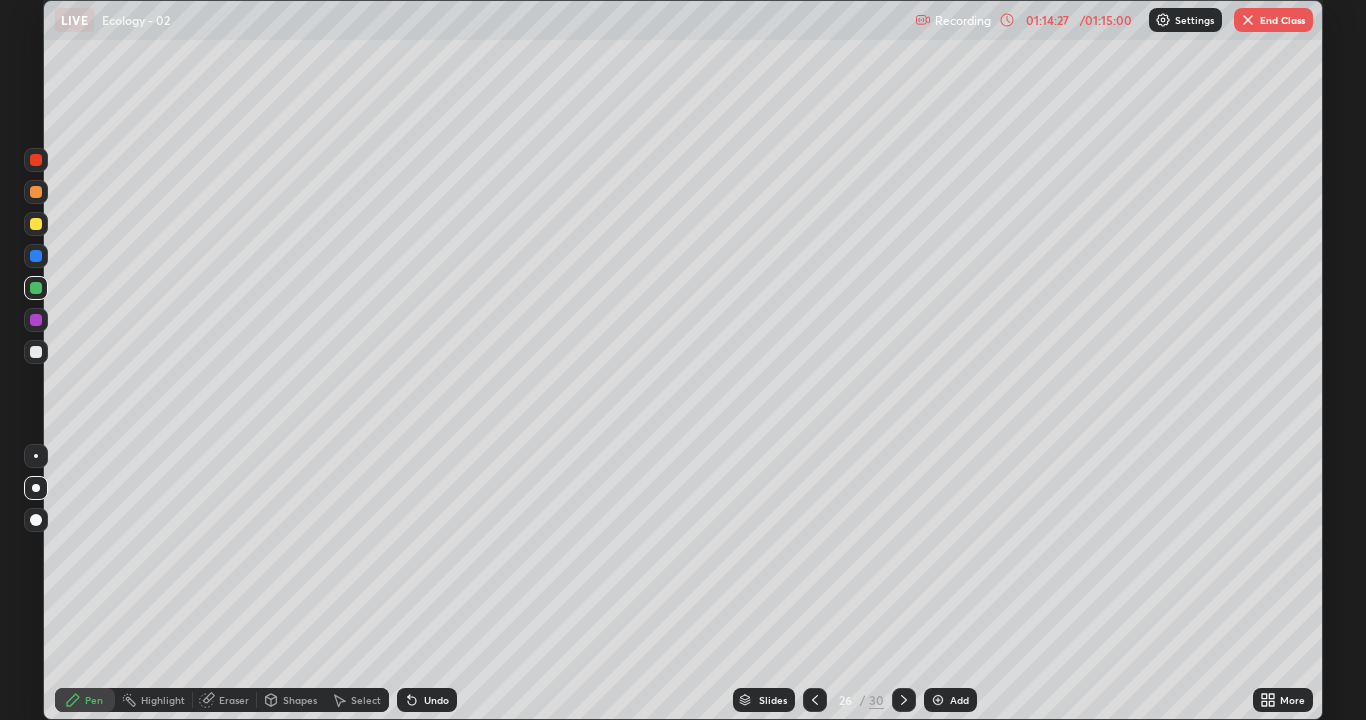 click at bounding box center (36, 352) 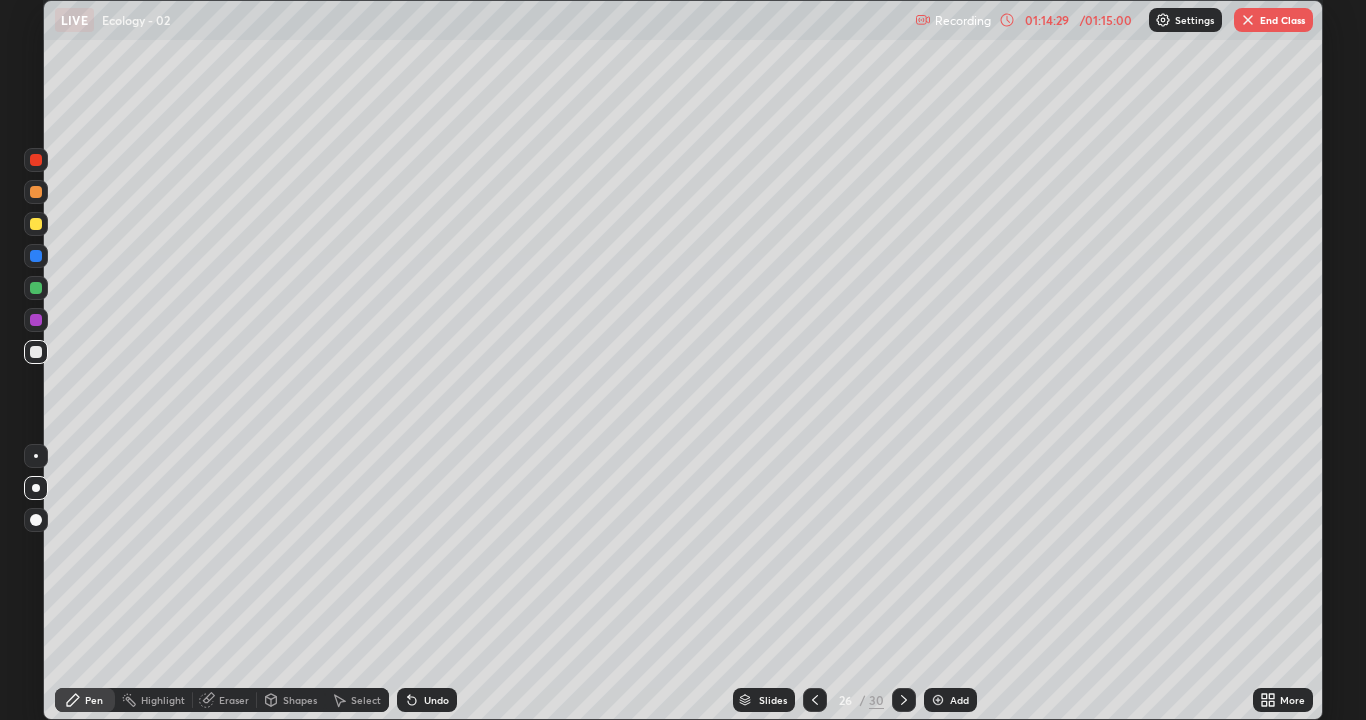click on "Highlight" at bounding box center (163, 700) 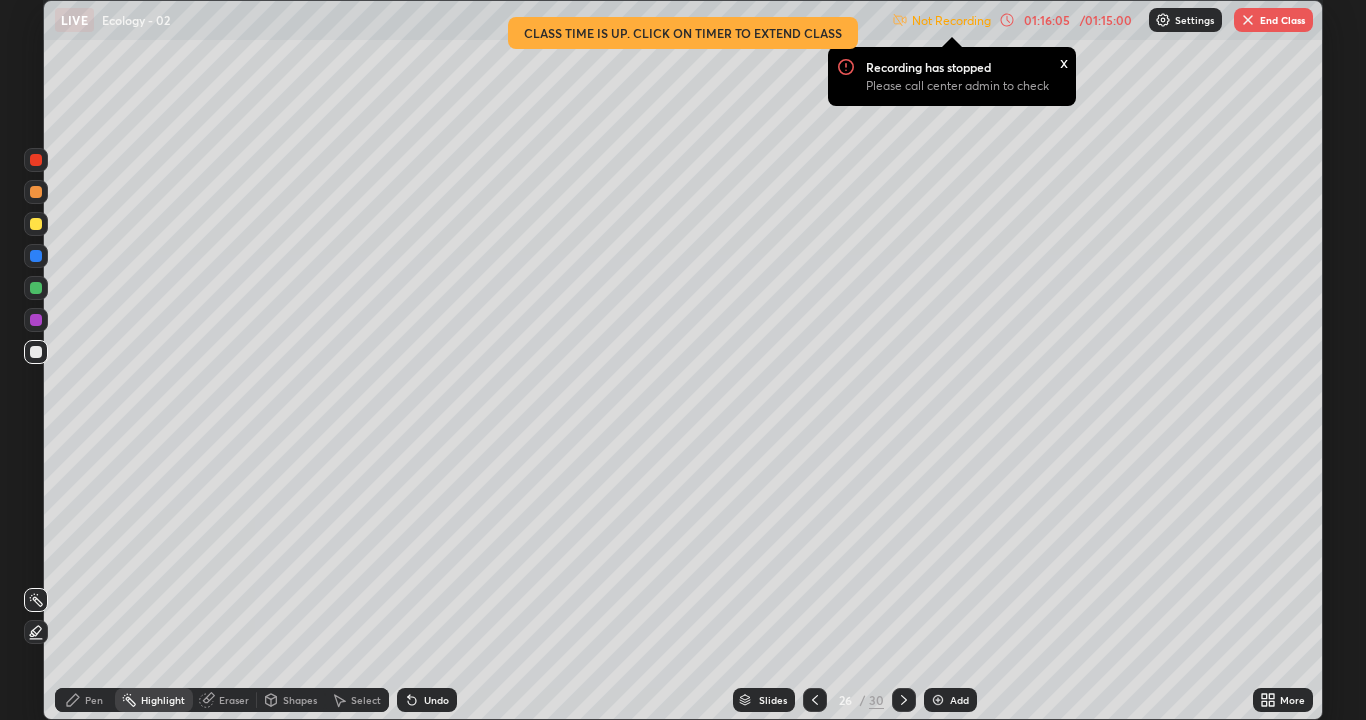 click on "End Class" at bounding box center [1273, 20] 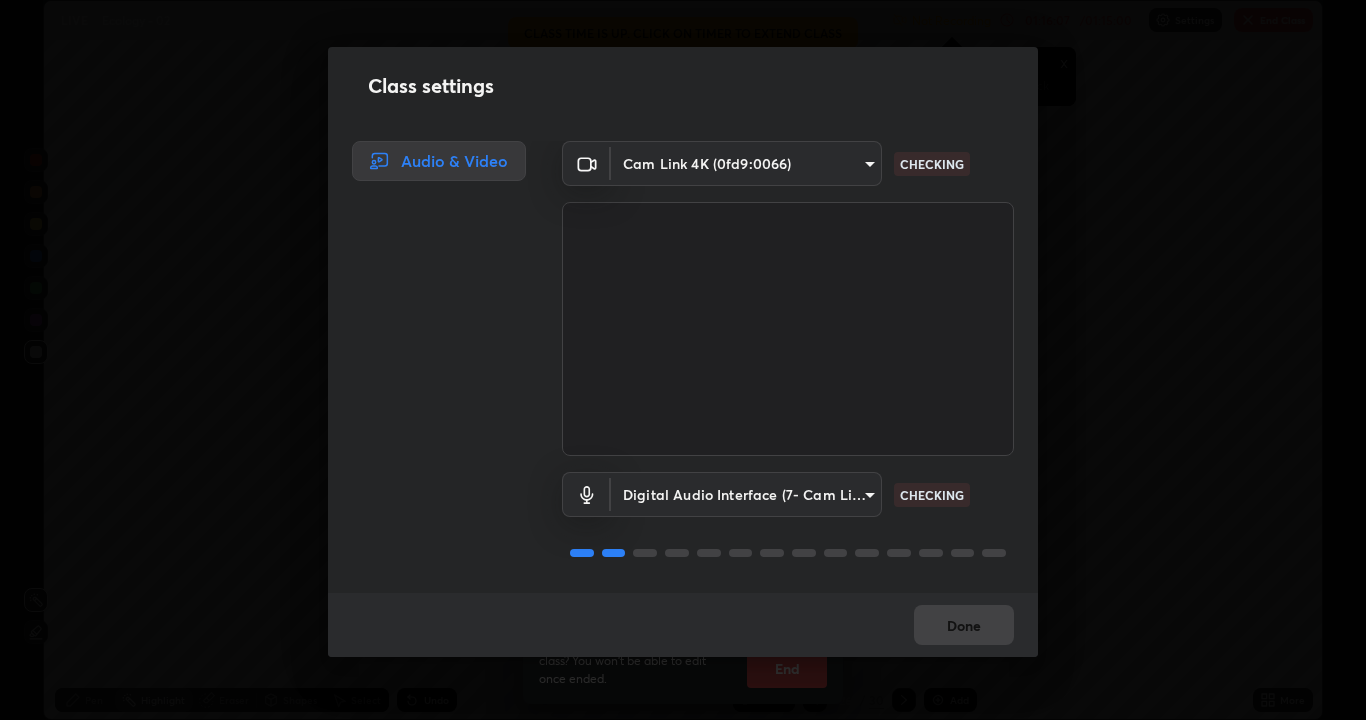 click on "Done" at bounding box center (683, 625) 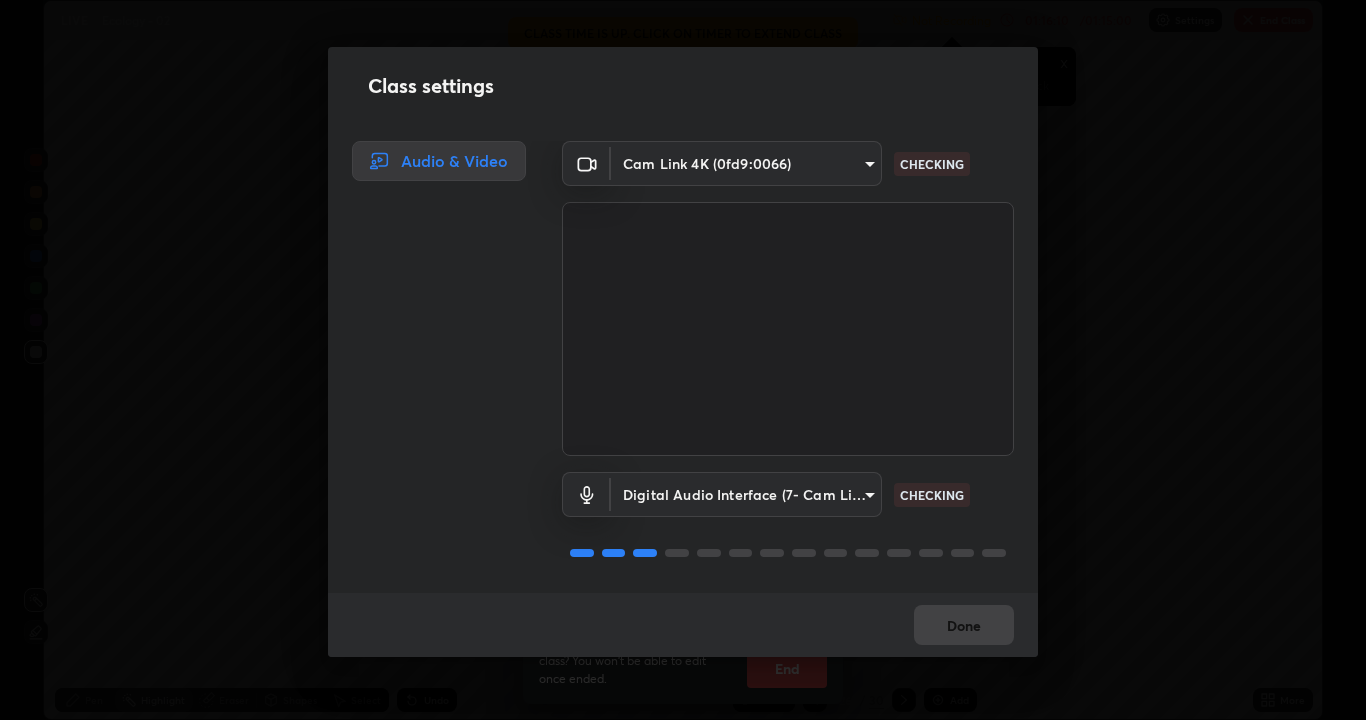 click on "Done" at bounding box center (683, 625) 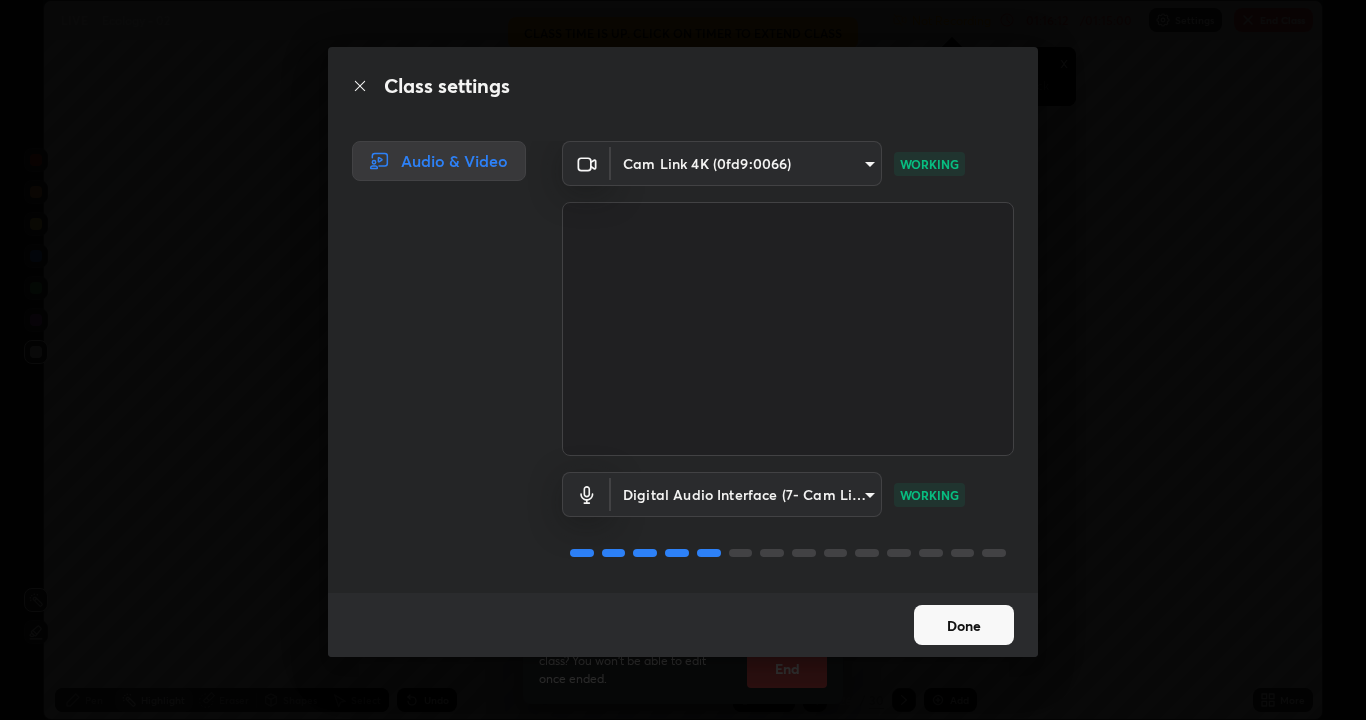 click on "Done" at bounding box center [964, 625] 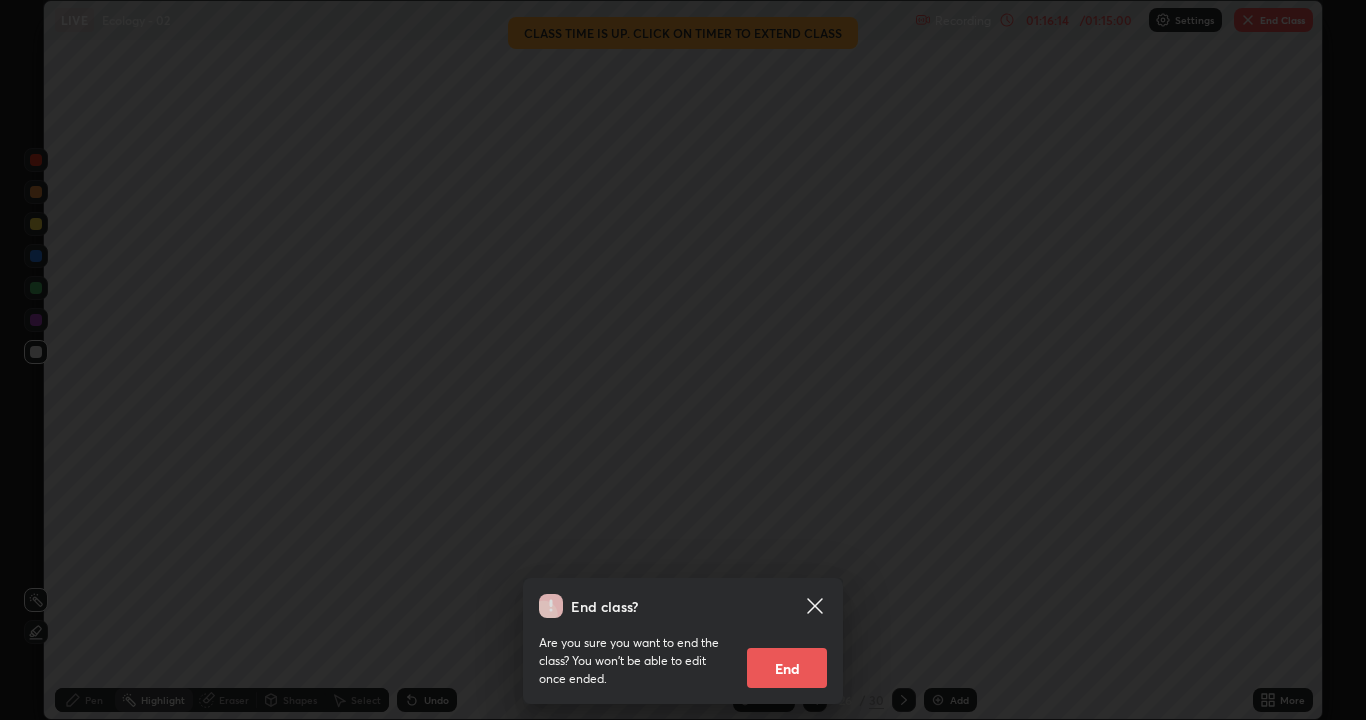 click on "End" at bounding box center [787, 668] 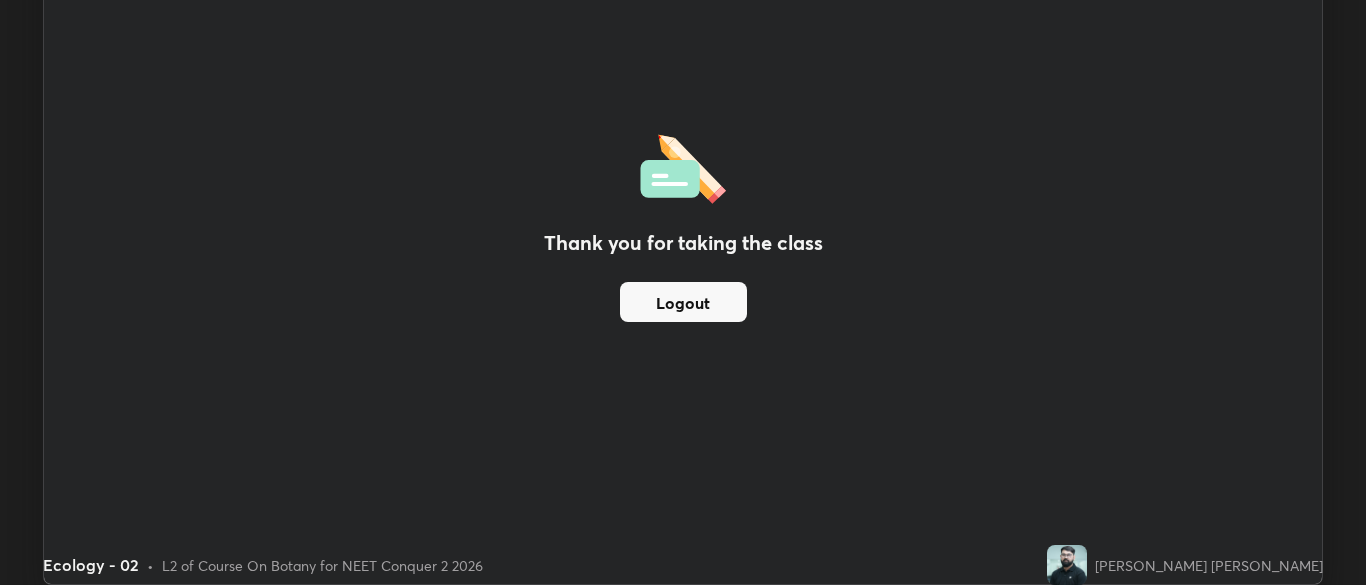 scroll, scrollTop: 585, scrollLeft: 1366, axis: both 